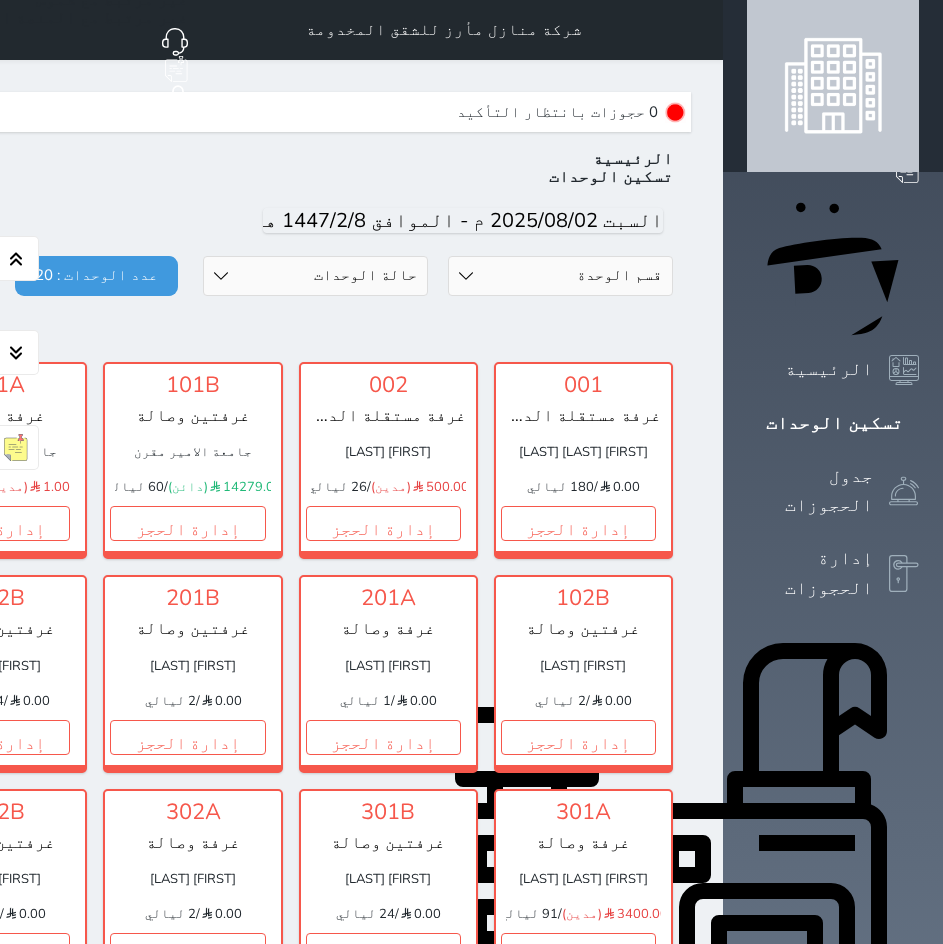 scroll, scrollTop: 0, scrollLeft: 0, axis: both 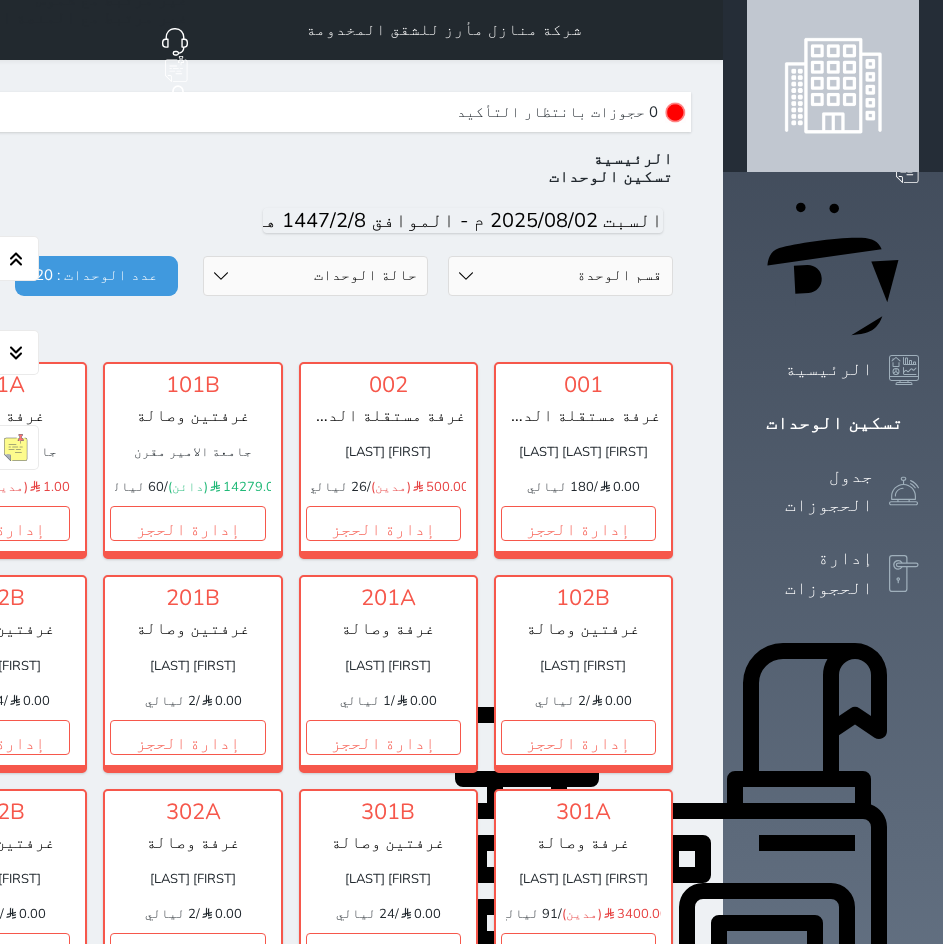 click at bounding box center [699, 30] 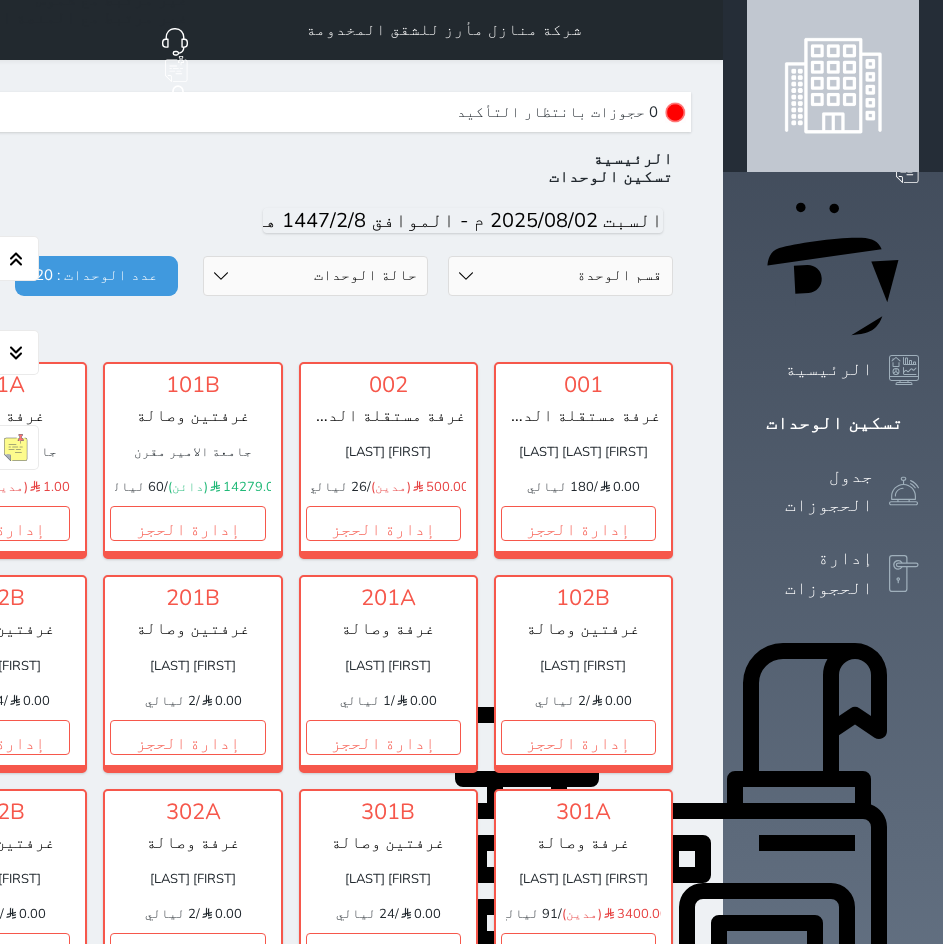 click on "حجز جديد" at bounding box center [838, 110] 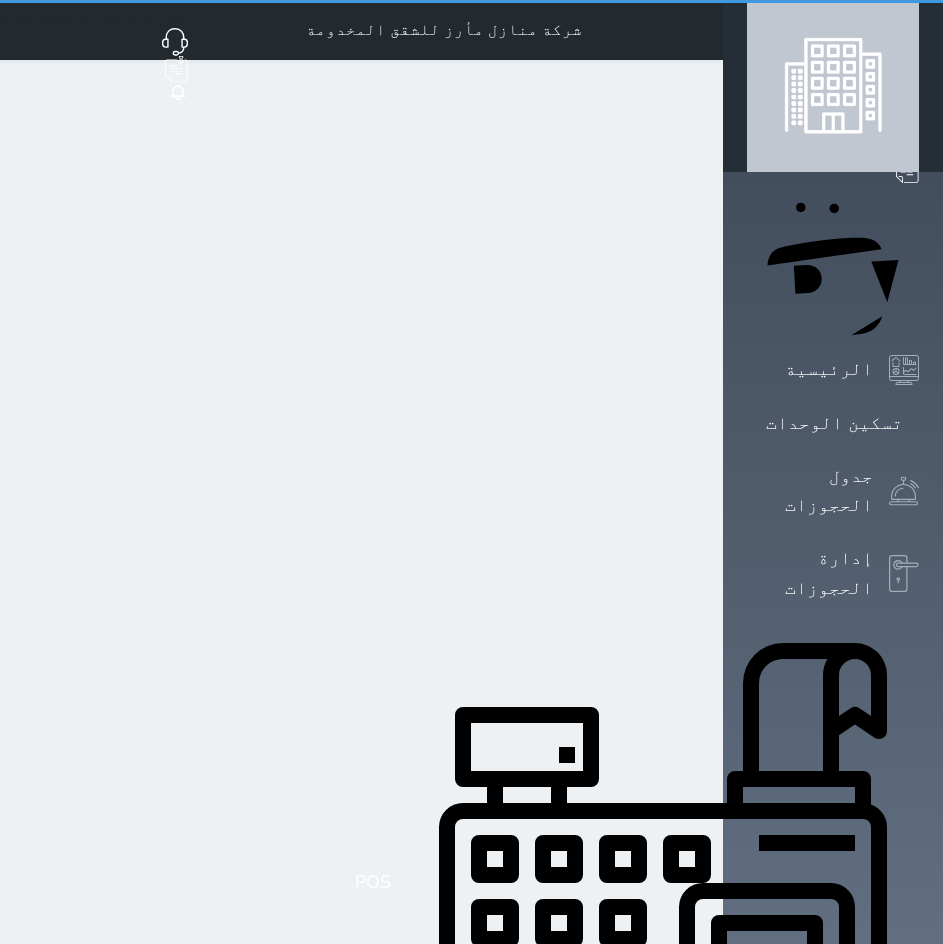 select on "1" 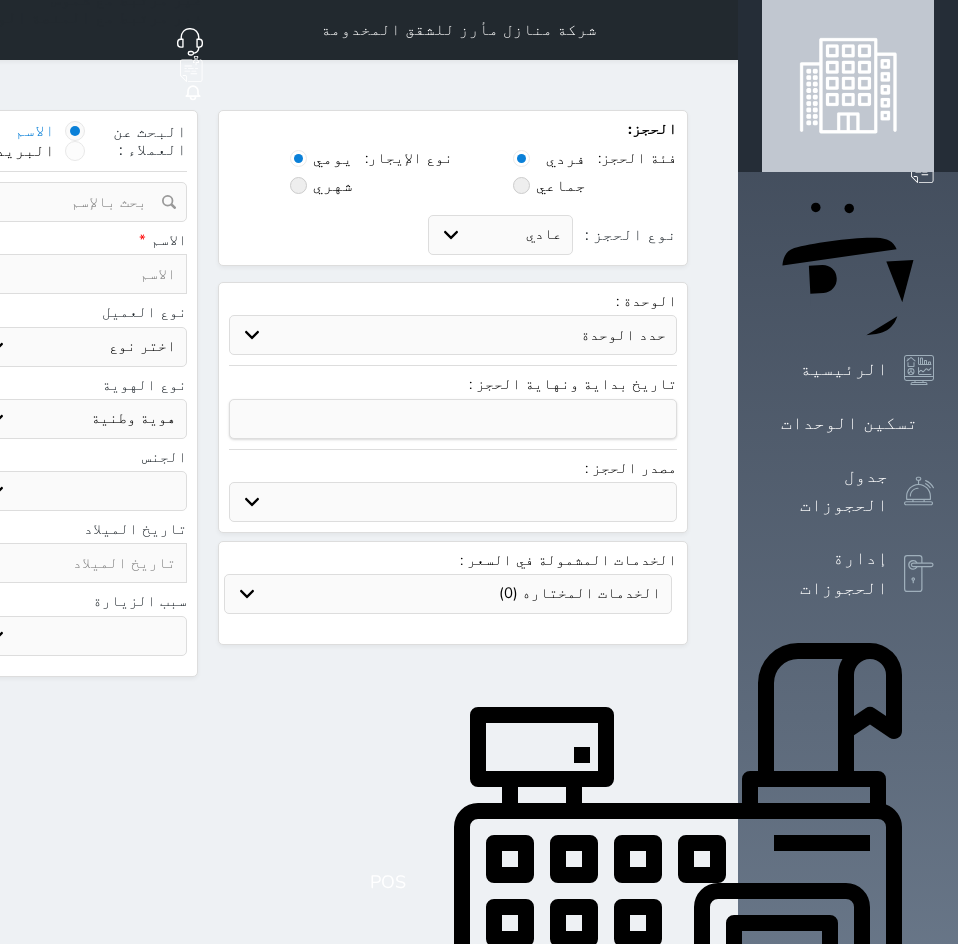 select 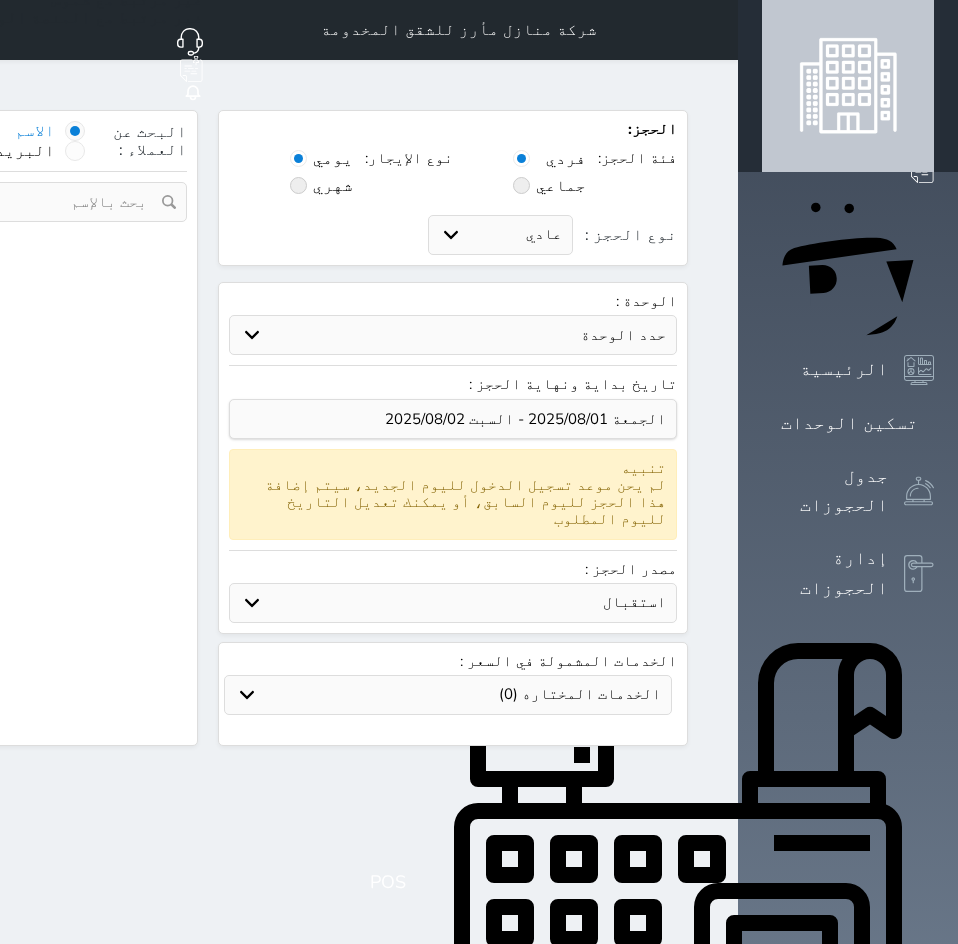 select 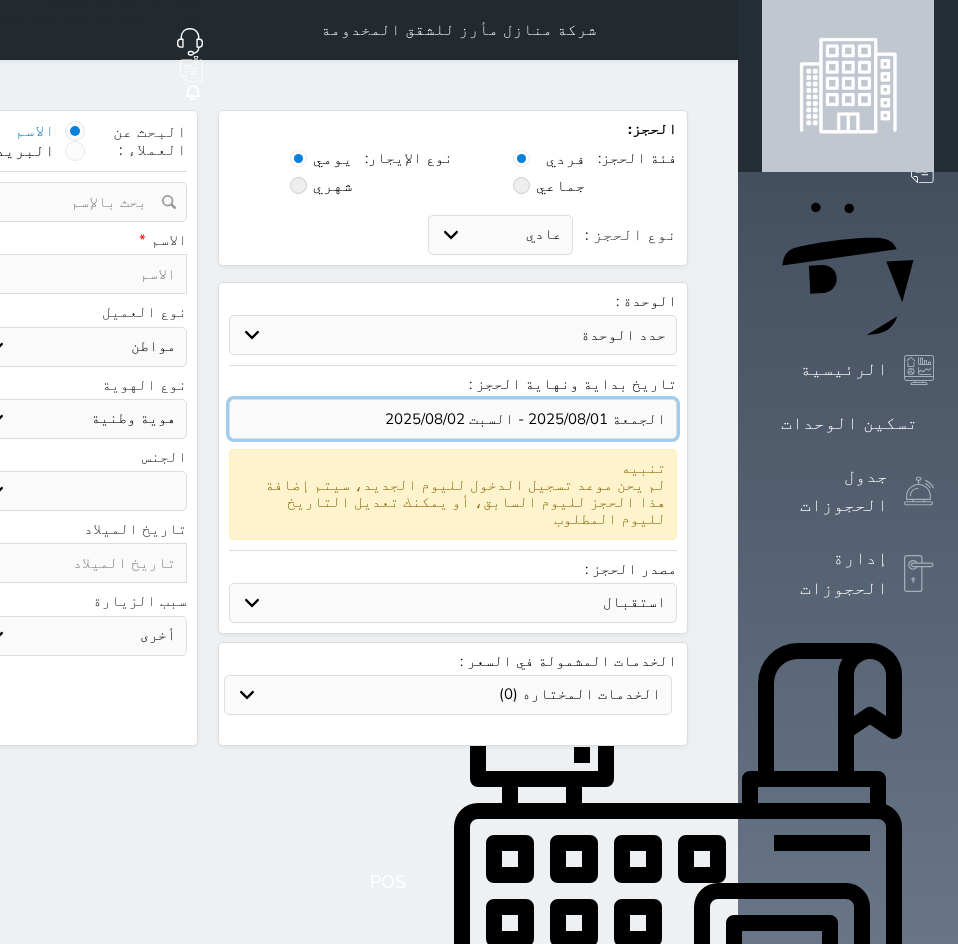 click at bounding box center [453, 419] 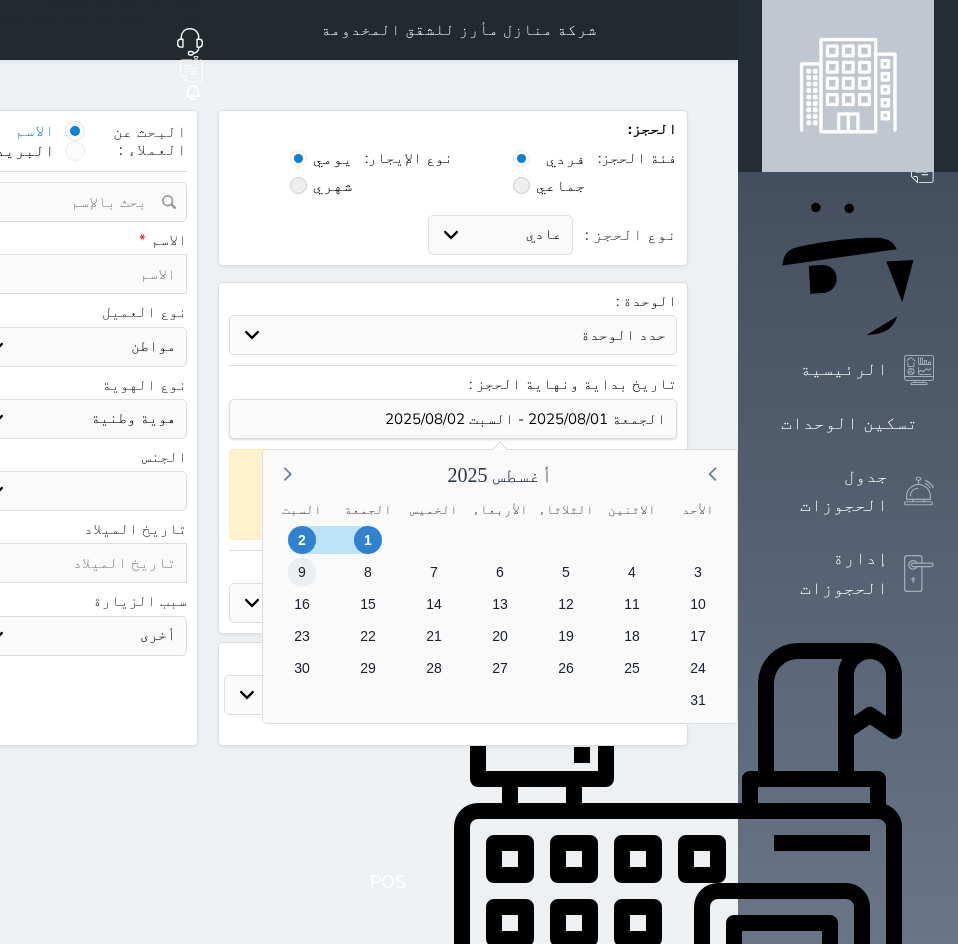 click on "9" at bounding box center [302, 572] 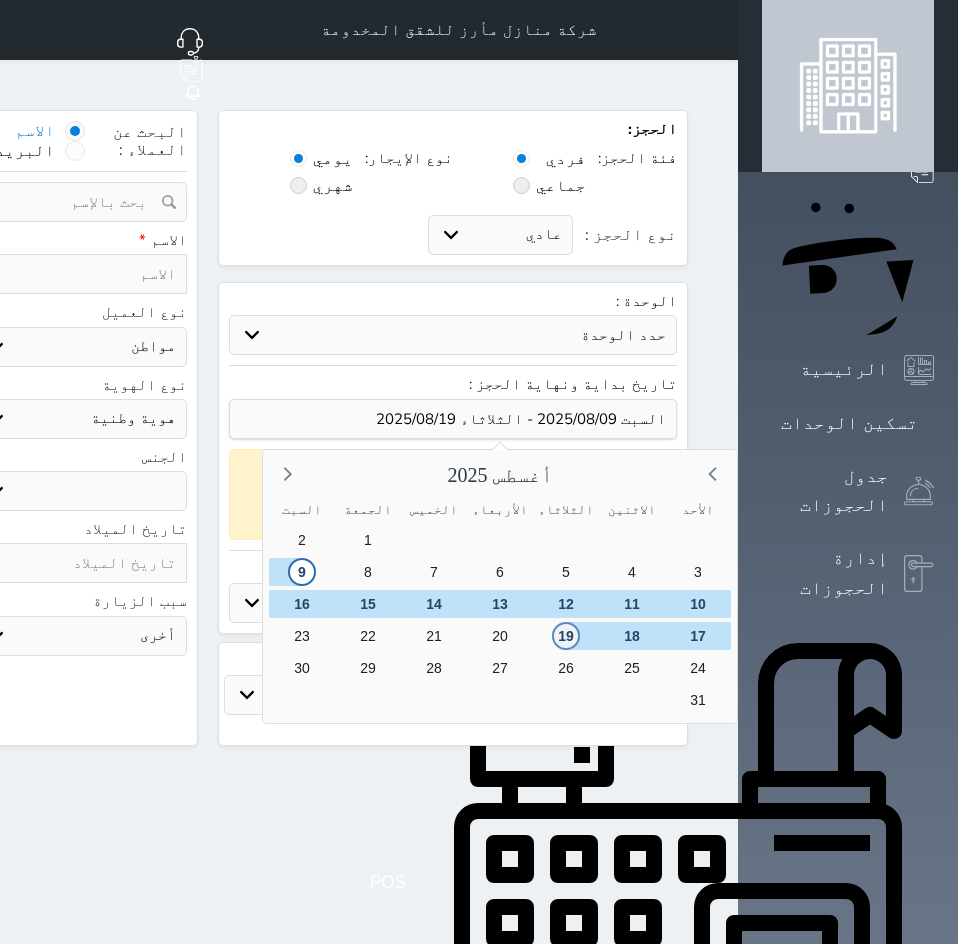 click on "19" at bounding box center [566, 636] 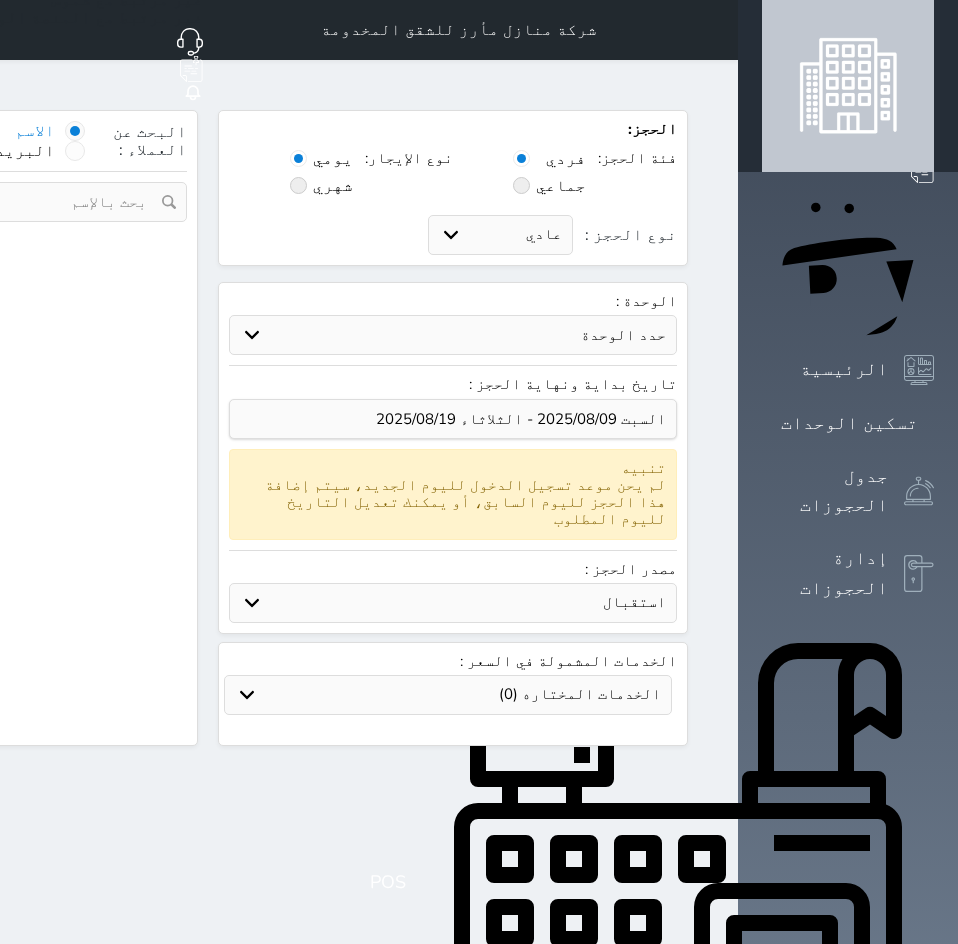 select 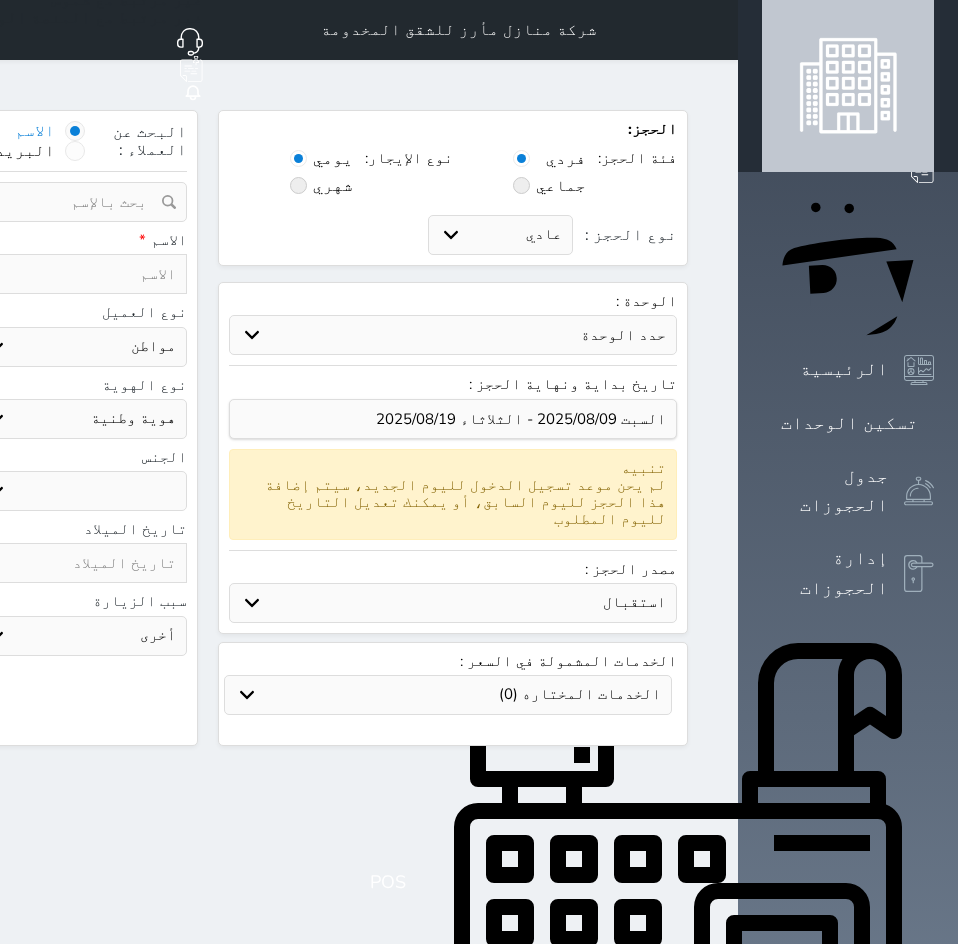 click on "حدد الوحدة
#502 - جناح فاخر
#501 - غرفتين وصالة
#402A - غرفة وصالة
#401A - غرفة وصالة
#302B - غرفتين وصالة
#302A - غرفة وصالة
#201B - غرفتين وصالة
#201A - غرفة وصالة
#102B - غرفتين وصالة
#102A - غرفة وصالة" at bounding box center [453, 335] 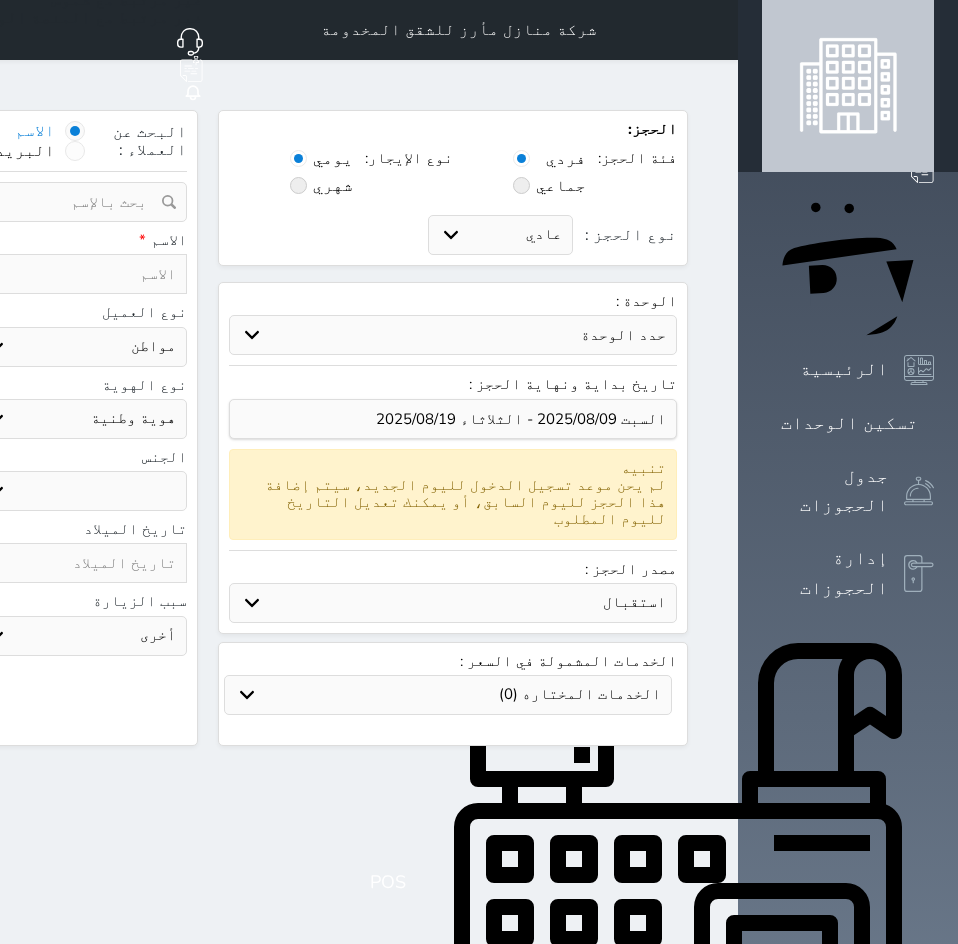 select on "69291" 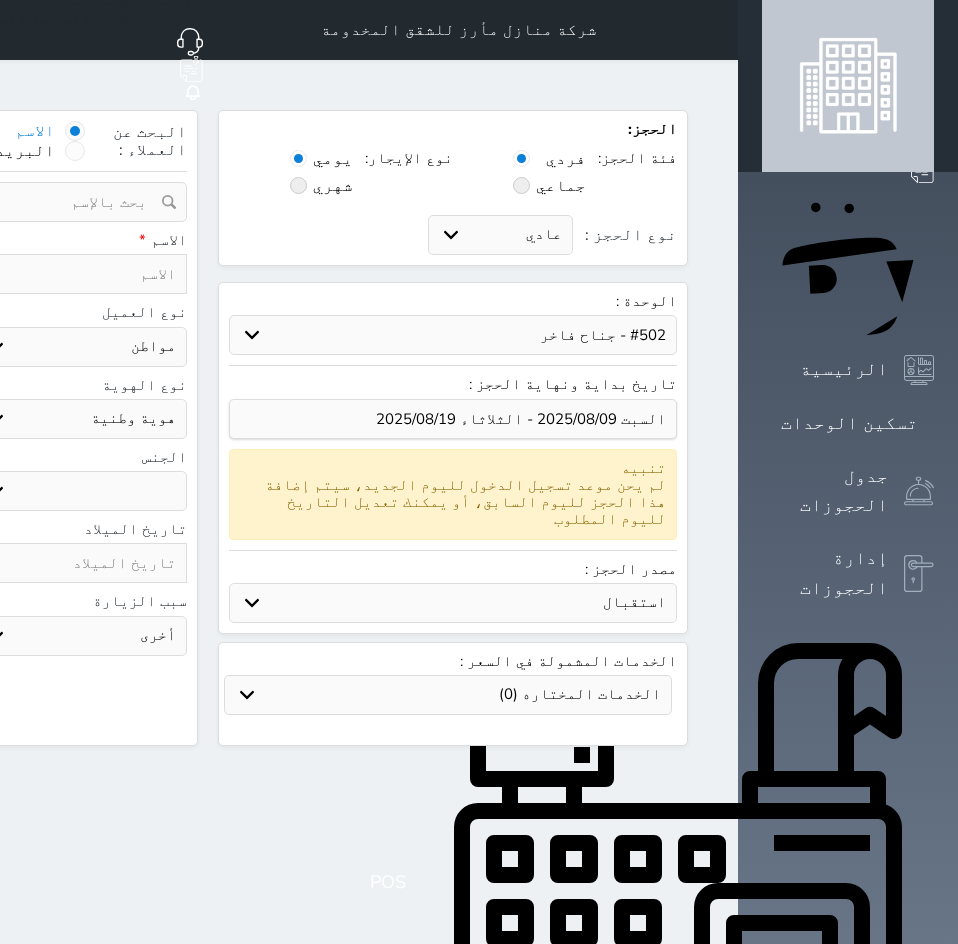 click on "حدد الوحدة
#502 - جناح فاخر
#501 - غرفتين وصالة
#402A - غرفة وصالة
#401A - غرفة وصالة
#302B - غرفتين وصالة
#302A - غرفة وصالة
#201B - غرفتين وصالة
#201A - غرفة وصالة
#102B - غرفتين وصالة
#102A - غرفة وصالة" at bounding box center [453, 335] 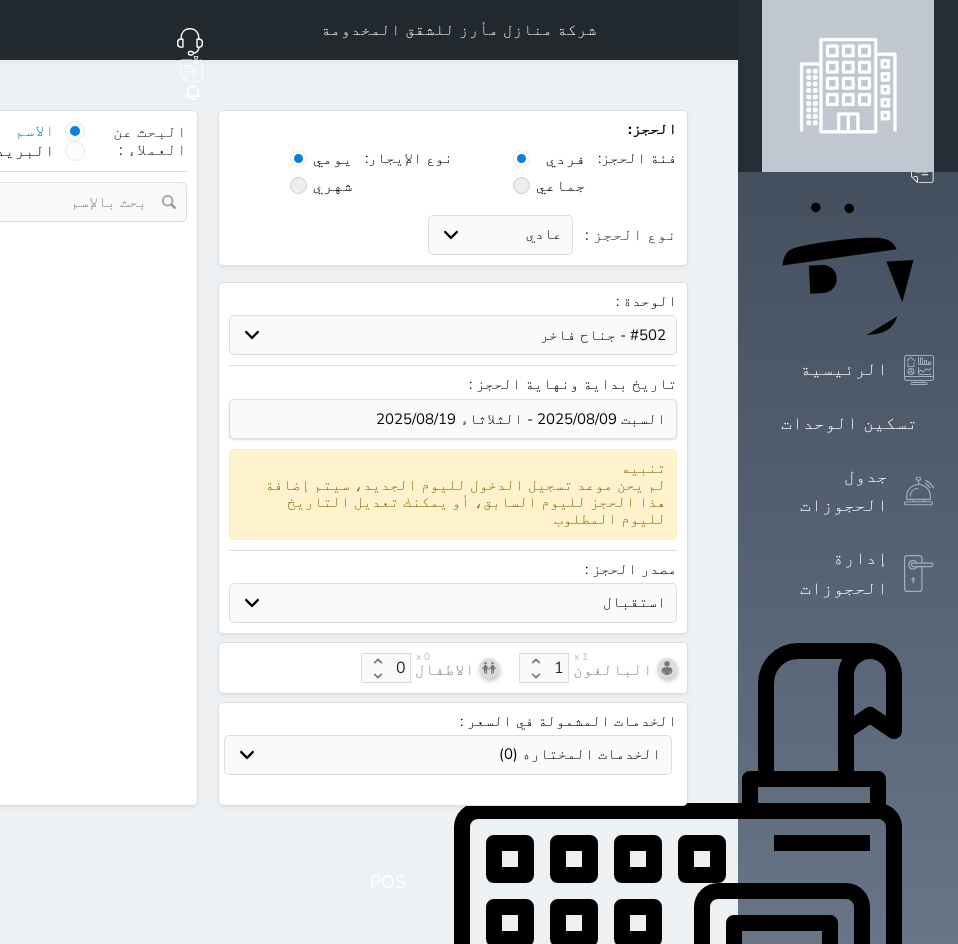 select on "1" 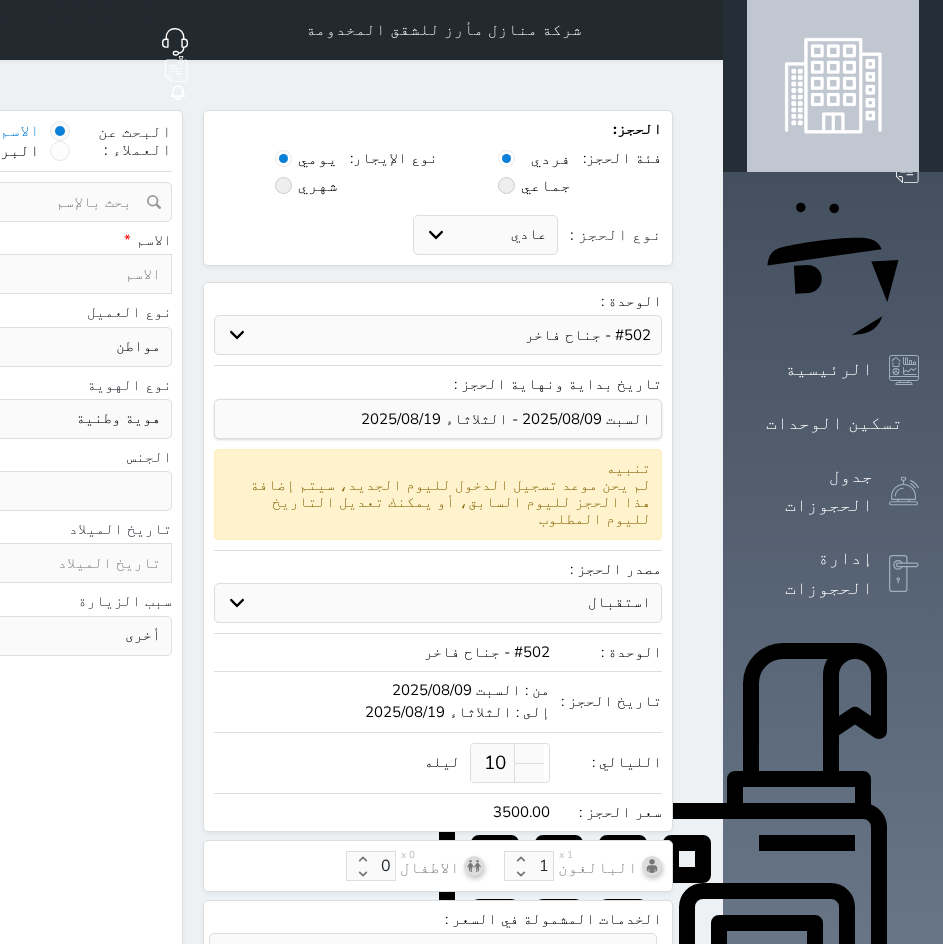 select 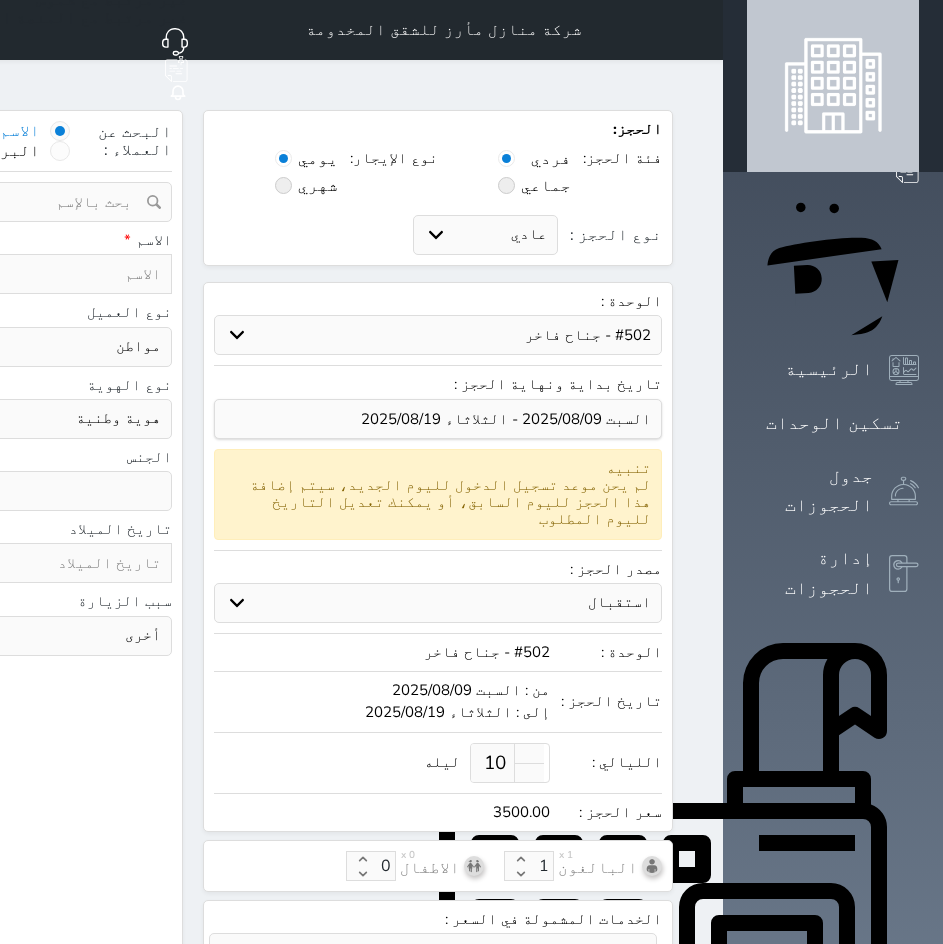 click on "الوحدة :   حدد الوحدة
#502 - جناح فاخر
#501 - غرفتين وصالة
#402A - غرفة وصالة
#401A - غرفة وصالة
#302B - غرفتين وصالة
#302A - غرفة وصالة
#201B - غرفتين وصالة
#201A - غرفة وصالة
#102B - غرفتين وصالة
#102A - غرفة وصالة" at bounding box center [438, 329] 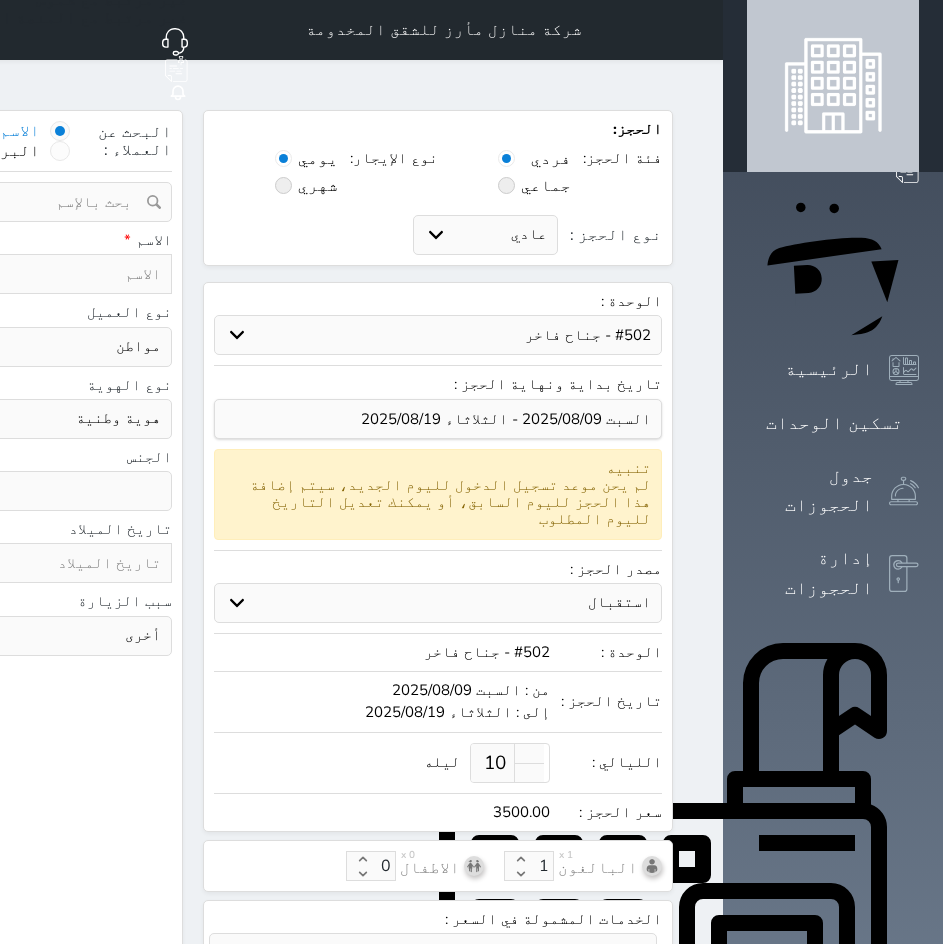 click on "حدد الوحدة
#502 - جناح فاخر
#501 - غرفتين وصالة
#402A - غرفة وصالة
#401A - غرفة وصالة
#302B - غرفتين وصالة
#302A - غرفة وصالة
#201B - غرفتين وصالة
#201A - غرفة وصالة
#102B - غرفتين وصالة
#102A - غرفة وصالة" at bounding box center [438, 335] 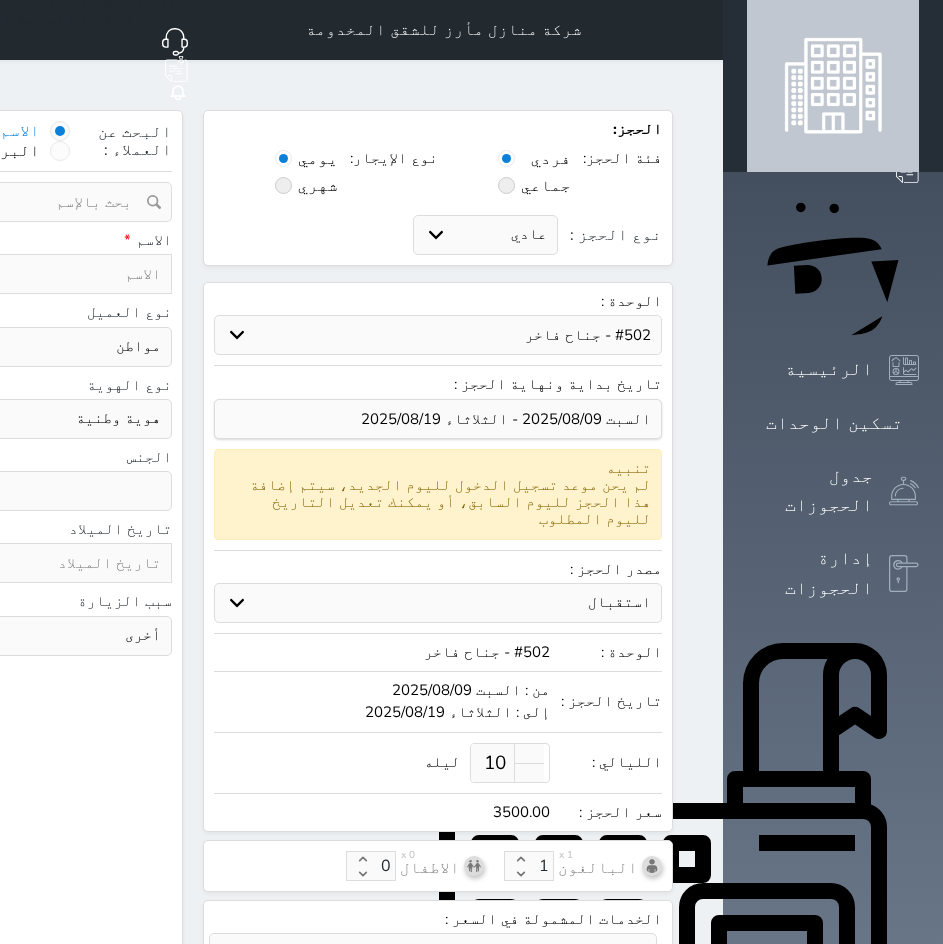 click on "حدد الوحدة
#502 - جناح فاخر
#501 - غرفتين وصالة
#402A - غرفة وصالة
#401A - غرفة وصالة
#302B - غرفتين وصالة
#302A - غرفة وصالة
#201B - غرفتين وصالة
#201A - غرفة وصالة
#102B - غرفتين وصالة
#102A - غرفة وصالة" at bounding box center [438, 335] 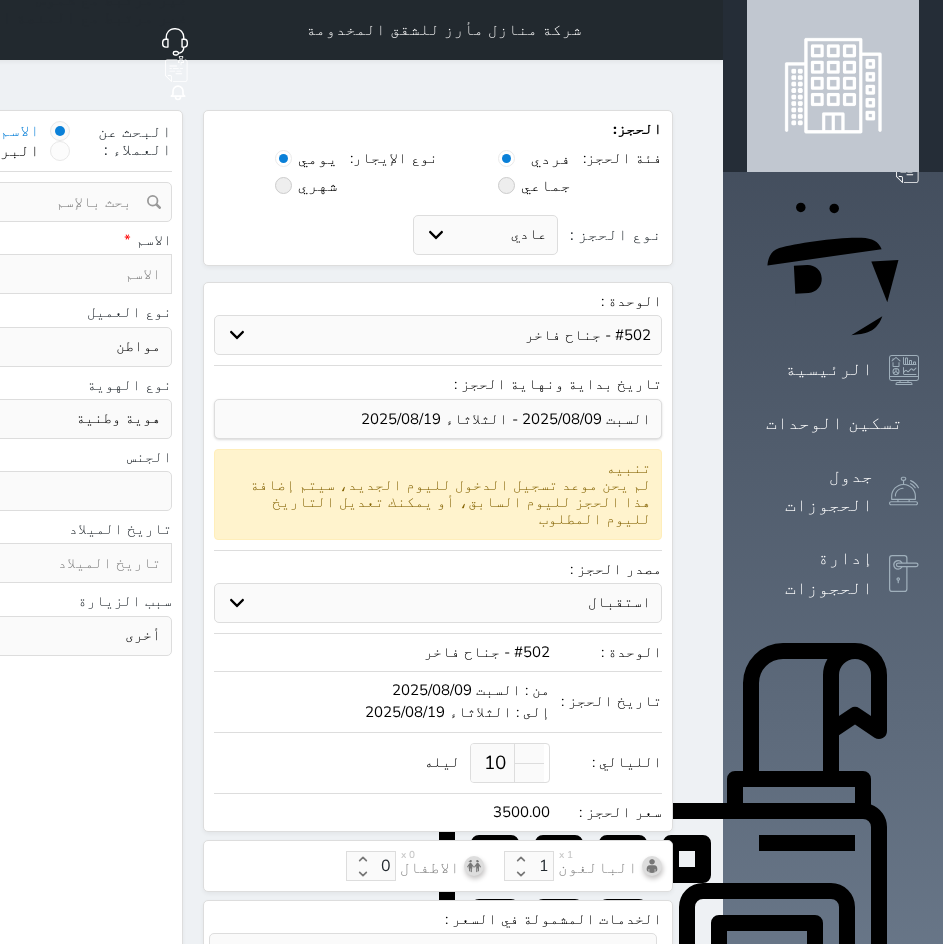 select on "57344" 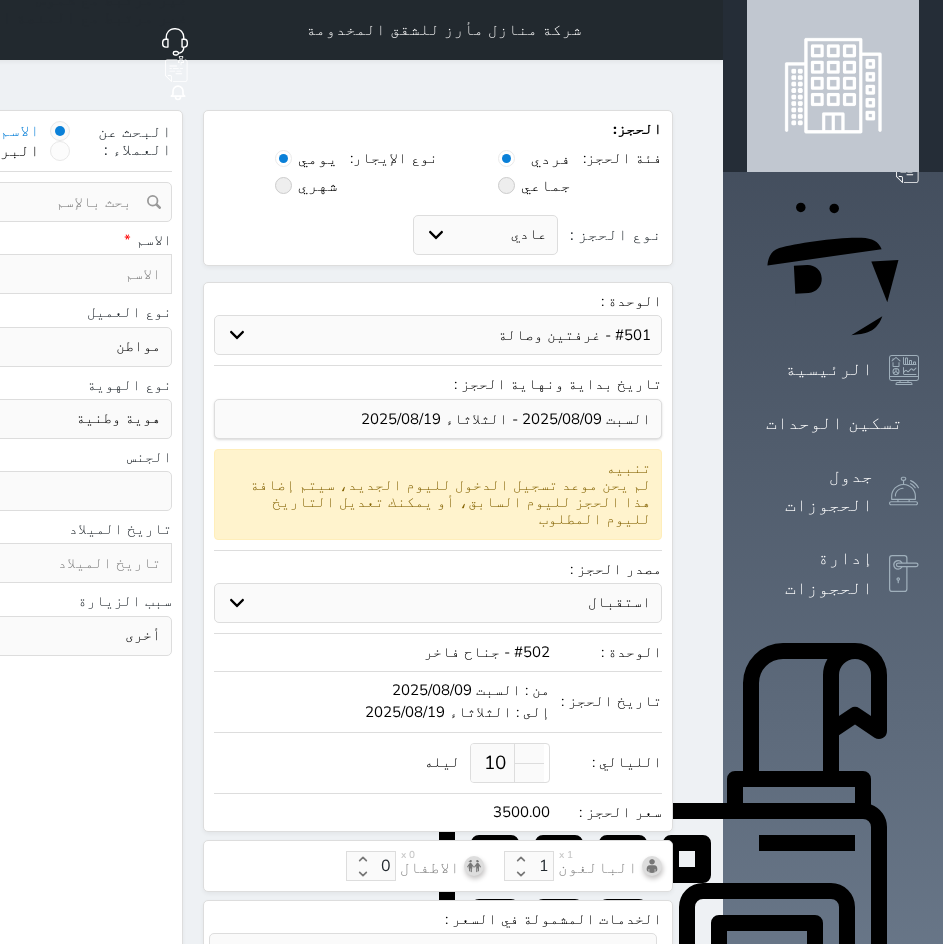 click on "حدد الوحدة
#502 - جناح فاخر
#501 - غرفتين وصالة
#402A - غرفة وصالة
#401A - غرفة وصالة
#302B - غرفتين وصالة
#302A - غرفة وصالة
#201B - غرفتين وصالة
#201A - غرفة وصالة
#102B - غرفتين وصالة
#102A - غرفة وصالة" at bounding box center [438, 335] 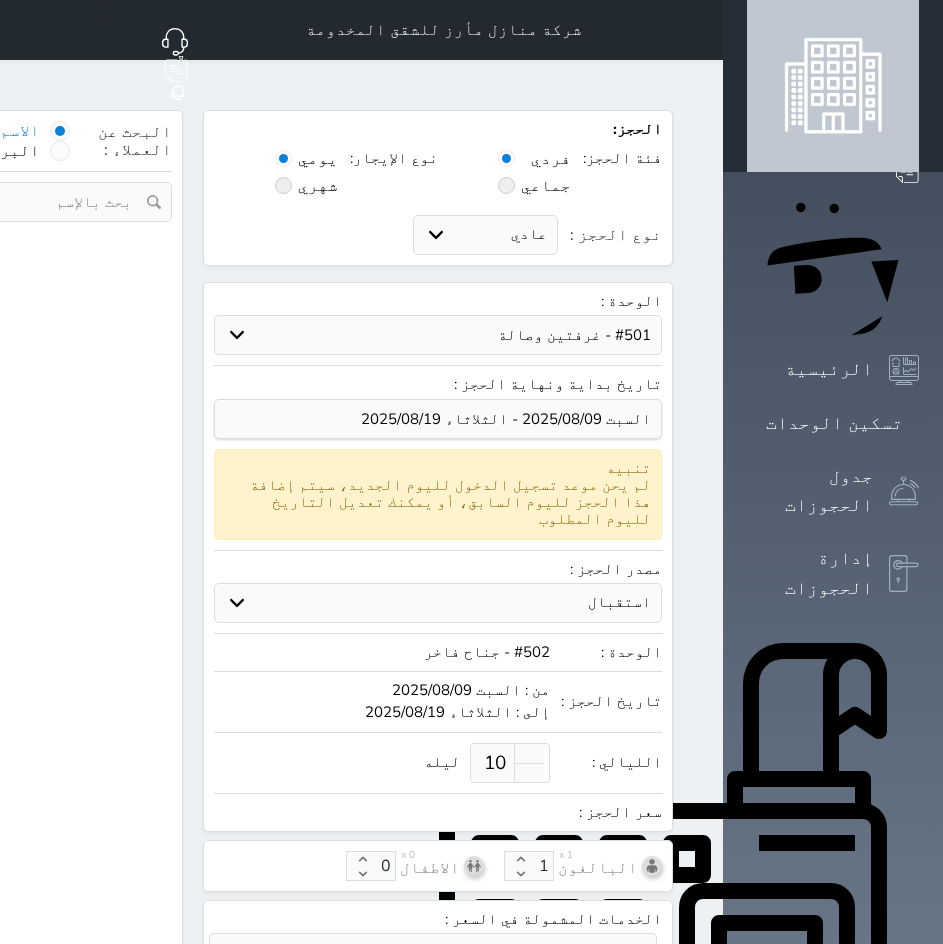 select on "1" 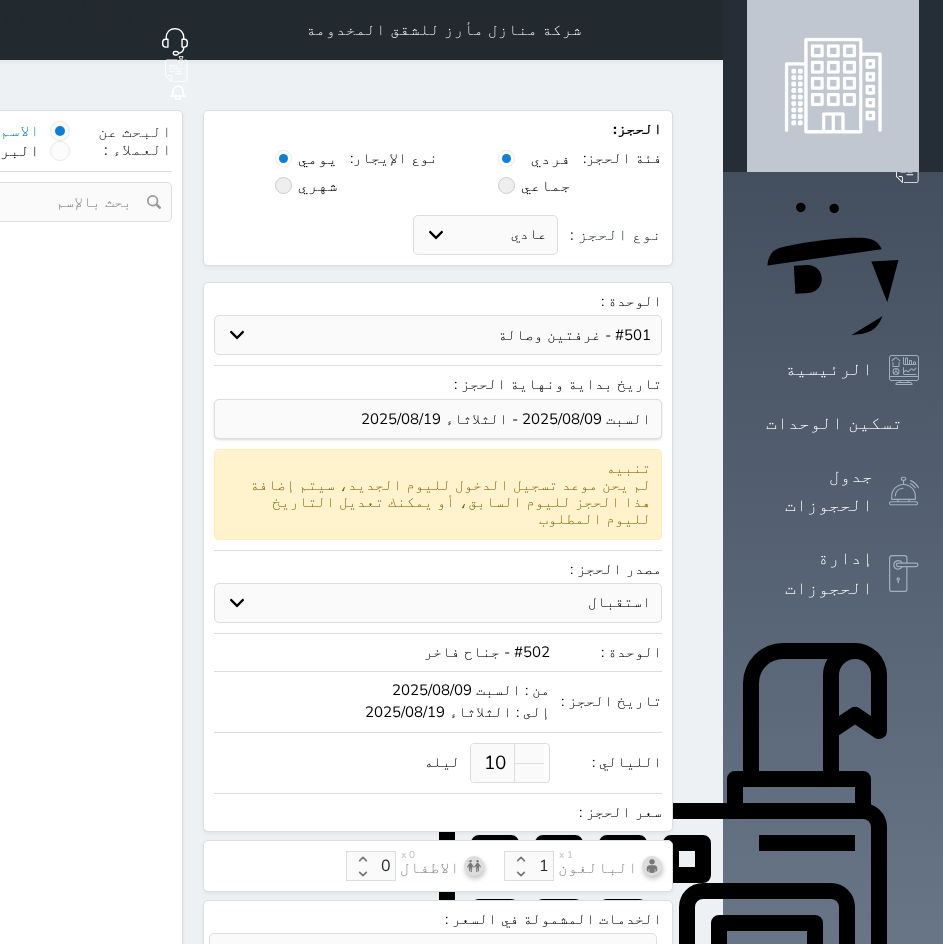 select on "113" 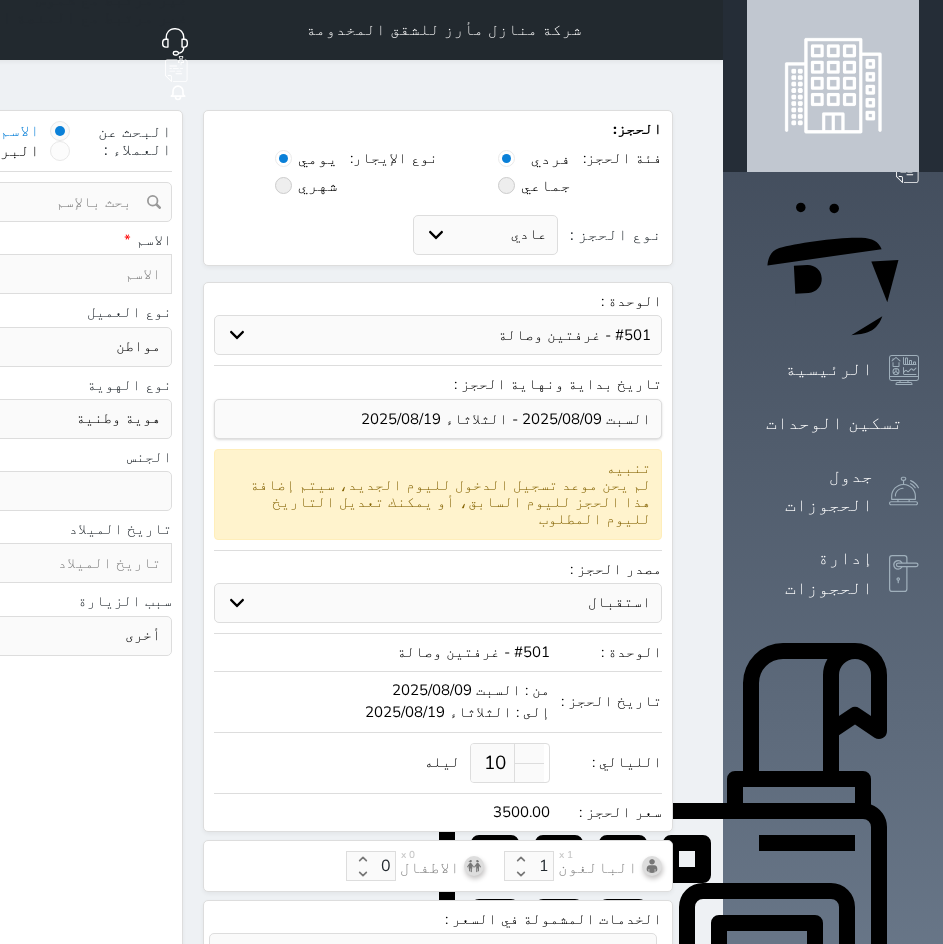 select 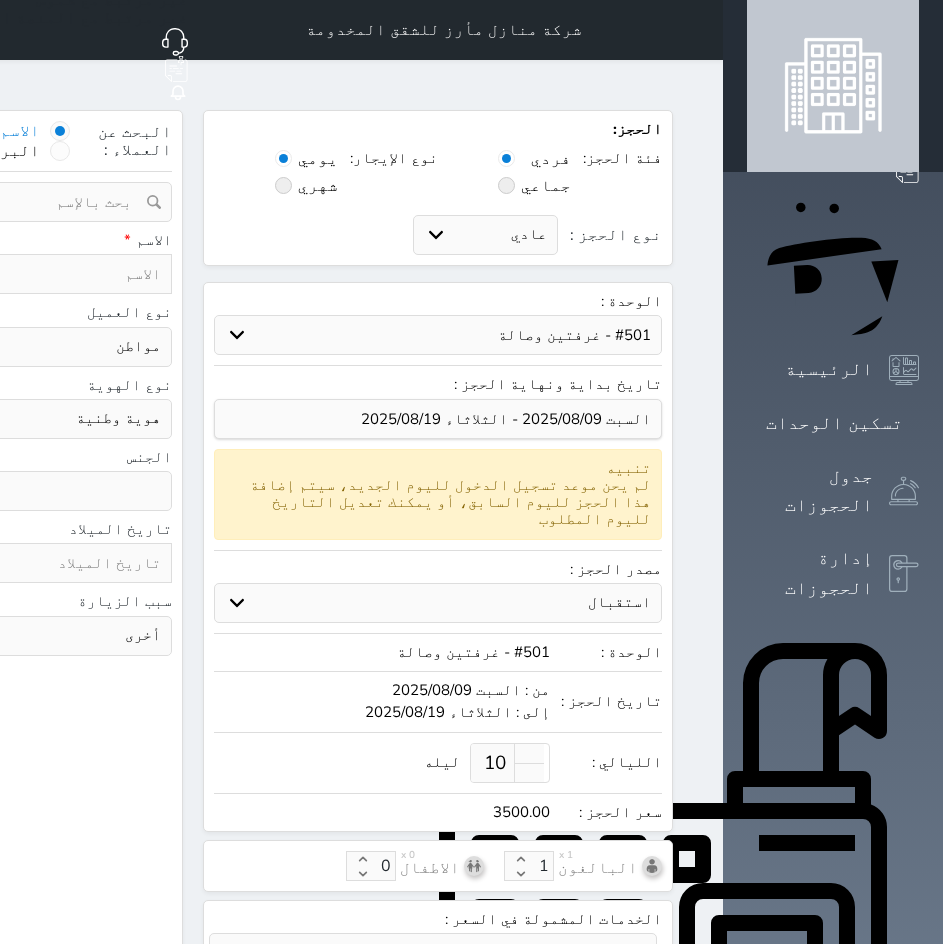click at bounding box center [699, 30] 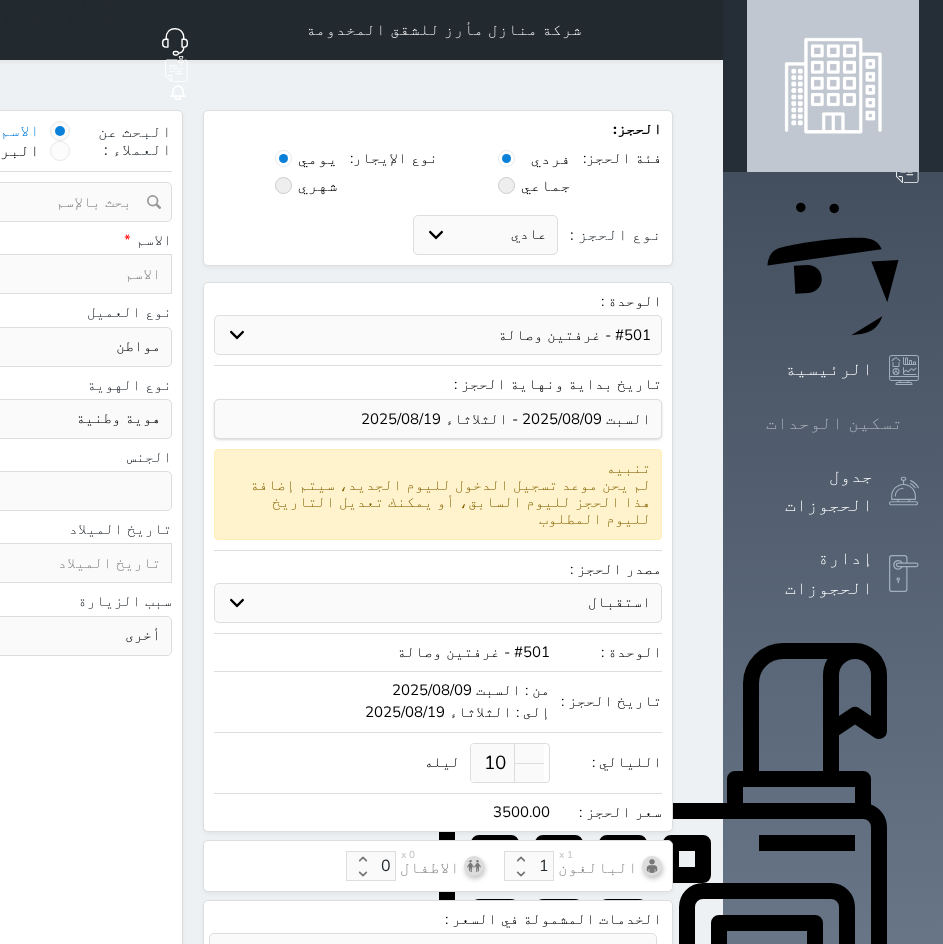 click on "تسكين الوحدات" at bounding box center [833, 423] 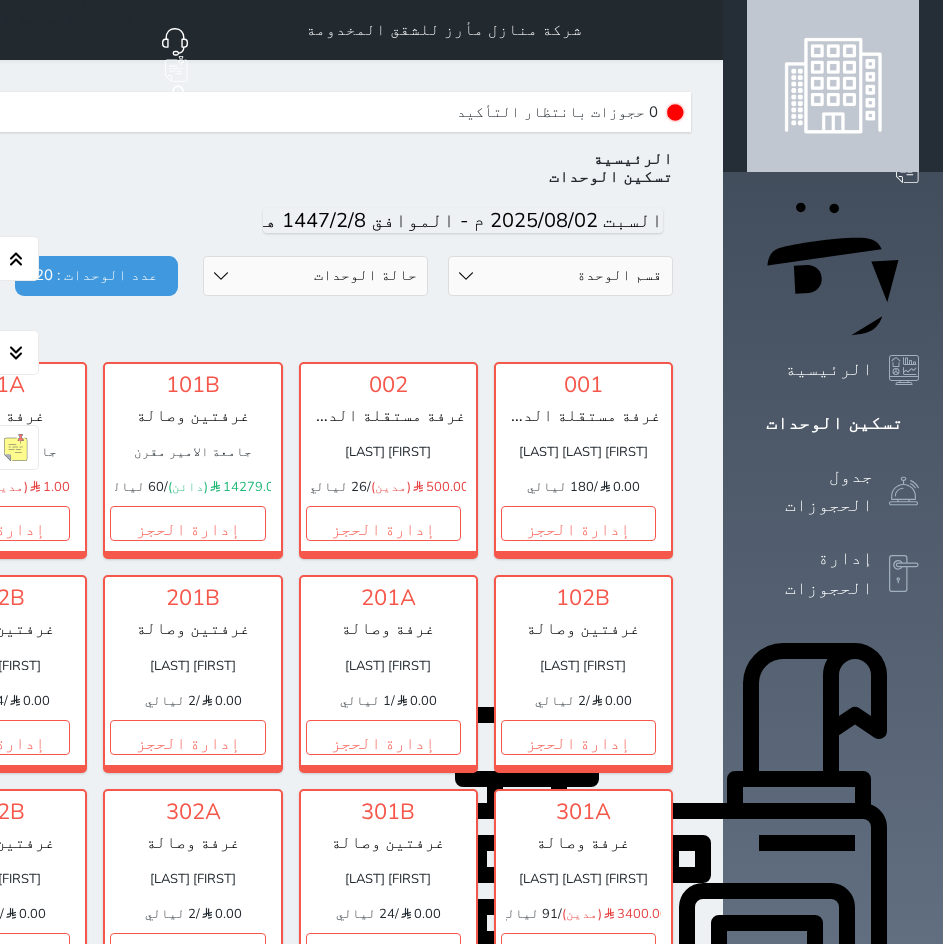 click at bounding box center [699, 30] 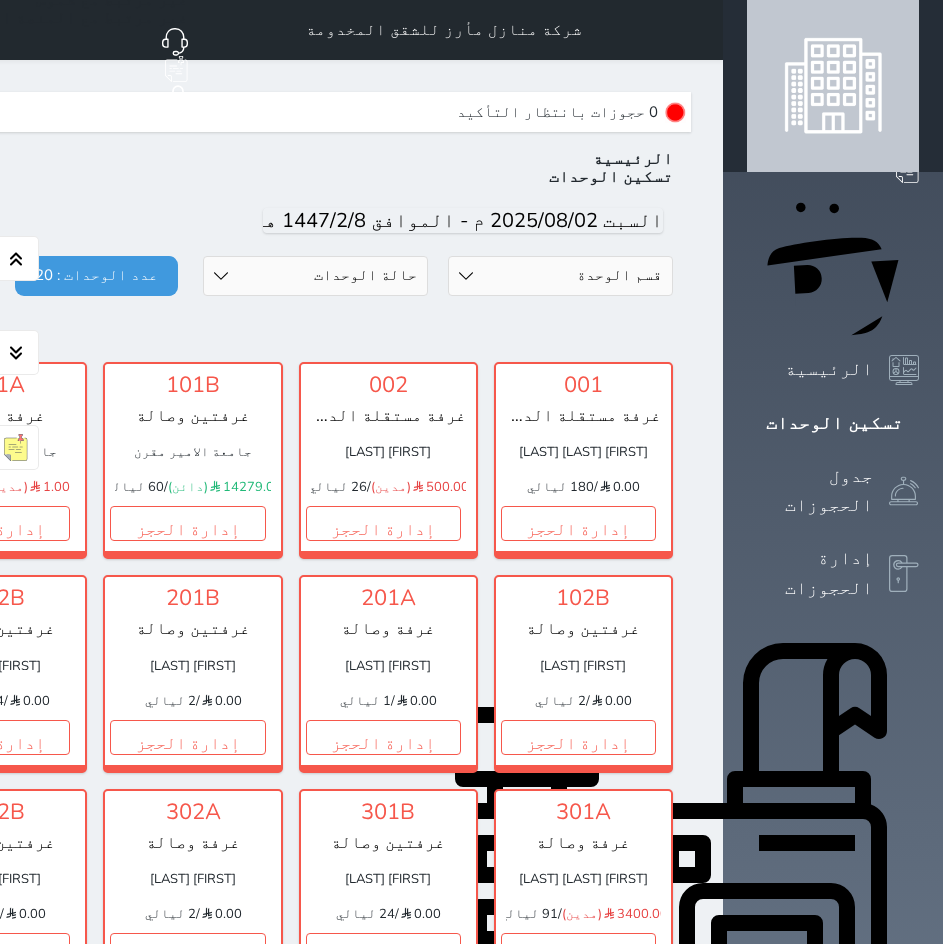click on "حجز جديد" at bounding box center [838, 110] 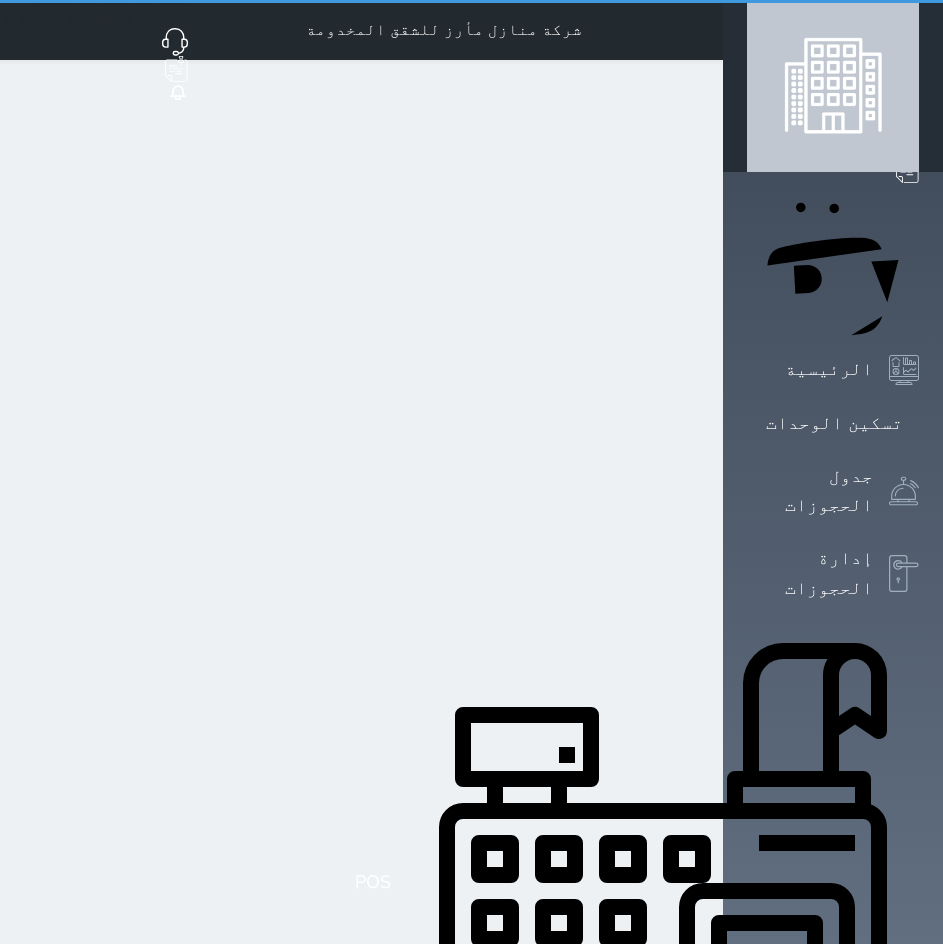 select on "1" 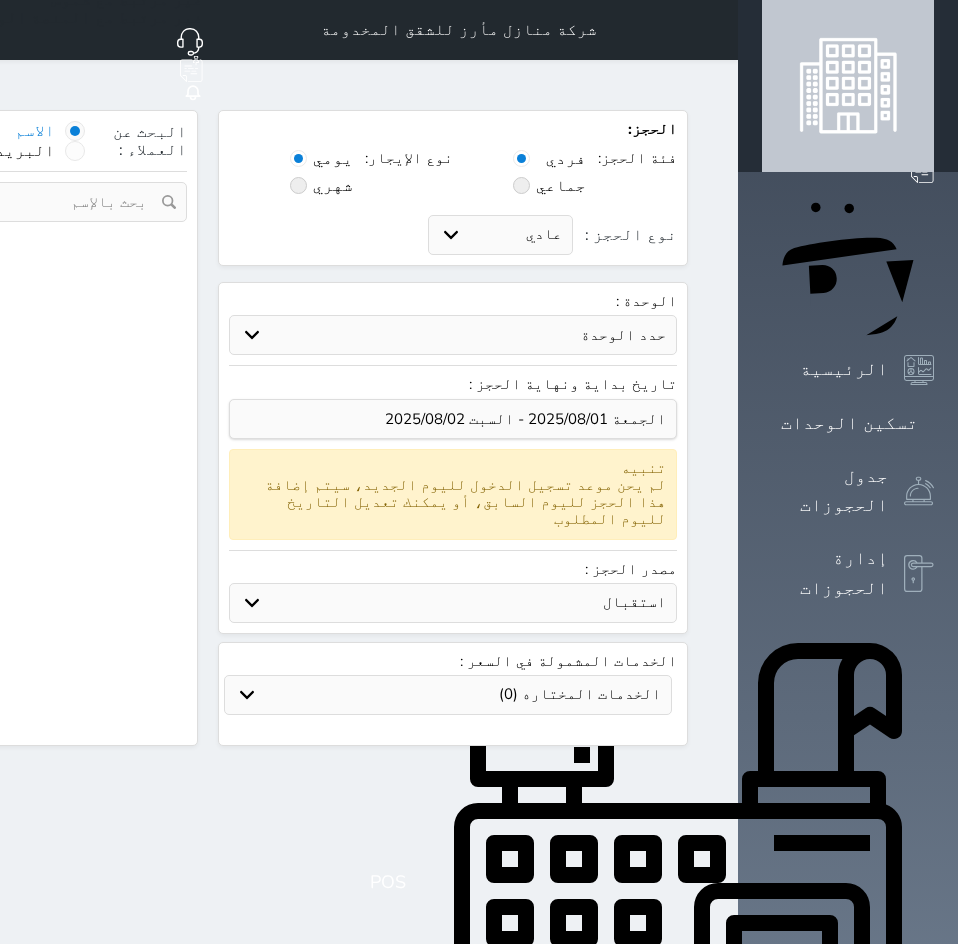 select 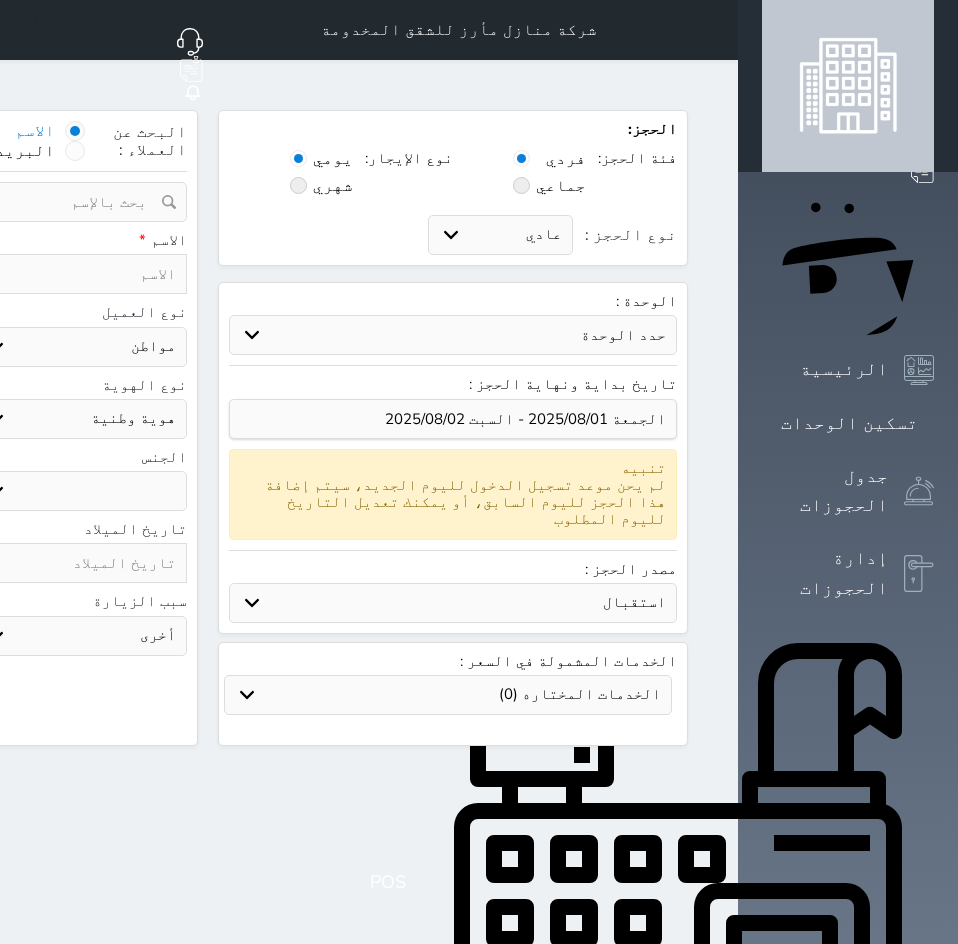click on "حدد الوحدة" at bounding box center (453, 335) 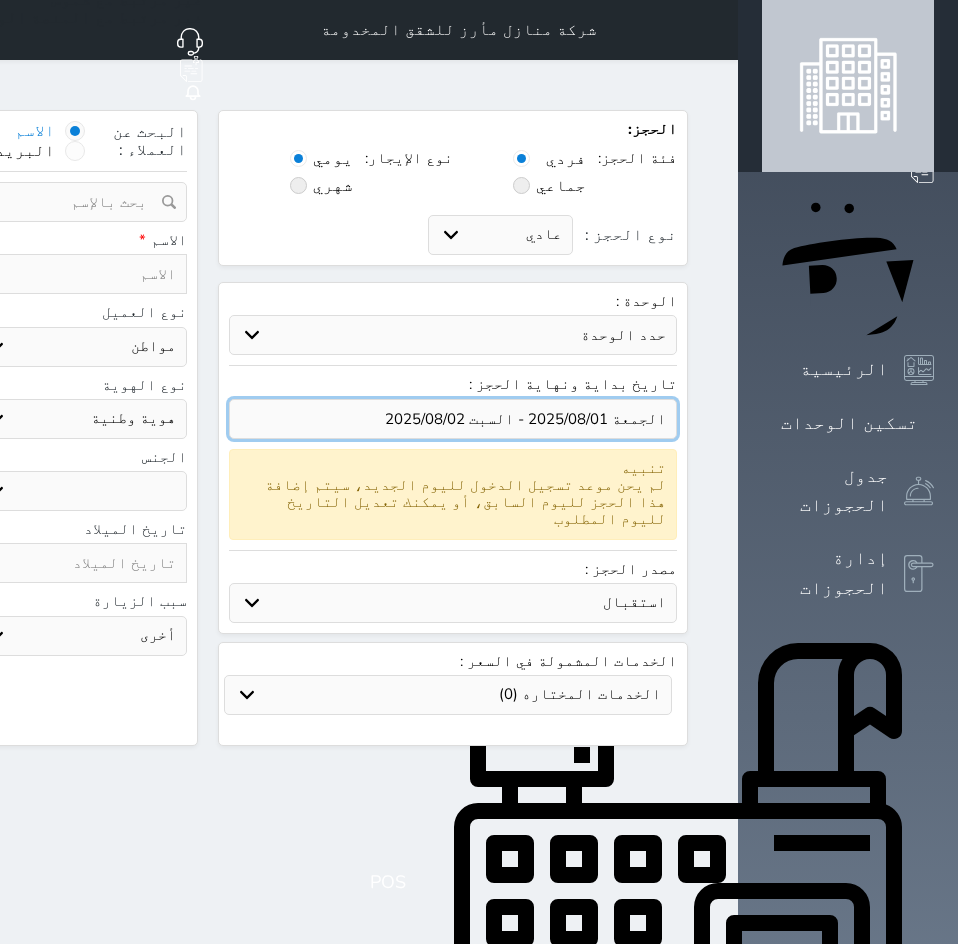 click at bounding box center (453, 419) 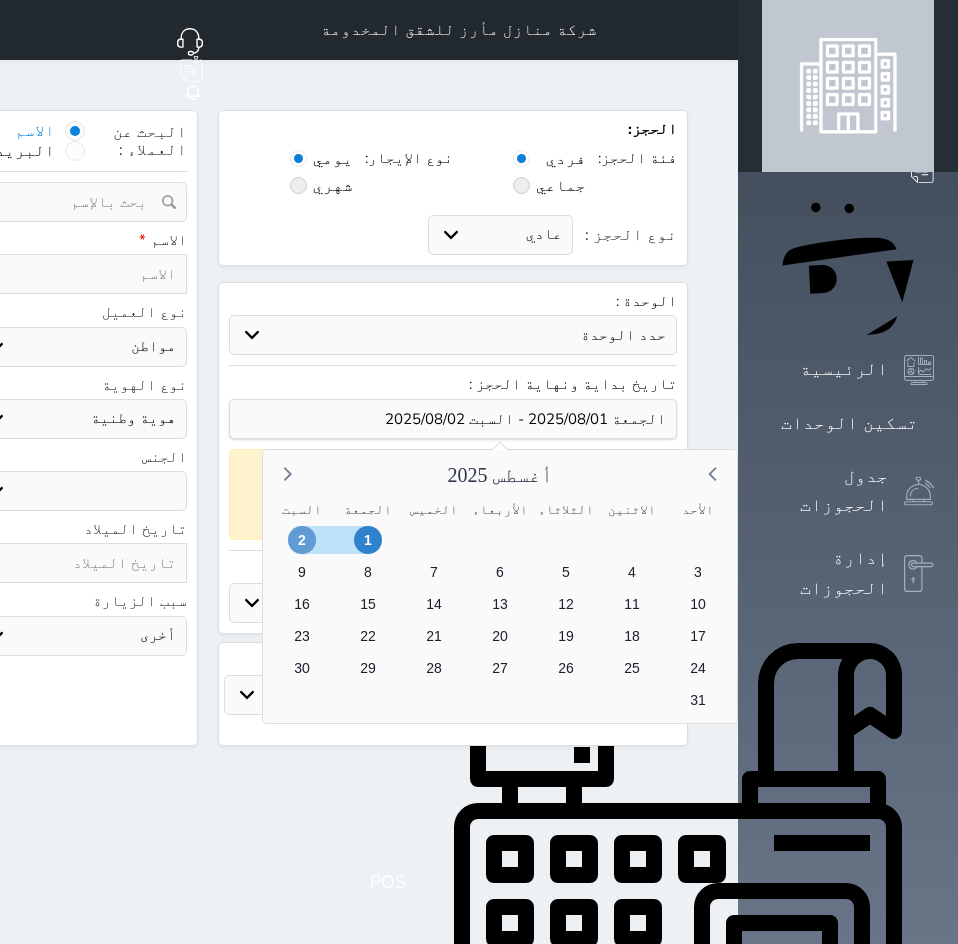 click on "2" at bounding box center (302, 540) 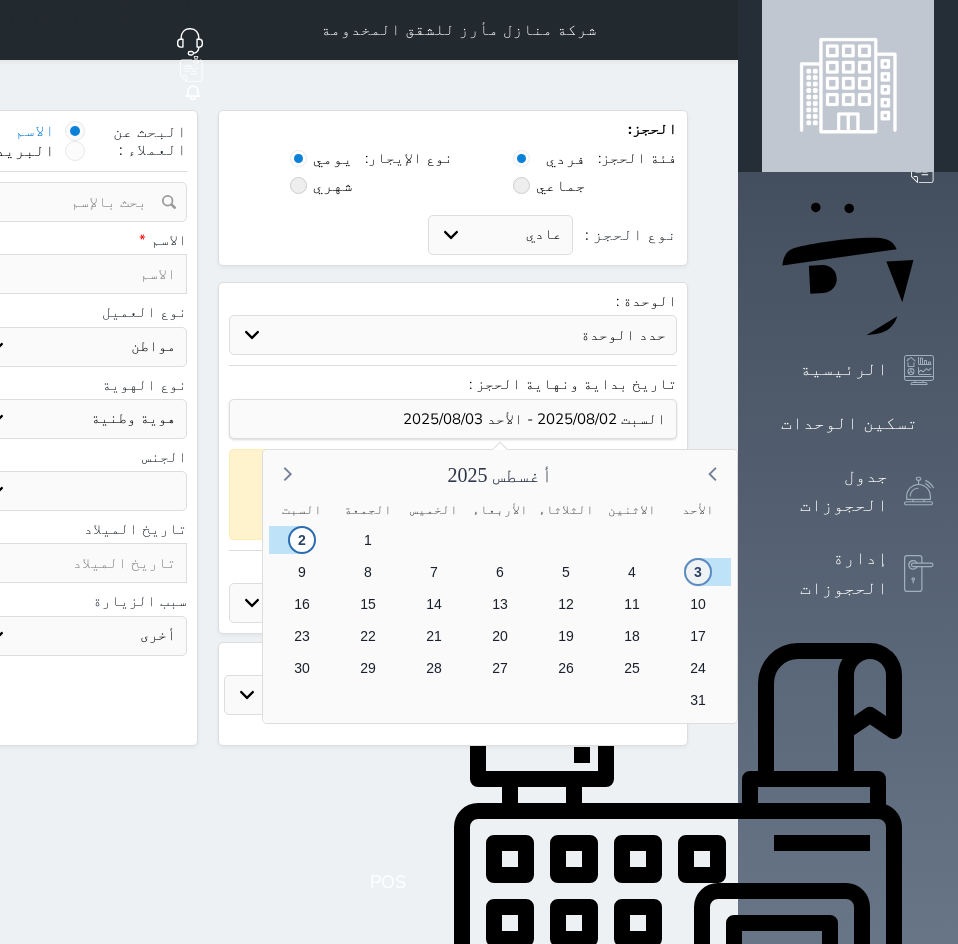 click on "3" at bounding box center (698, 572) 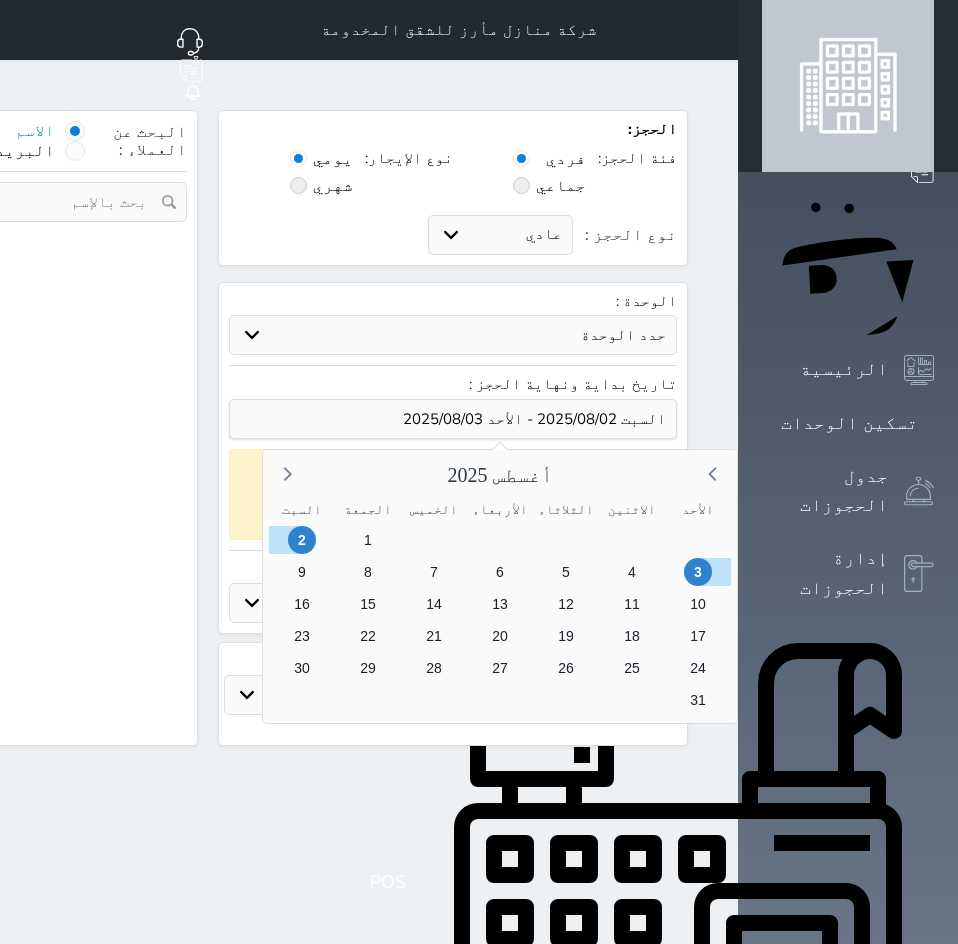 select 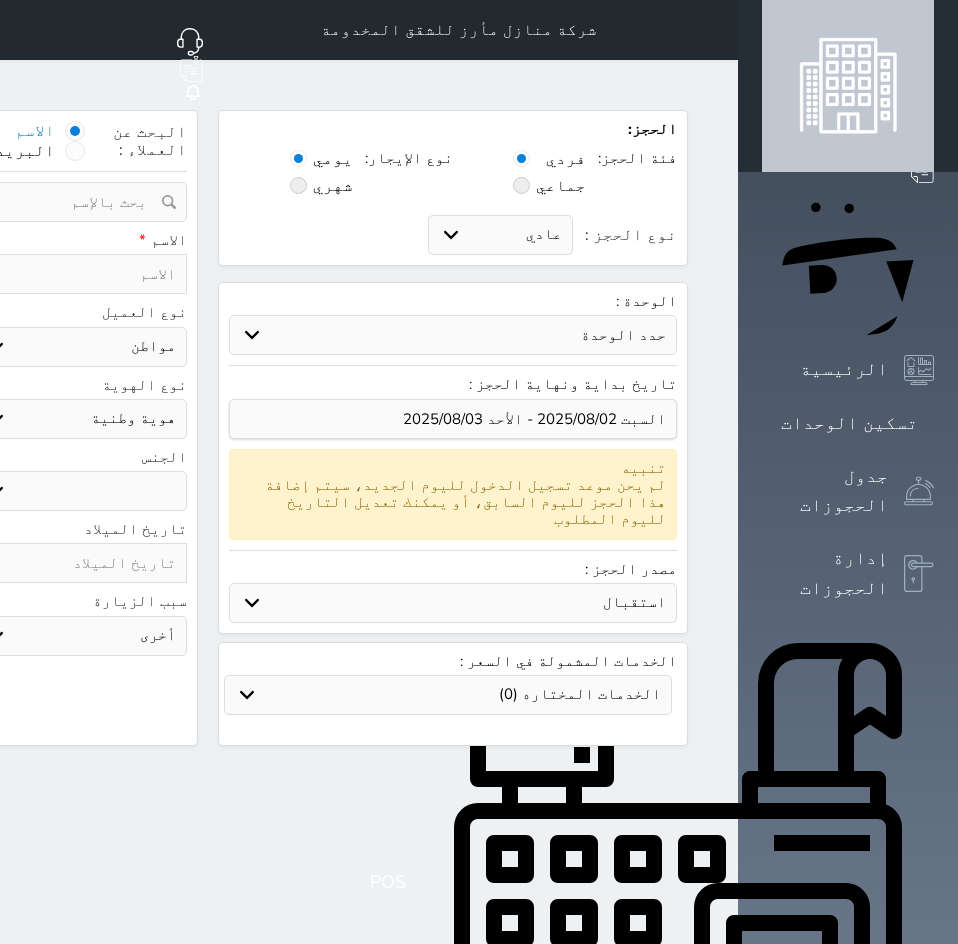 click on "حدد الوحدة
#502 - جناح فاخر
#402A - غرفة وصالة
#302B - غرفتين وصالة
#302A - غرفة وصالة
#201B - غرفتين وصالة
#201A - غرفة وصالة
#102B - غرفتين وصالة
#102A - غرفة وصالة" at bounding box center (453, 335) 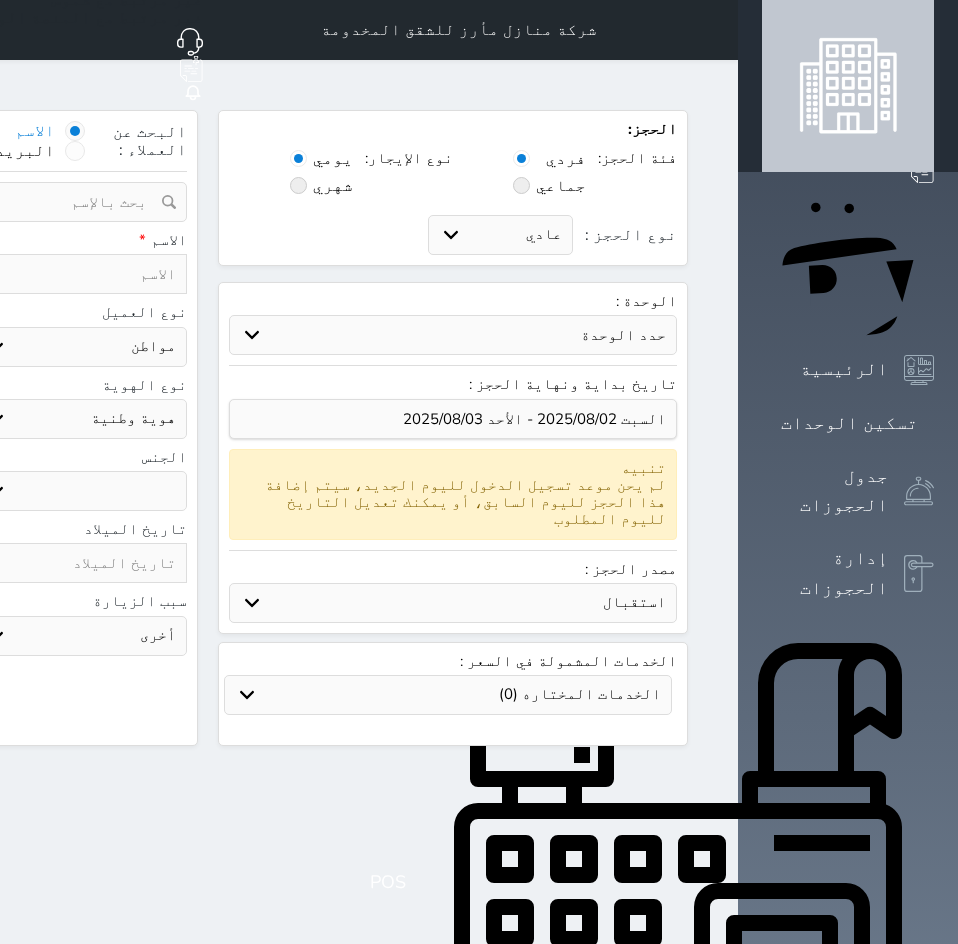 click on "حدد الوحدة
#502 - جناح فاخر
#402A - غرفة وصالة
#302B - غرفتين وصالة
#302A - غرفة وصالة
#201B - غرفتين وصالة
#201A - غرفة وصالة
#102B - غرفتين وصالة
#102A - غرفة وصالة" at bounding box center (453, 335) 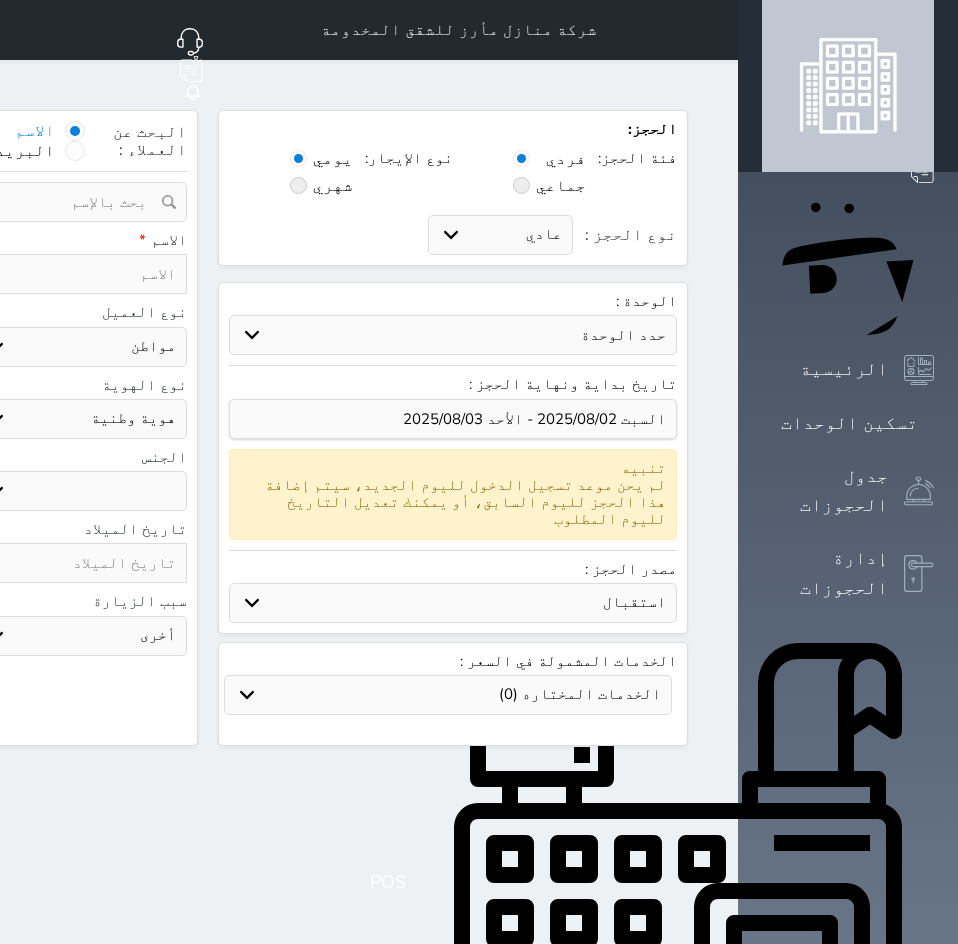 select on "57691" 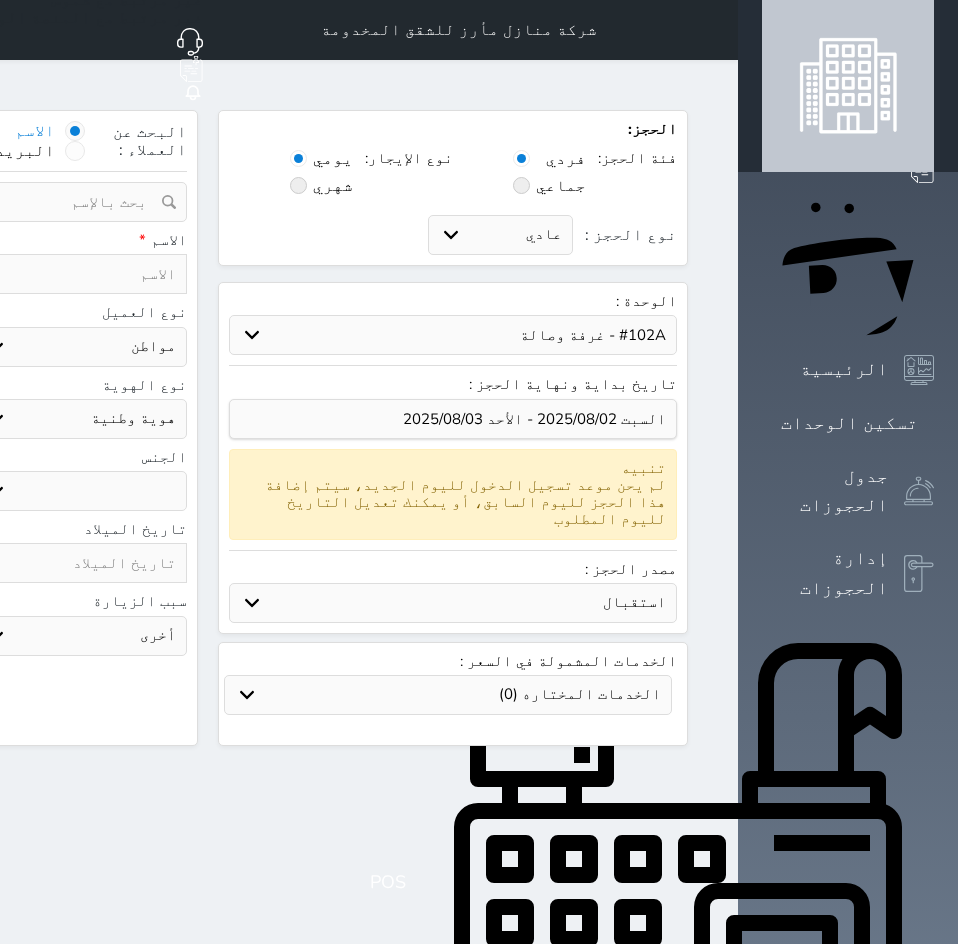 click on "حدد الوحدة
#502 - جناح فاخر
#402A - غرفة وصالة
#302B - غرفتين وصالة
#302A - غرفة وصالة
#201B - غرفتين وصالة
#201A - غرفة وصالة
#102B - غرفتين وصالة
#102A - غرفة وصالة" at bounding box center [453, 335] 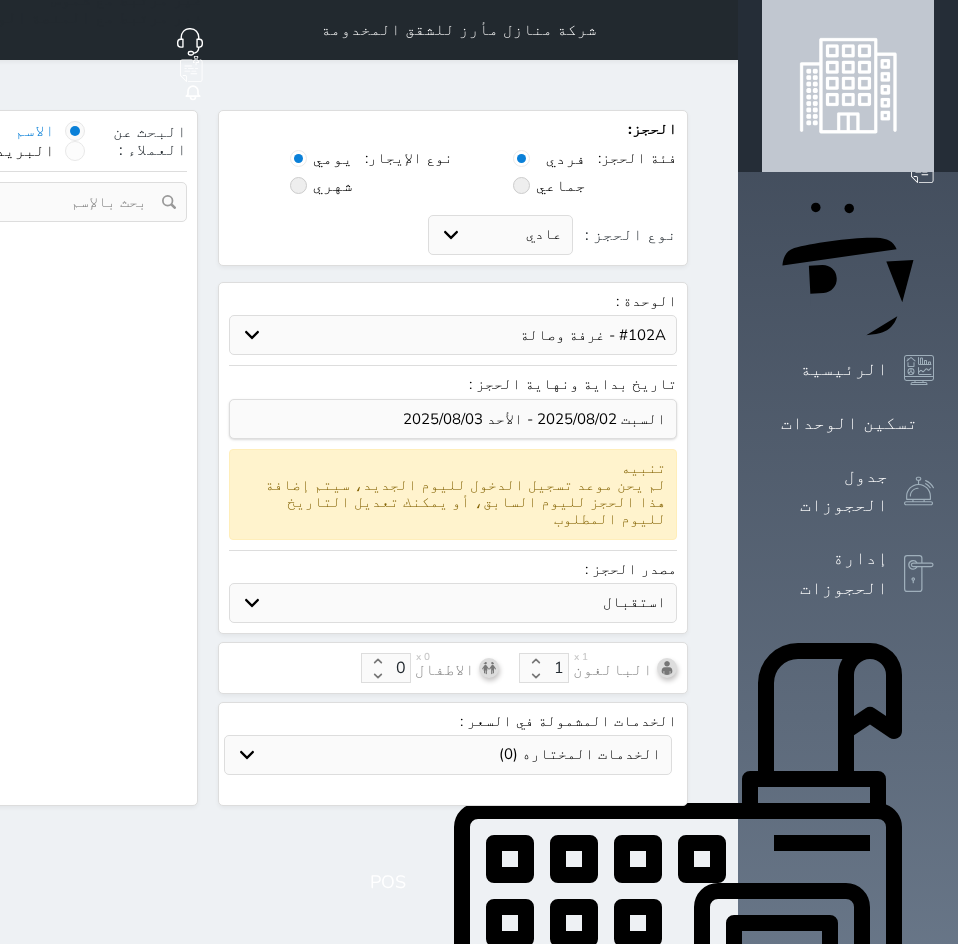 select on "1" 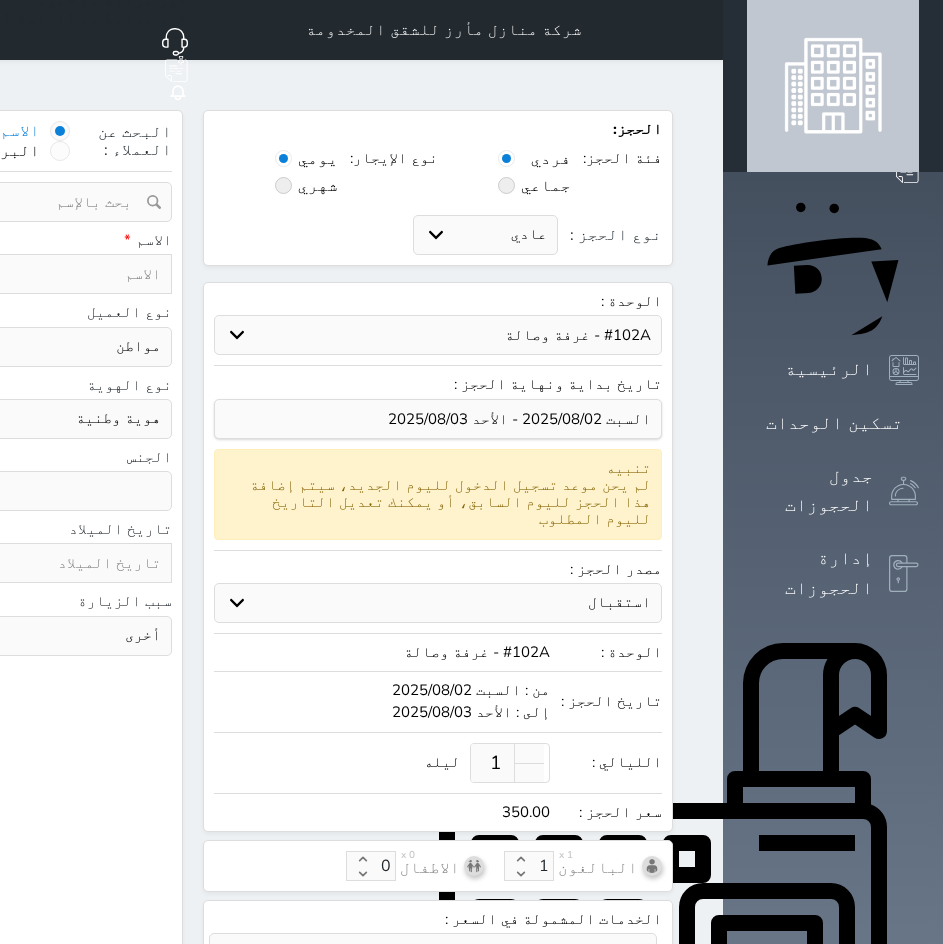 select 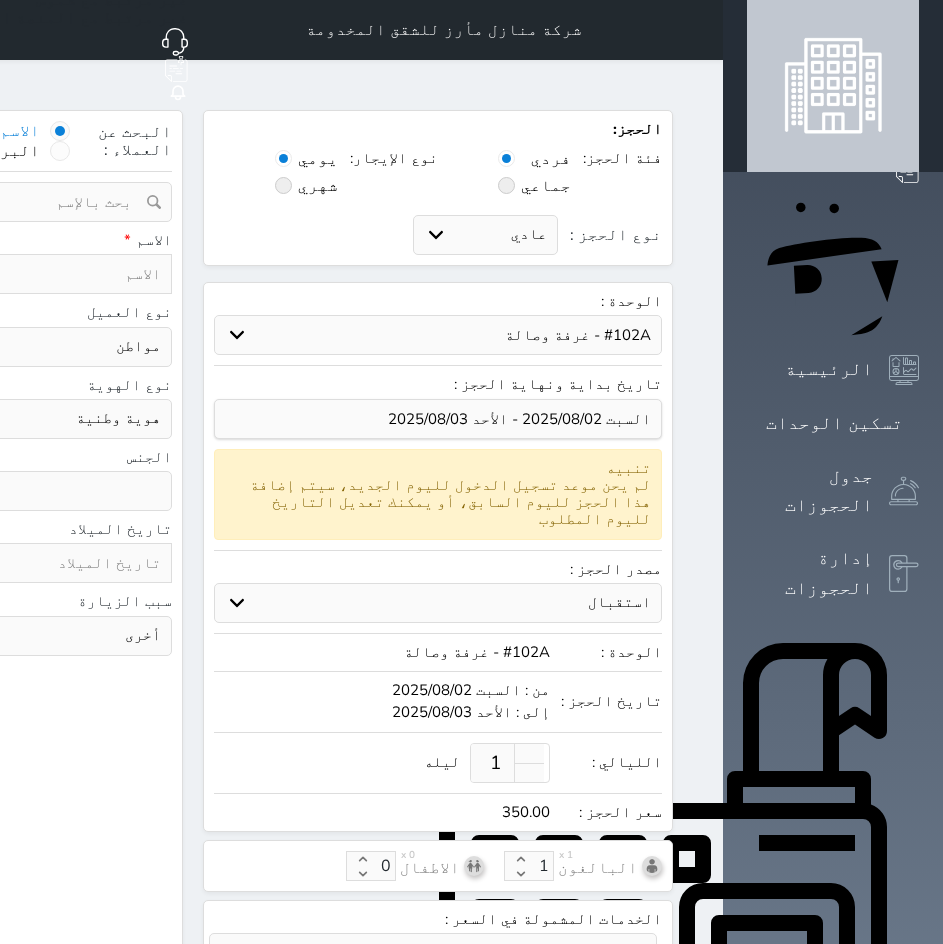 click at bounding box center [65, 274] 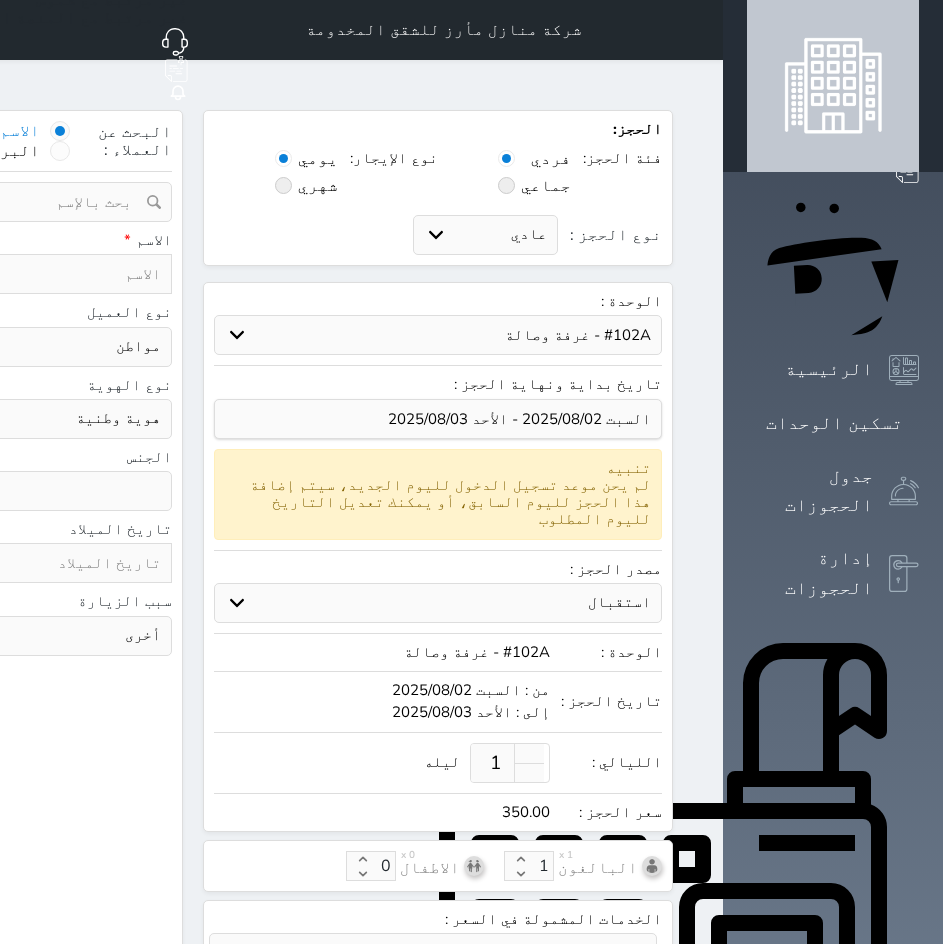 type on "A" 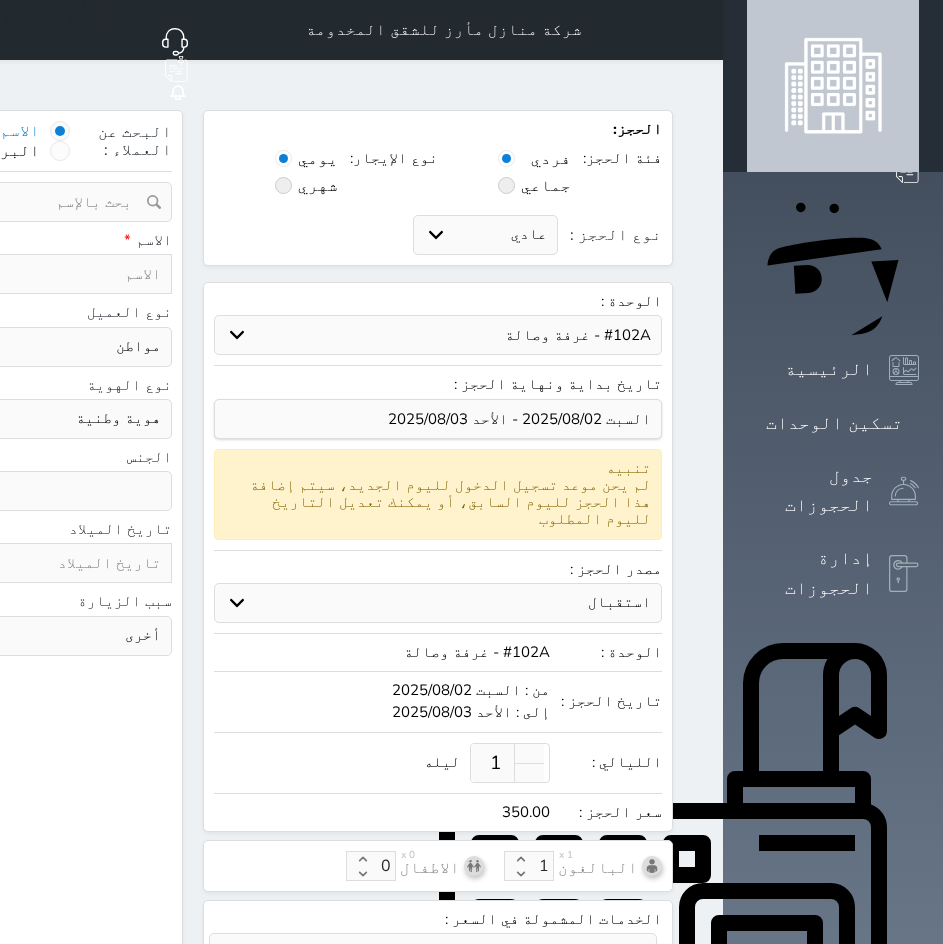 select 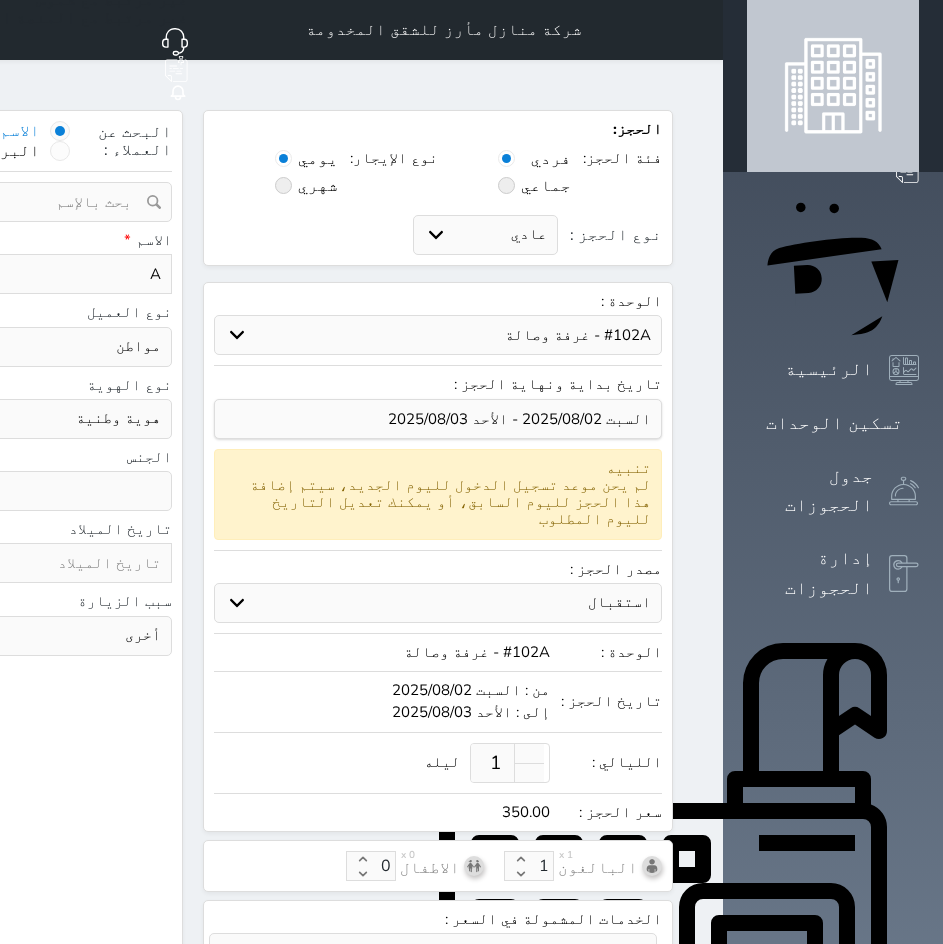 type 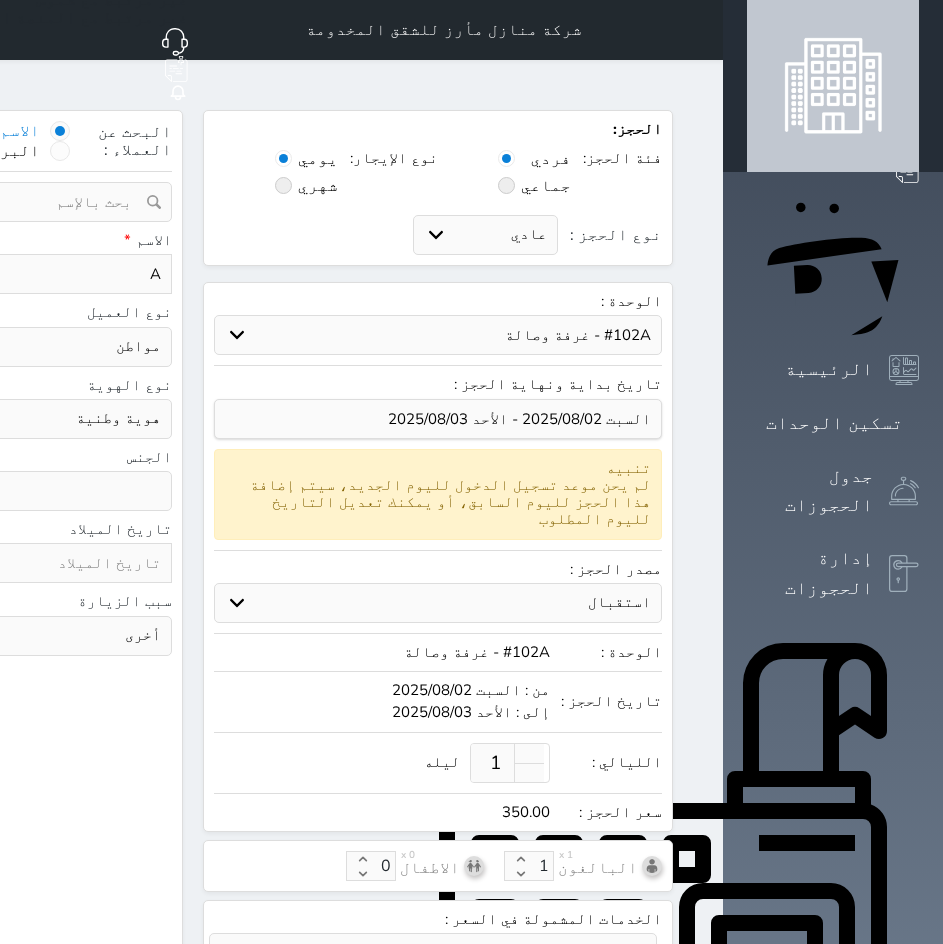 select 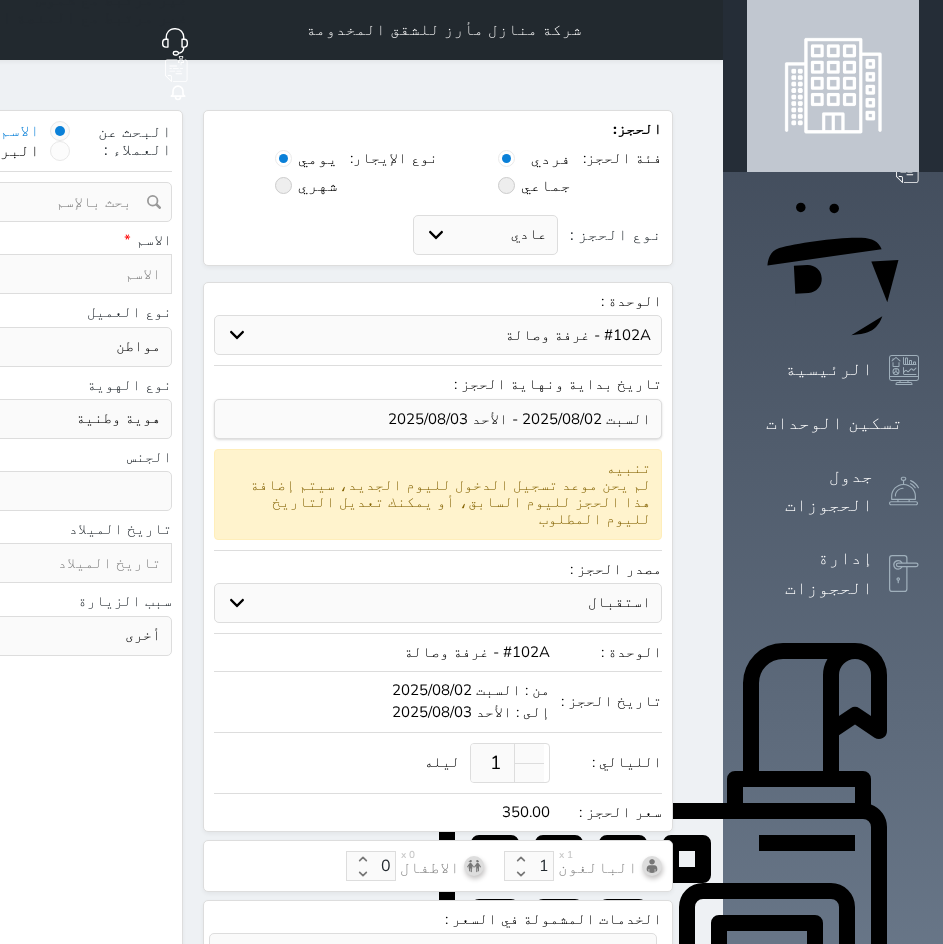 type on "a" 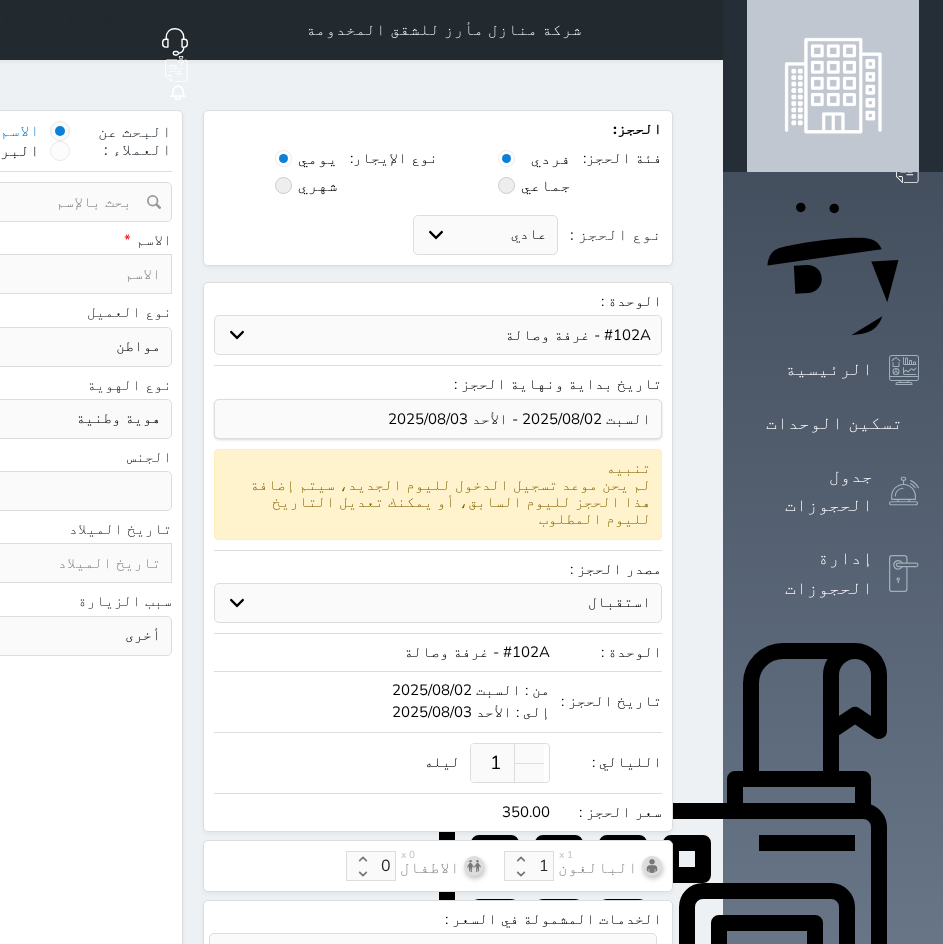 select 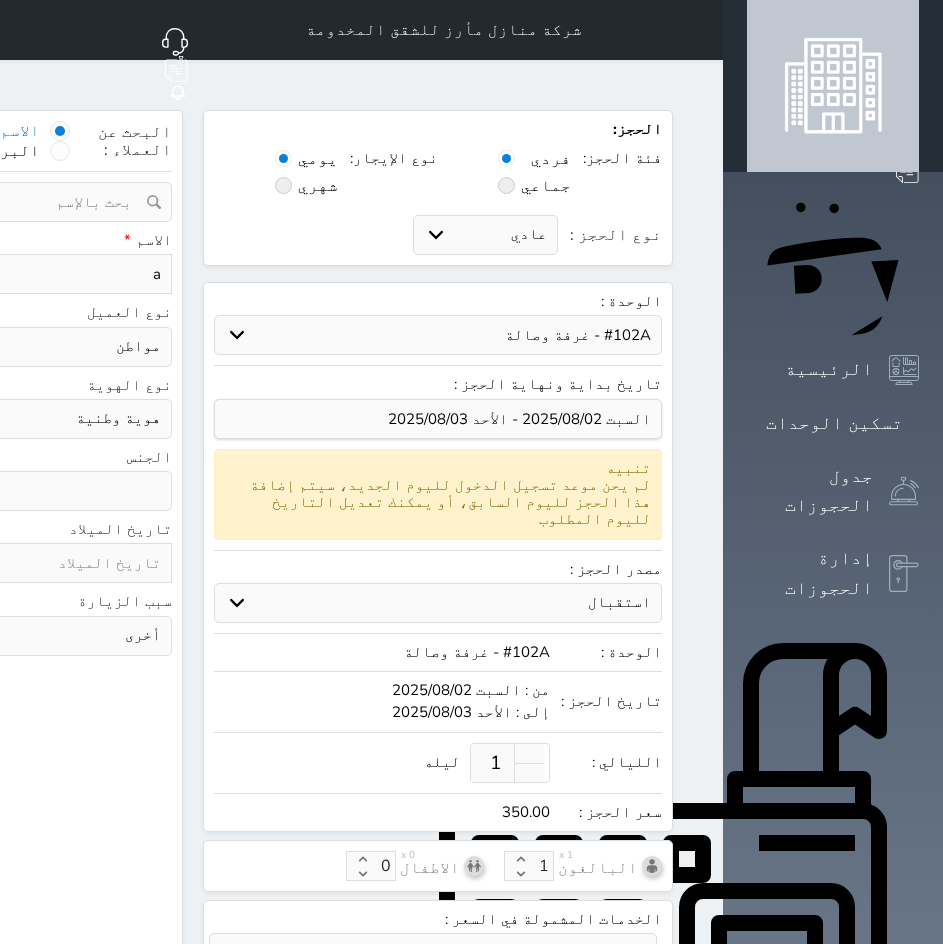 type on "al" 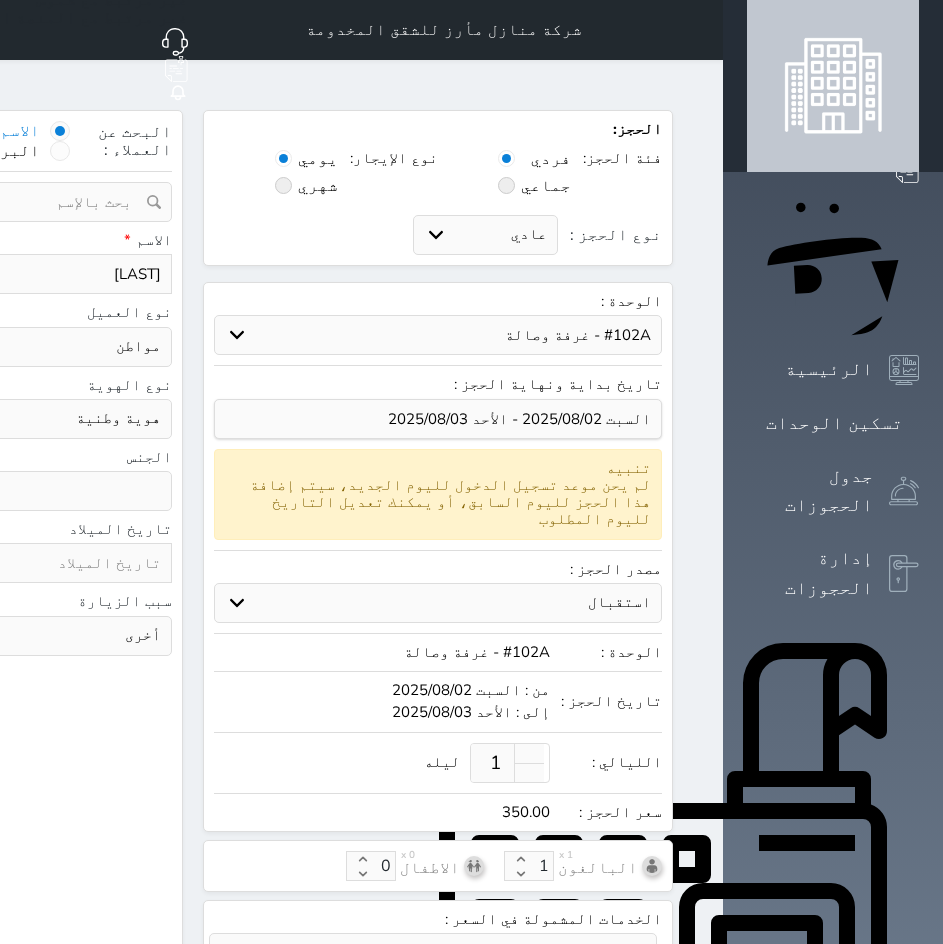 select 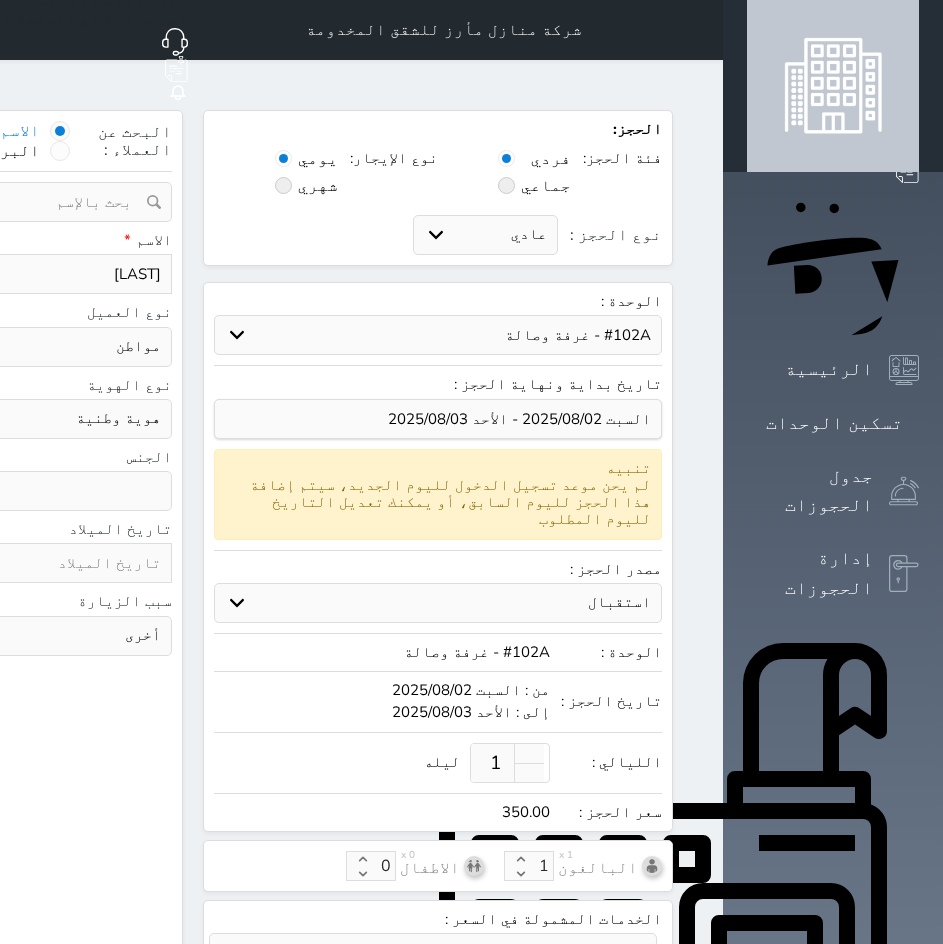 type on "ali" 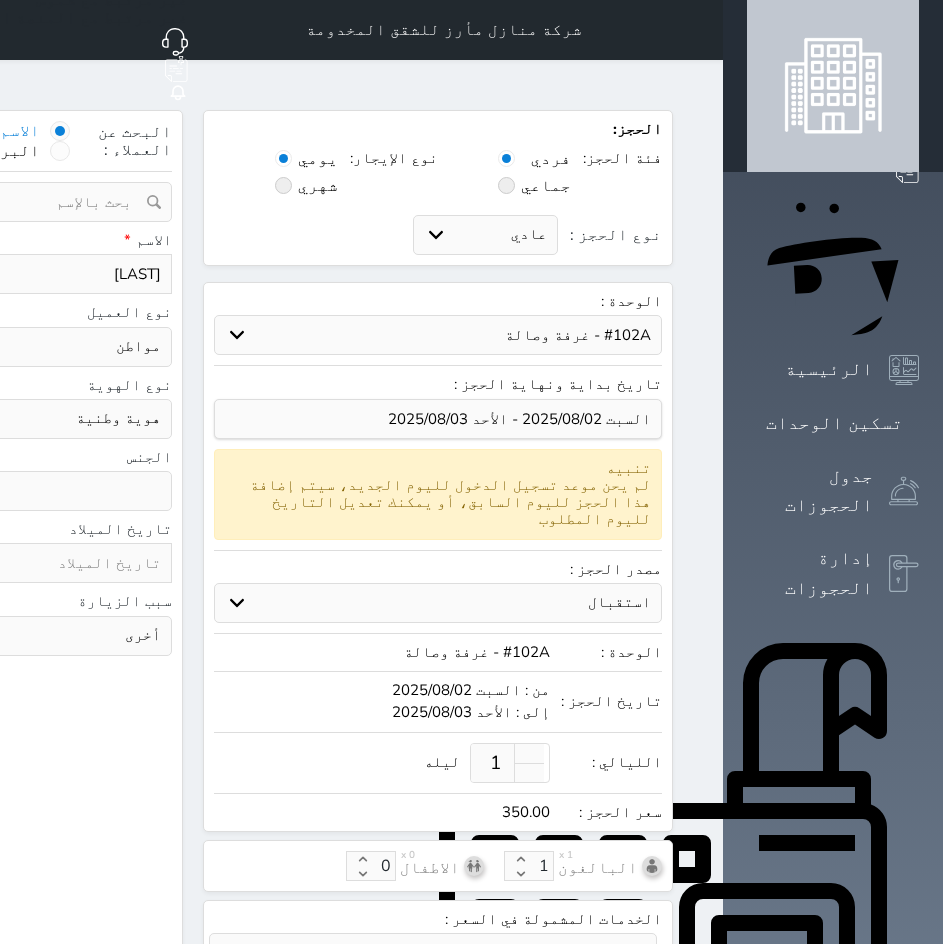 select 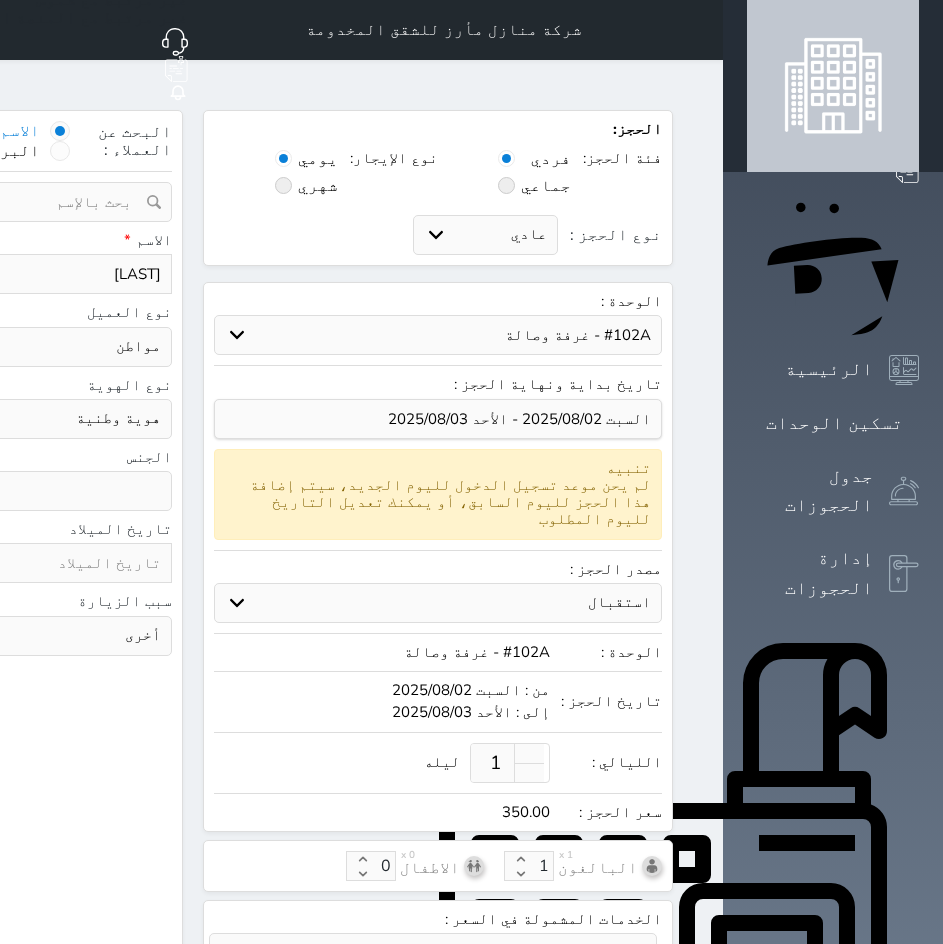 type on "ali" 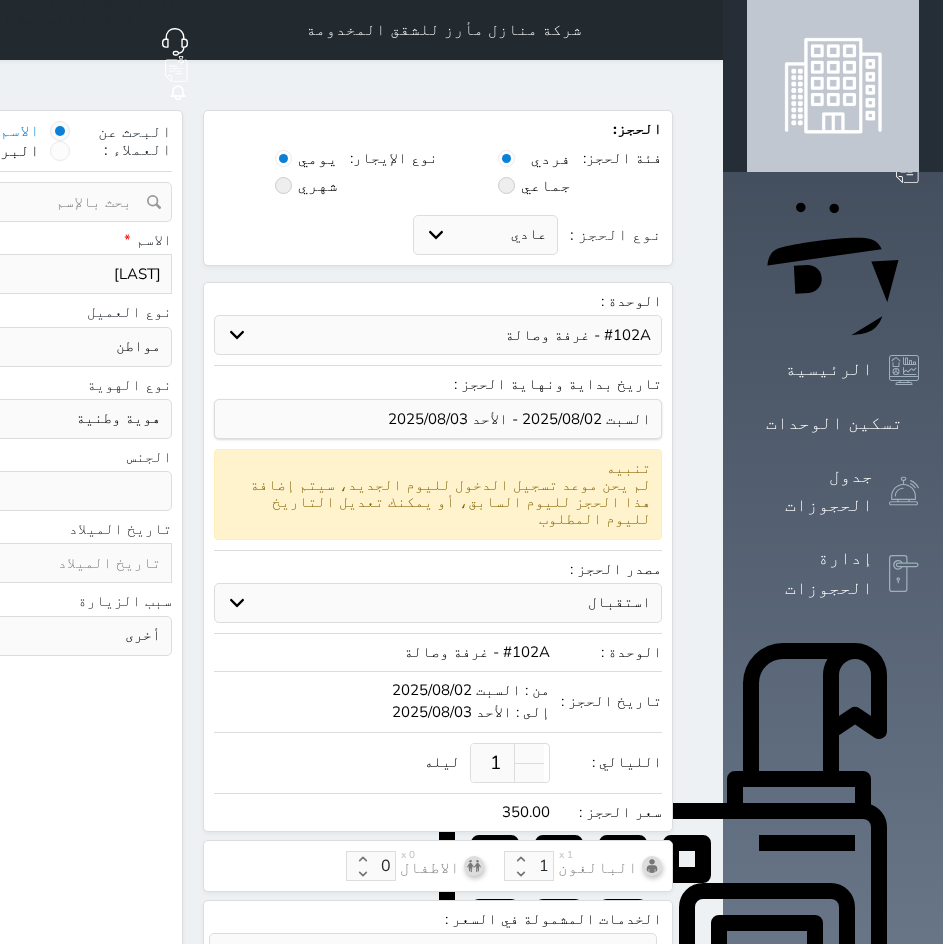 select 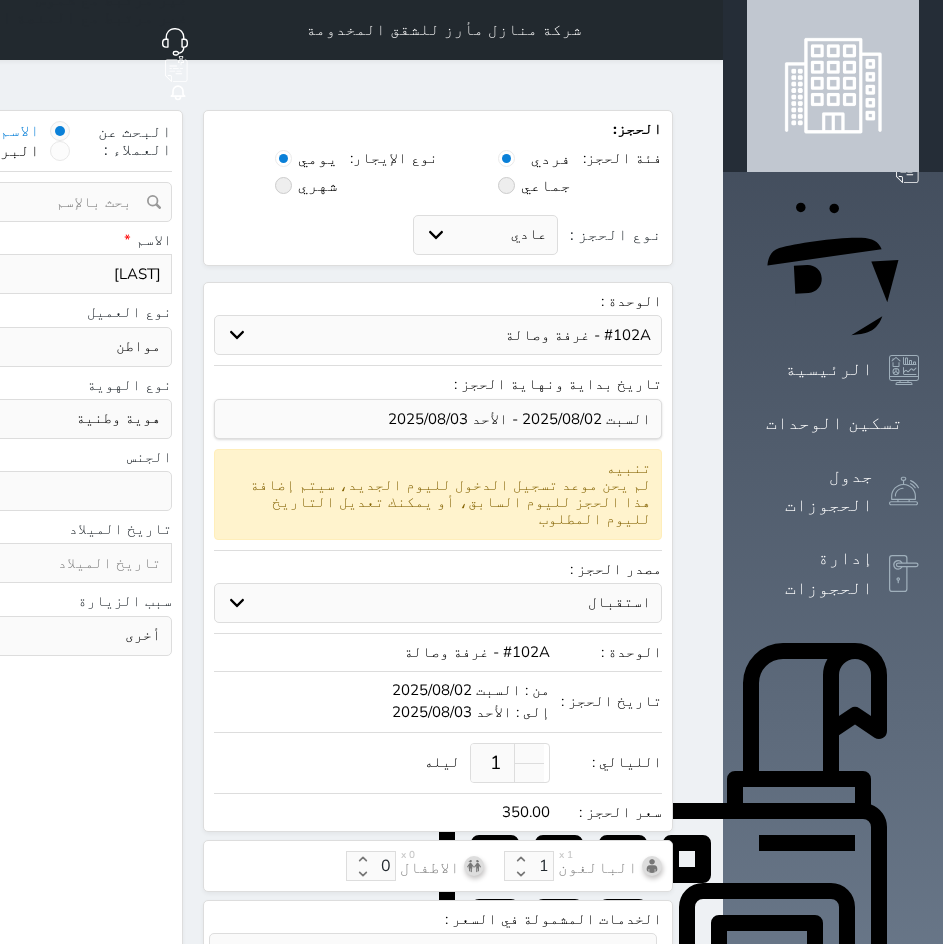 type on "ali" 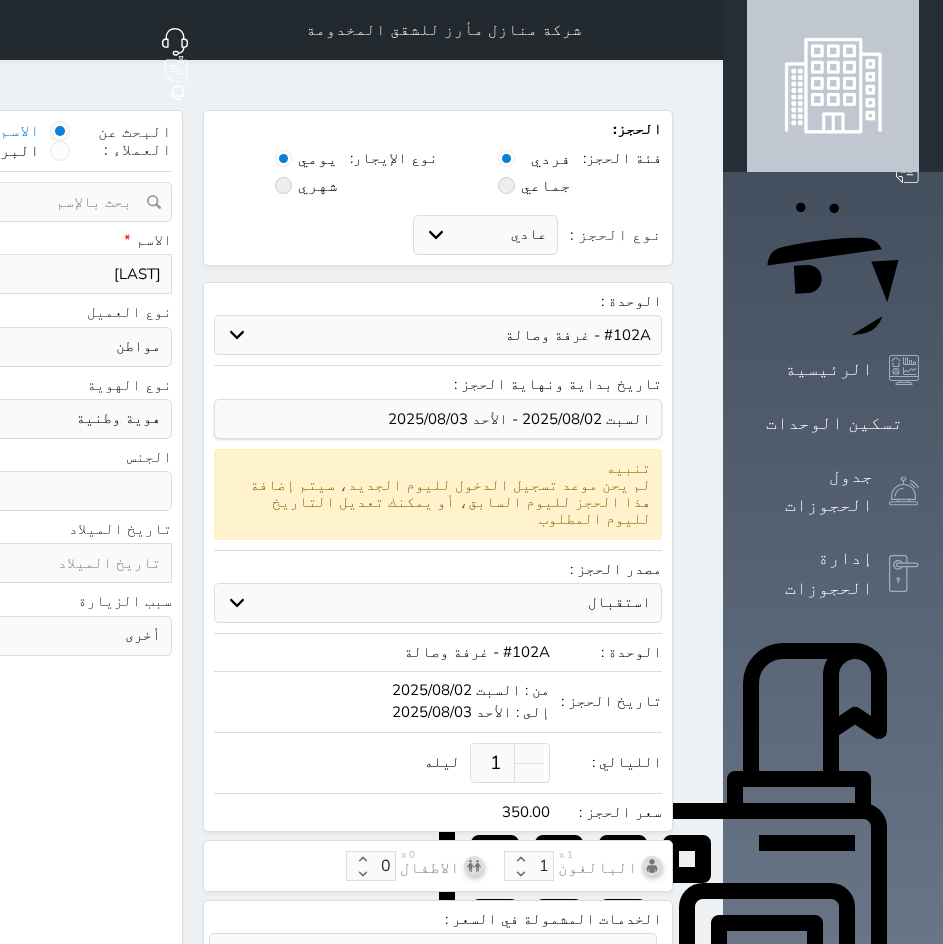 select 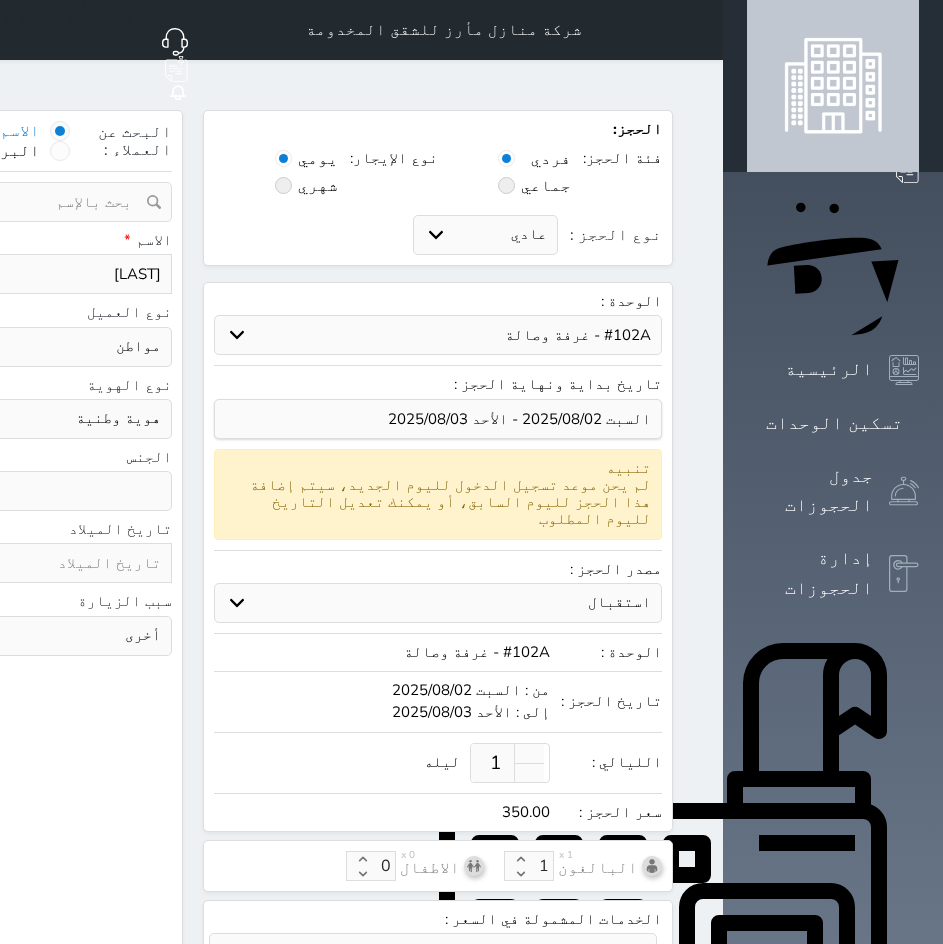 type on "ali" 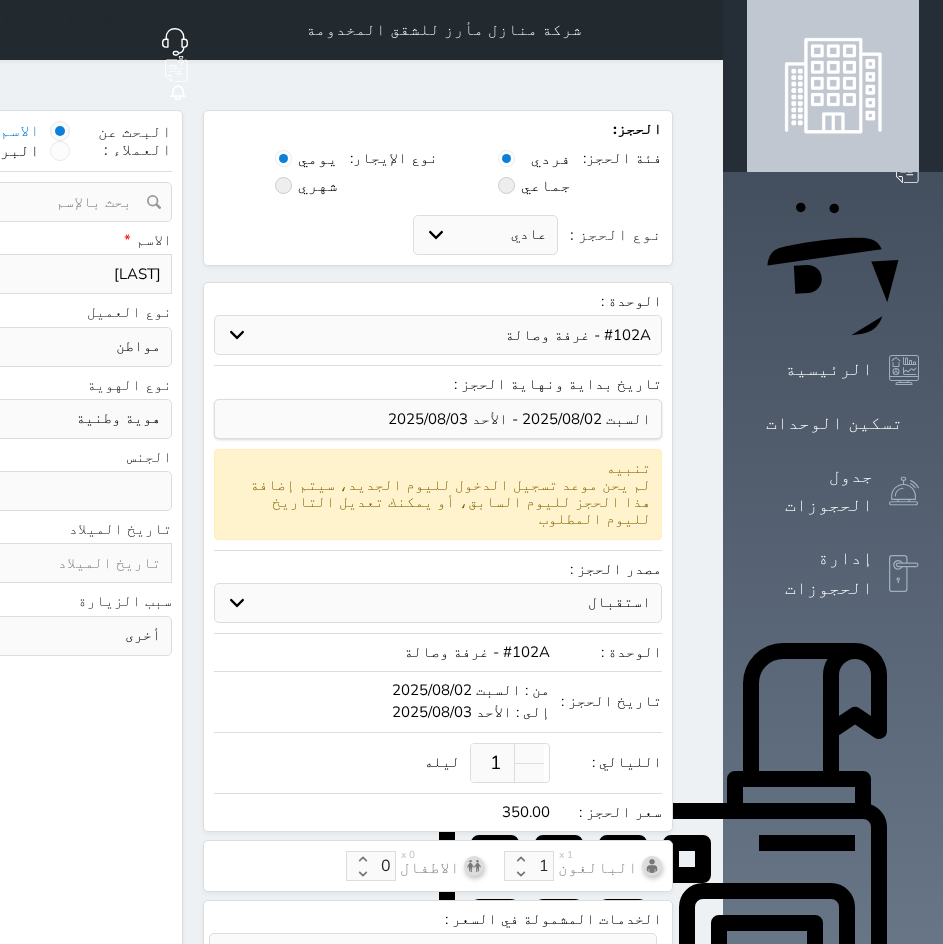 type on "ali h" 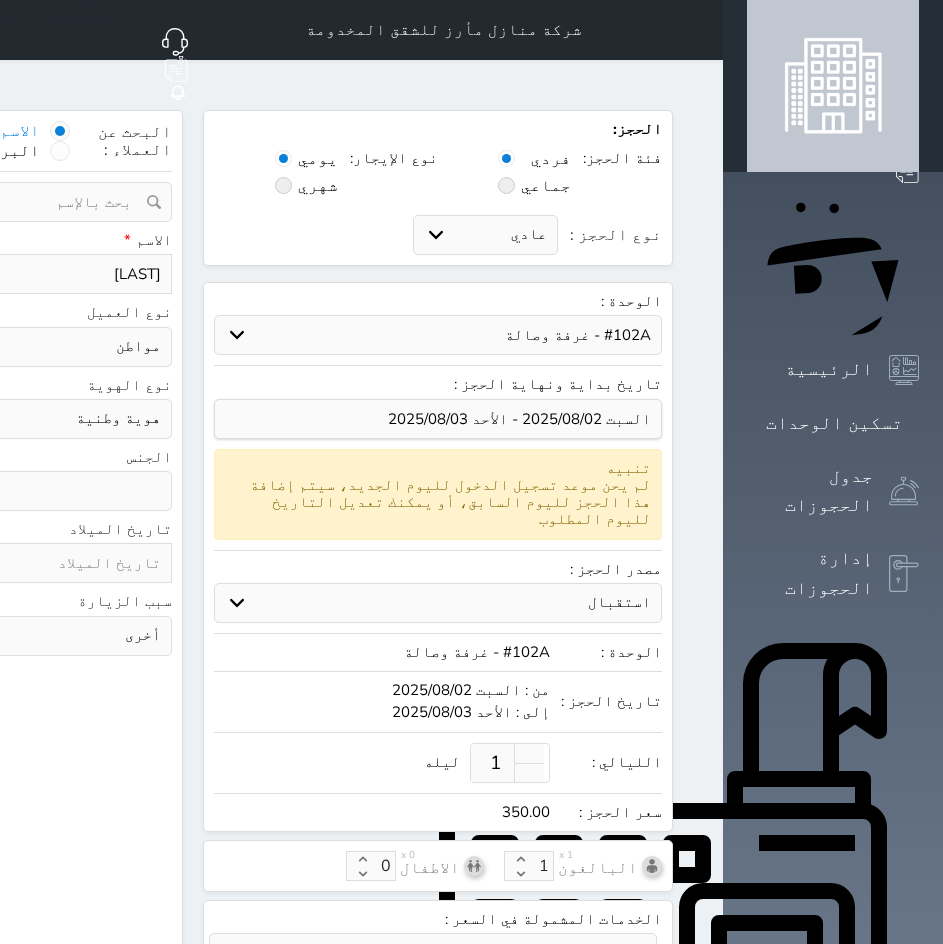 select 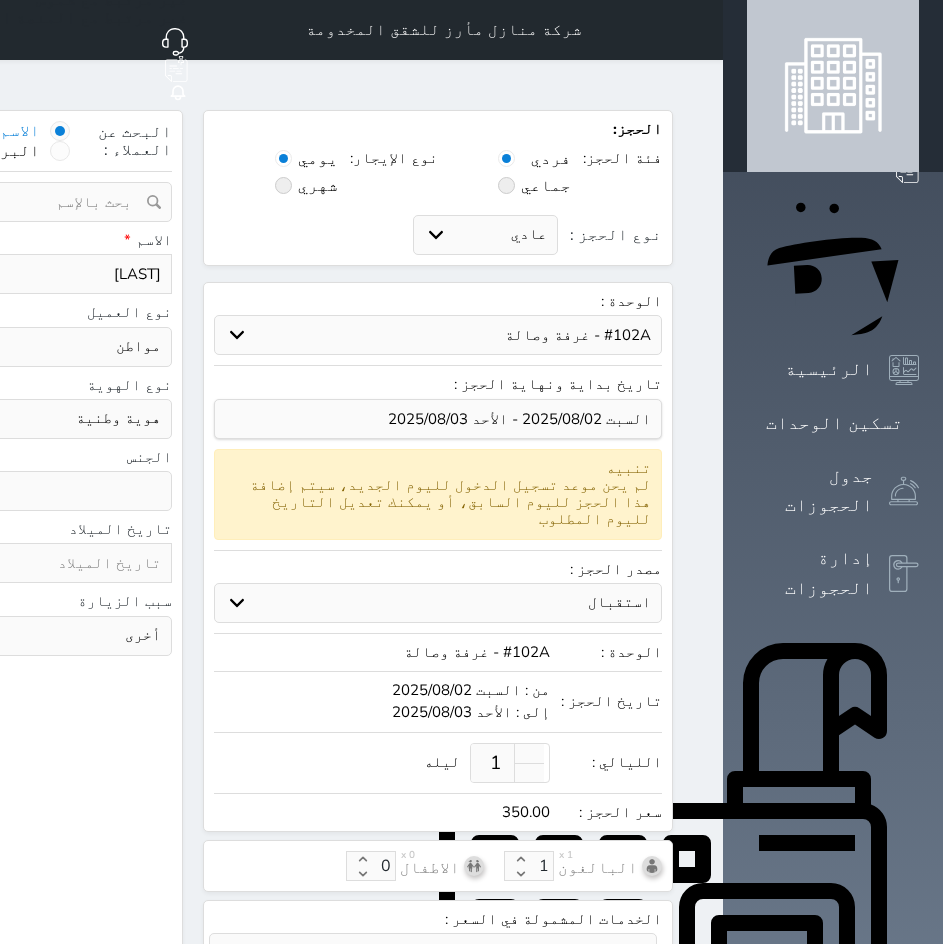 type on "ali ha" 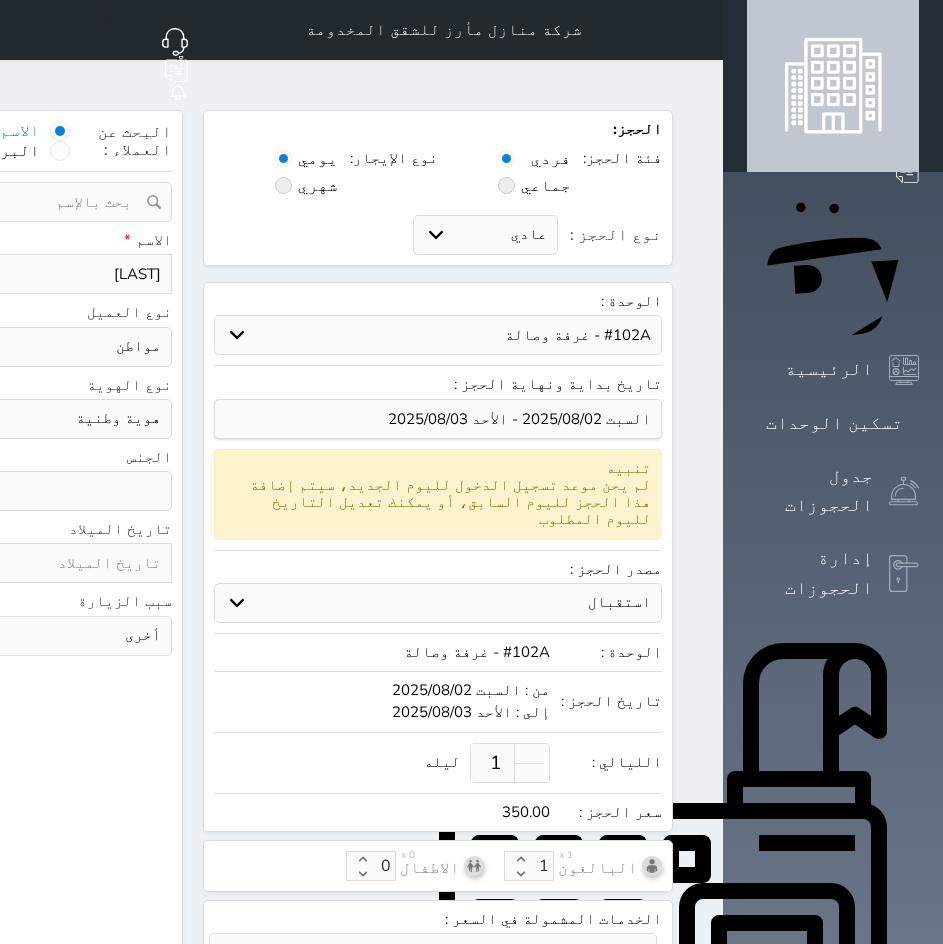 select 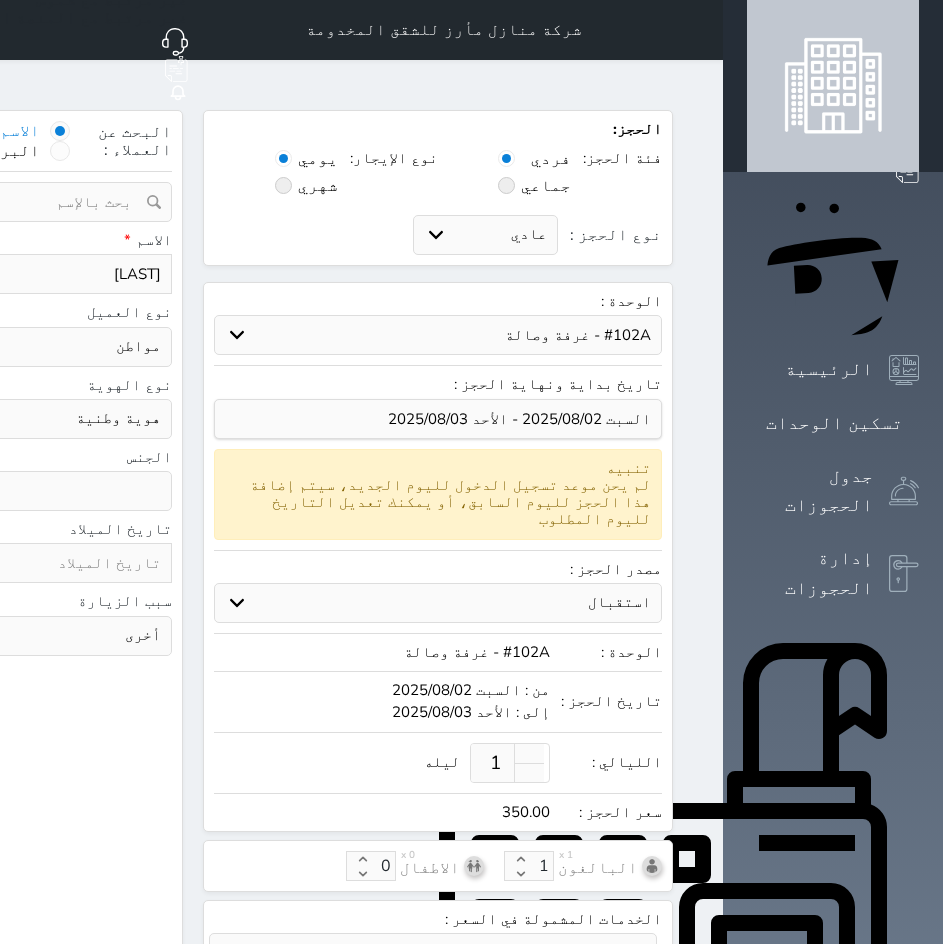 click on "ali ha" at bounding box center (65, 274) 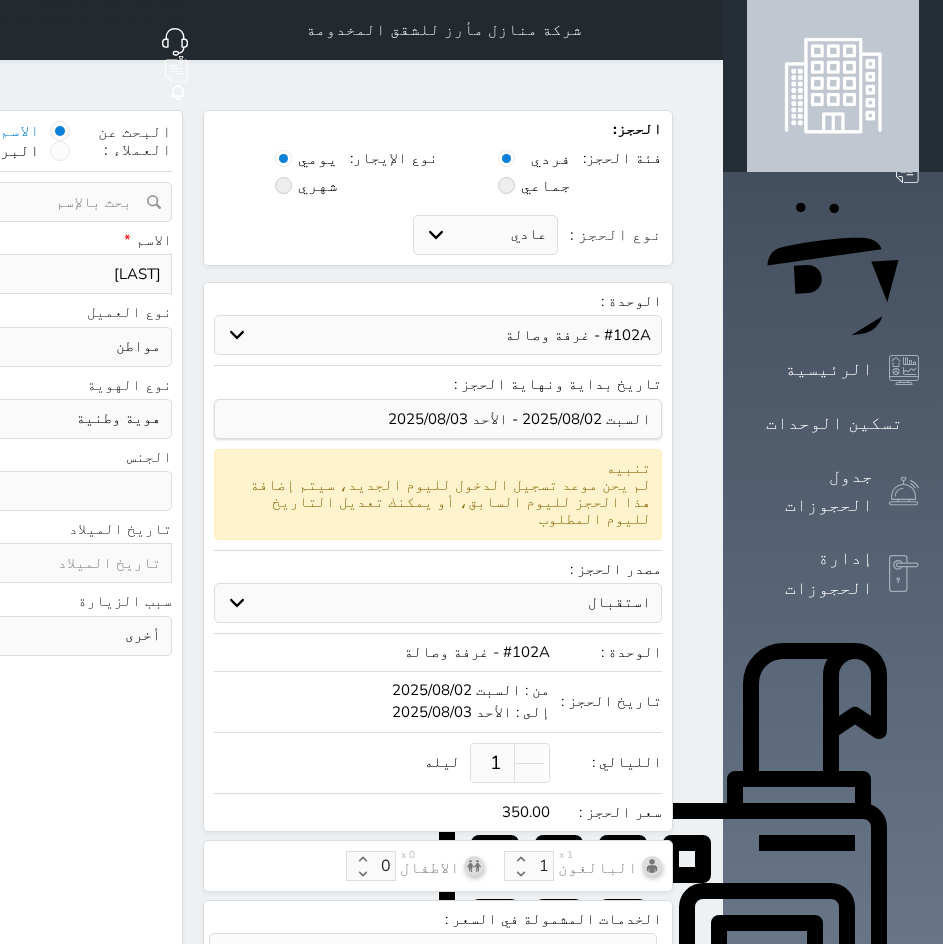 type on "ali haj" 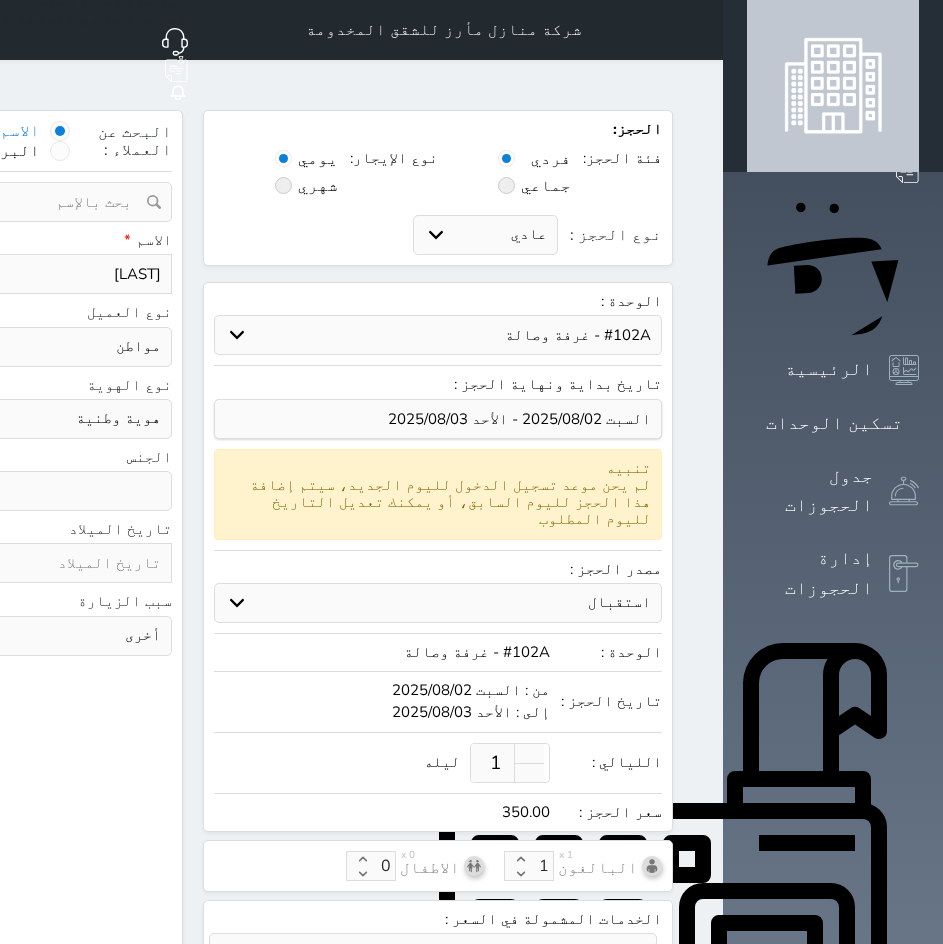 select 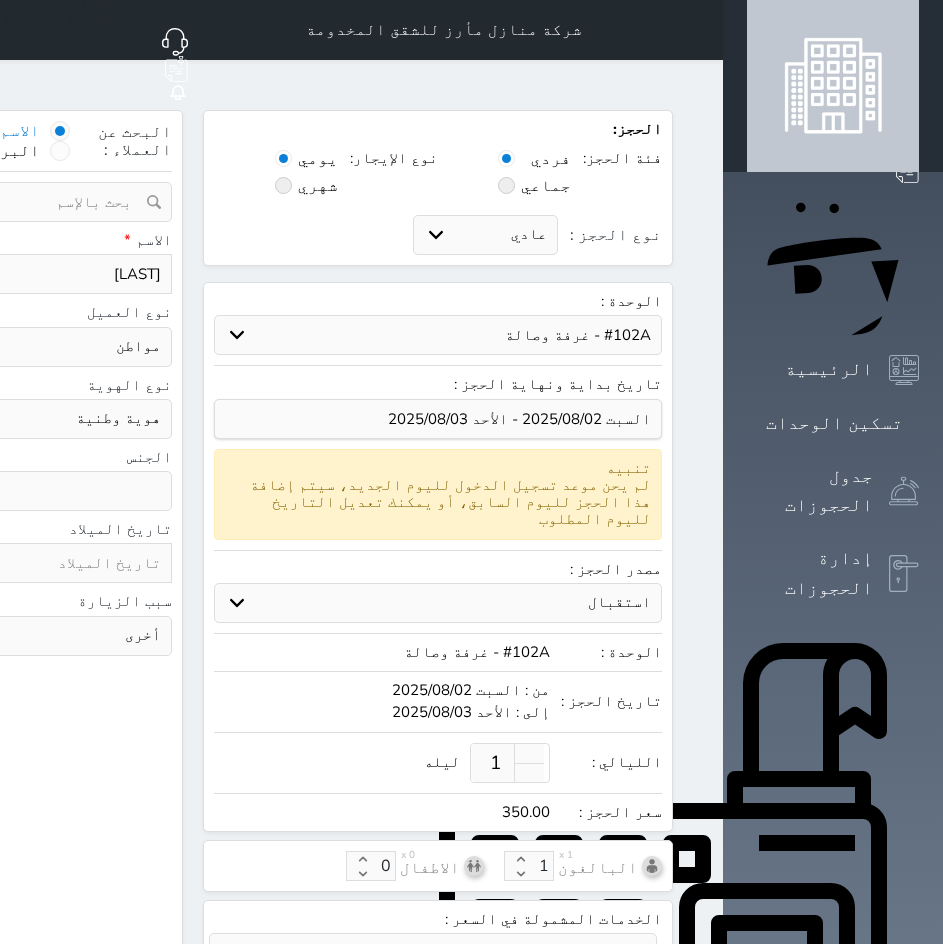 type on "ali ha" 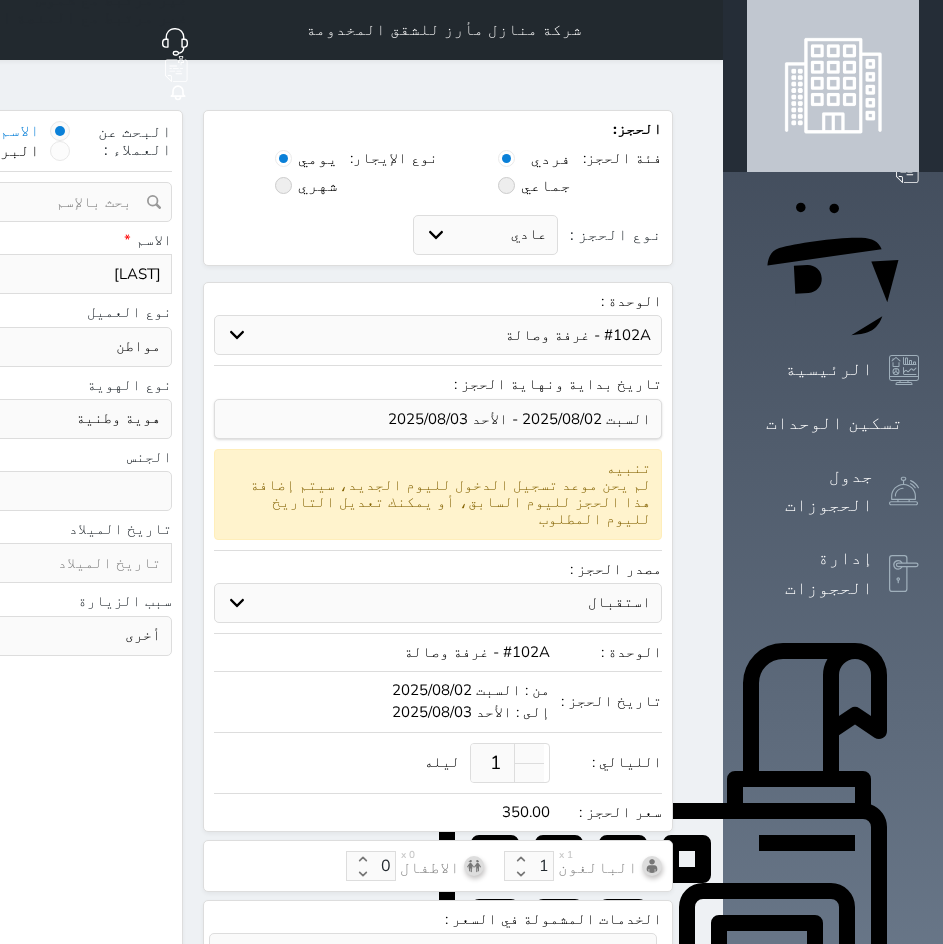select 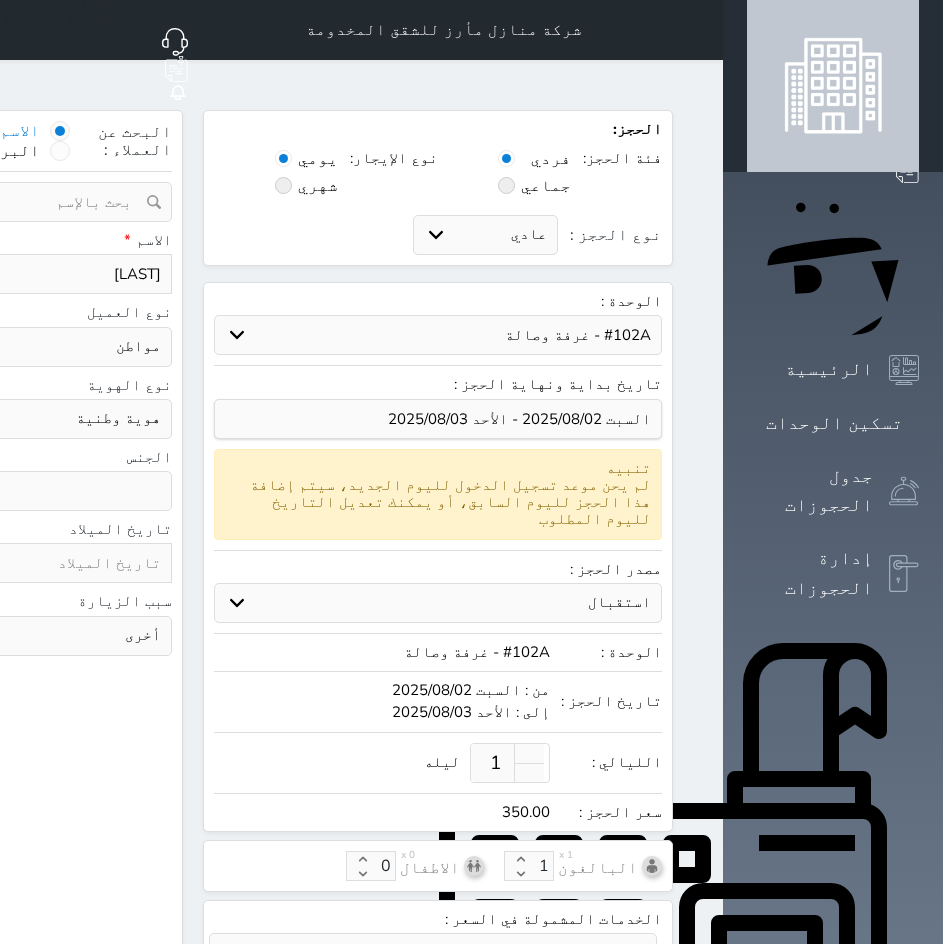 type on "ali haf" 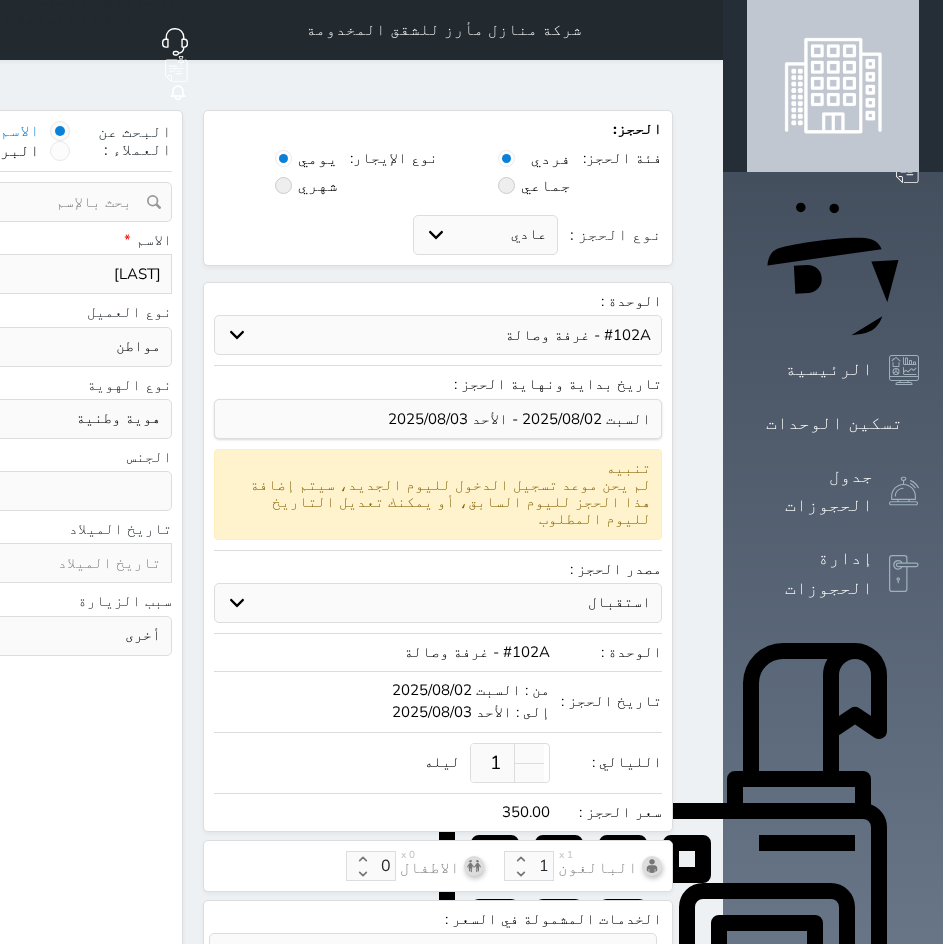 select 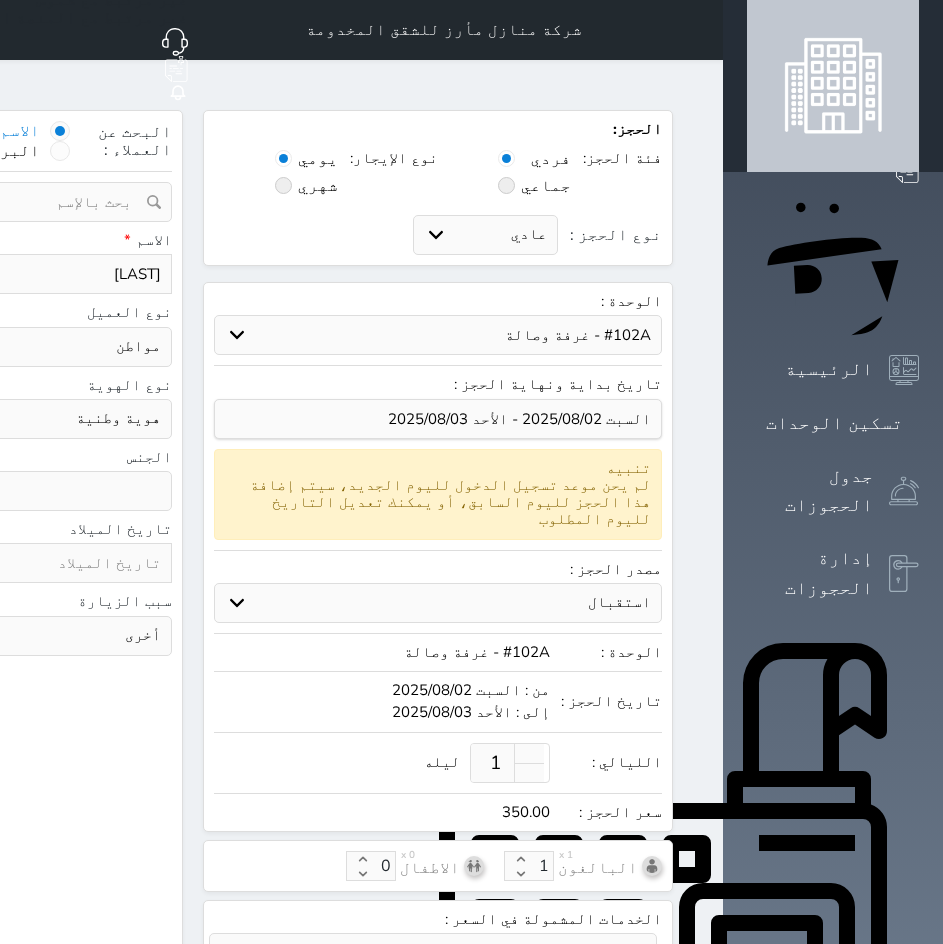 type on "ali hafi" 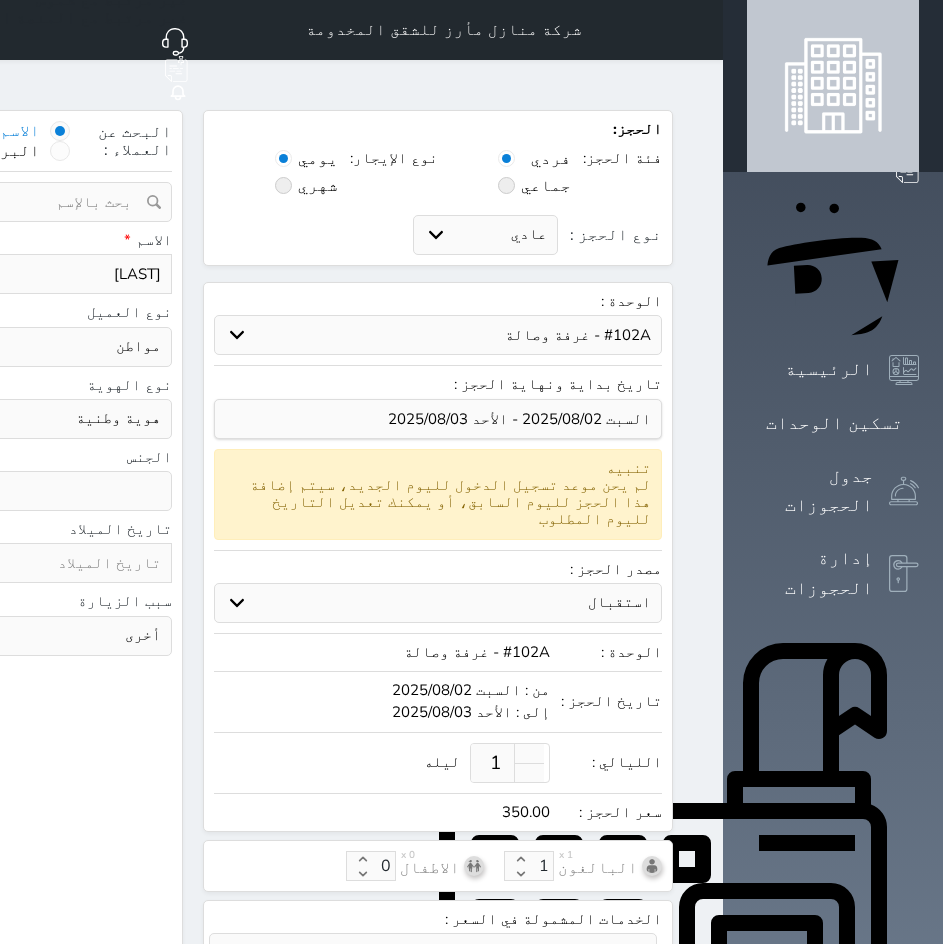 select 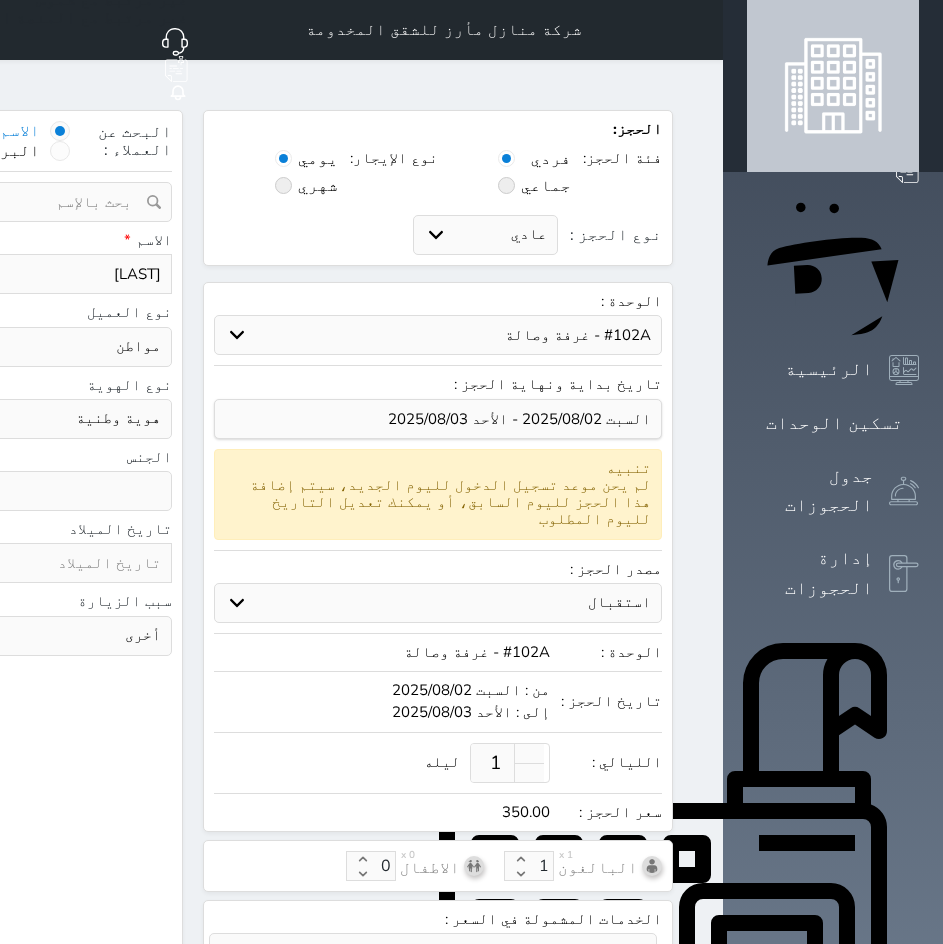type on "ali hafid" 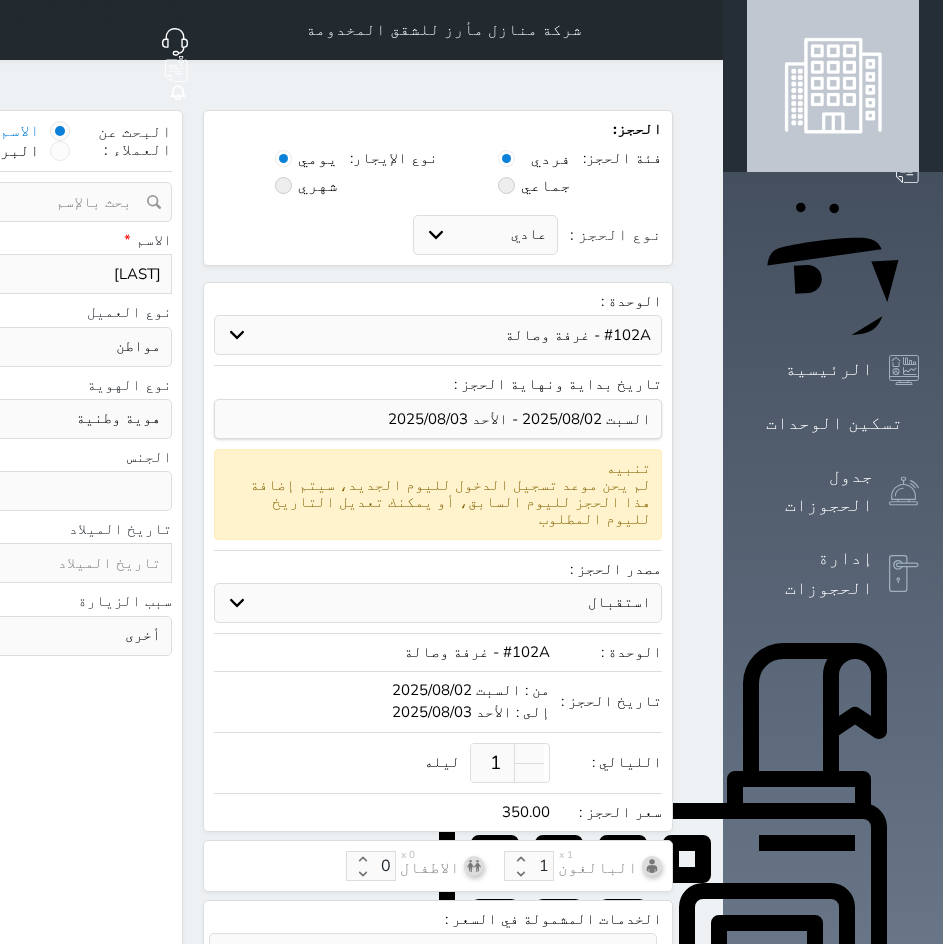 type on "ali hafidh" 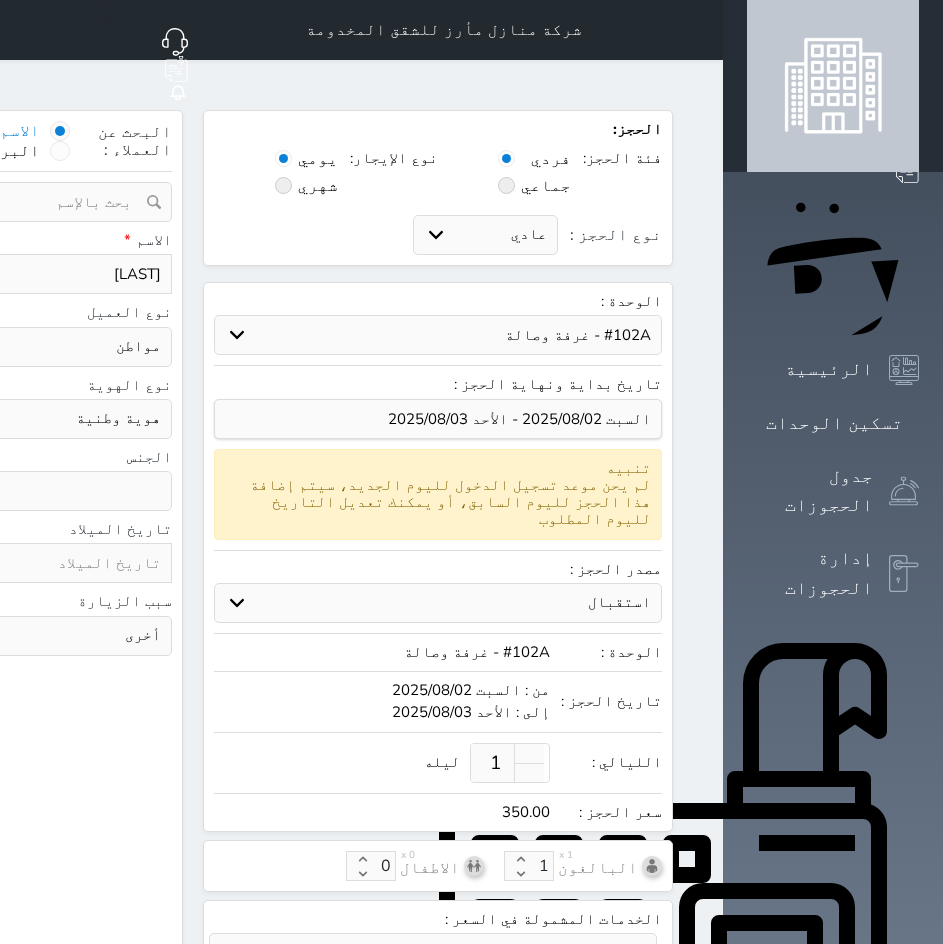select 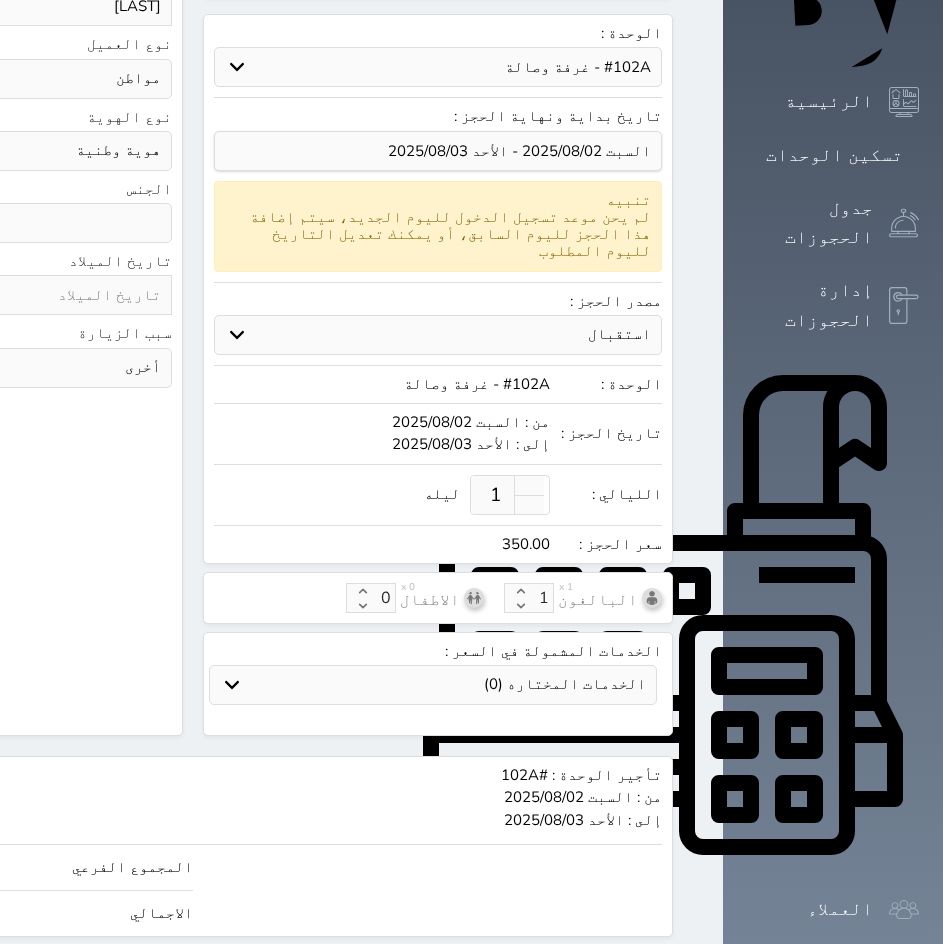 scroll, scrollTop: 285, scrollLeft: 0, axis: vertical 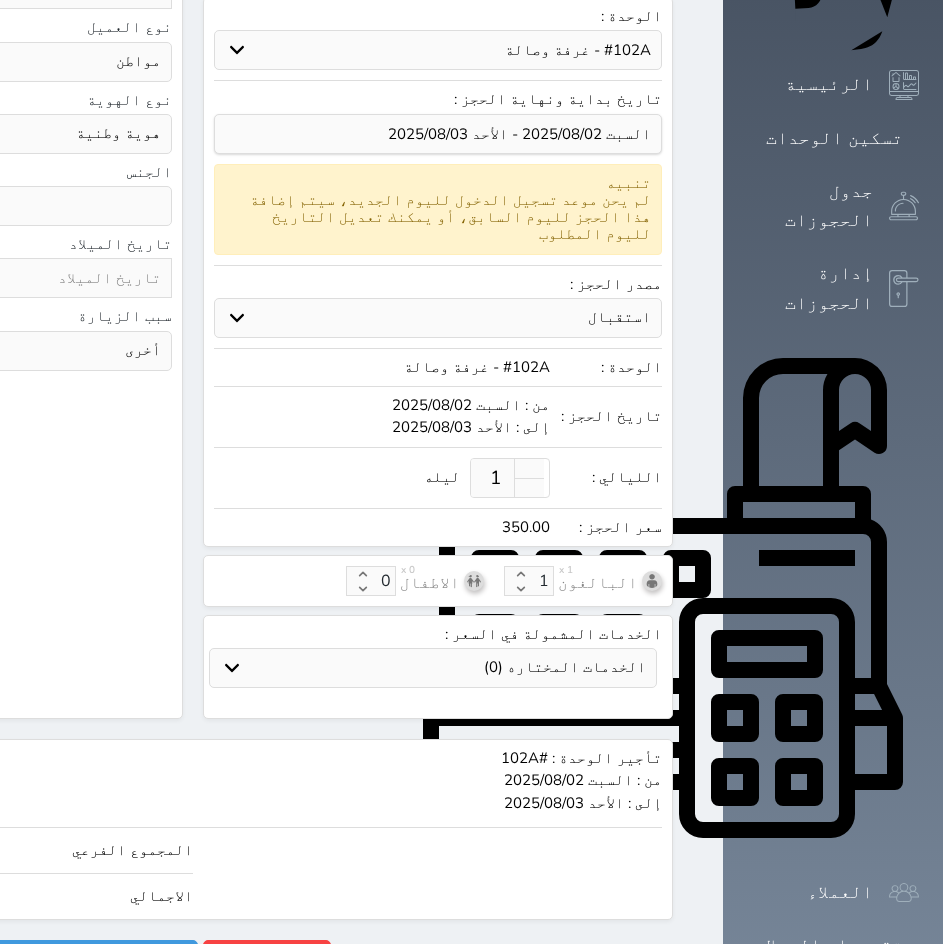 type on "ali hafidh" 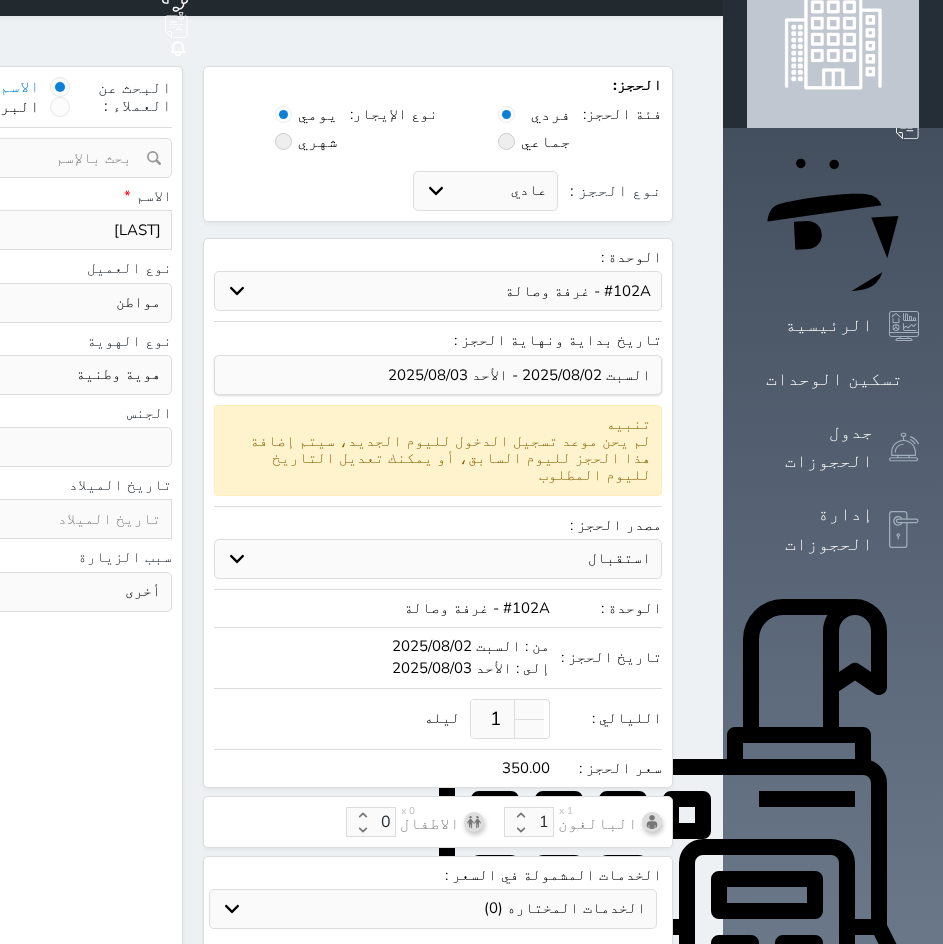 scroll, scrollTop: 0, scrollLeft: 0, axis: both 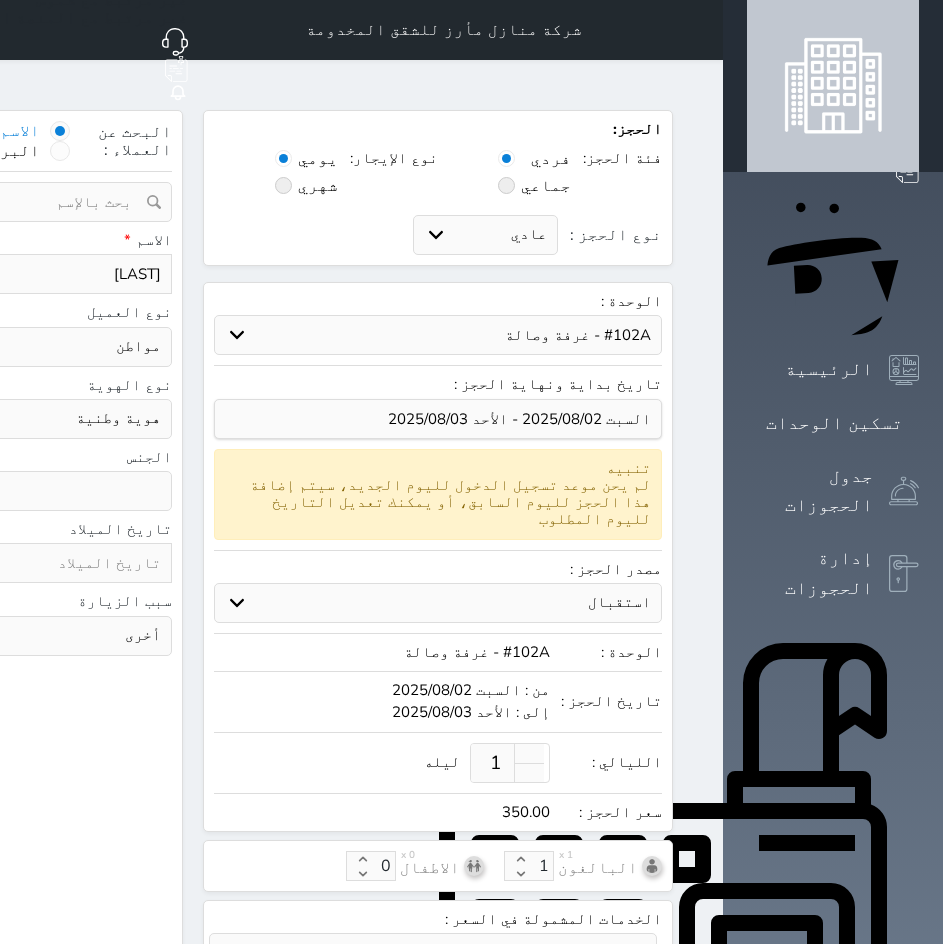 click on "حدد الوحدة
#502 - جناح فاخر
#402A - غرفة وصالة
#302B - غرفتين وصالة
#302A - غرفة وصالة
#201B - غرفتين وصالة
#201A - غرفة وصالة
#102B - غرفتين وصالة
#102A - غرفة وصالة" at bounding box center (438, 335) 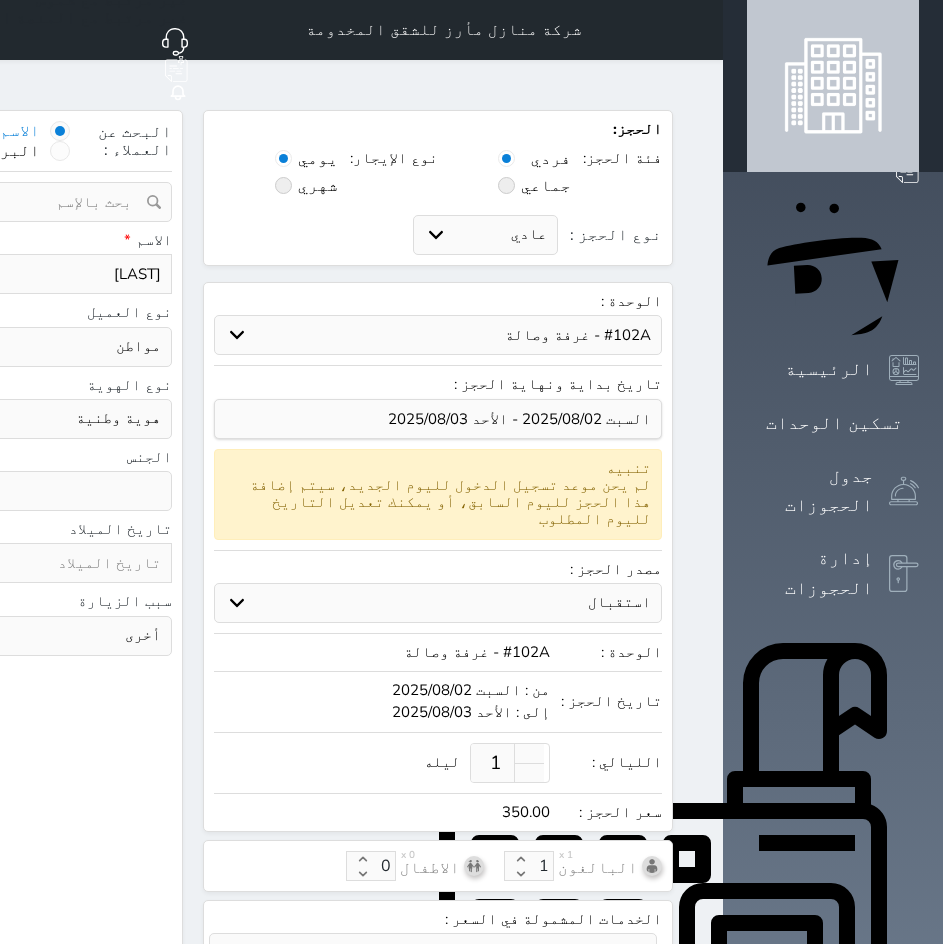 select on "57697" 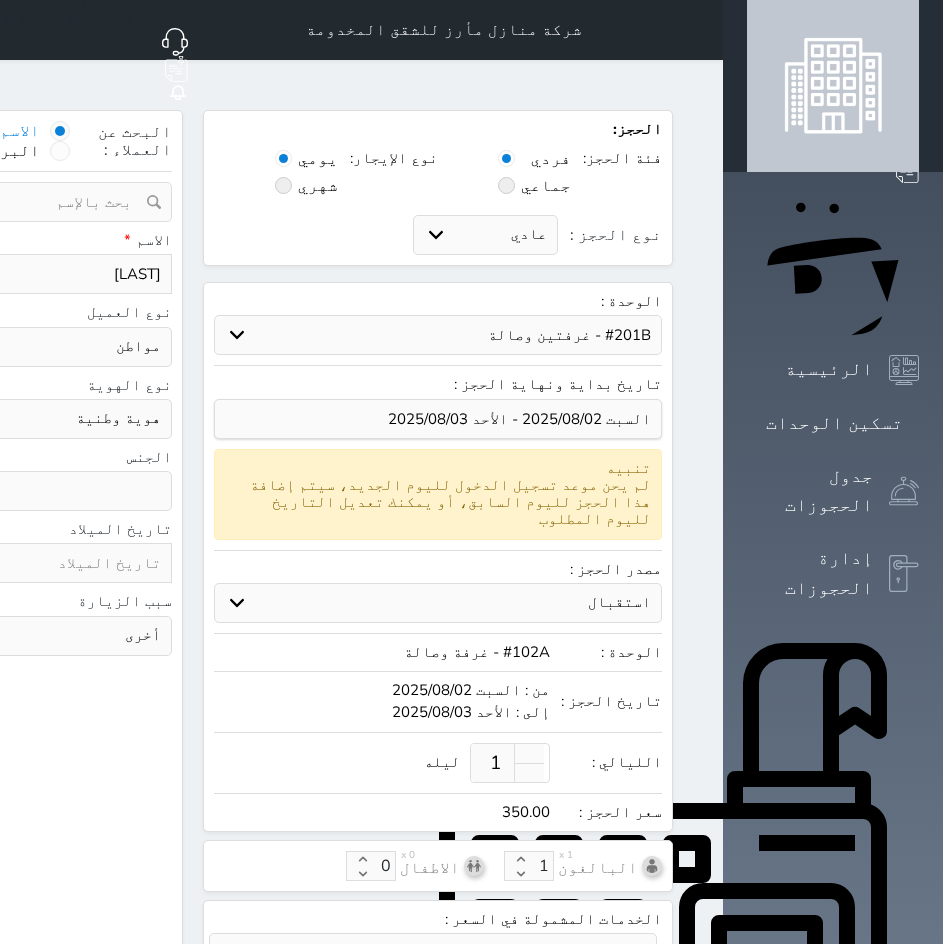 click on "حدد الوحدة
#502 - جناح فاخر
#402A - غرفة وصالة
#302B - غرفتين وصالة
#302A - غرفة وصالة
#201B - غرفتين وصالة
#201A - غرفة وصالة
#102B - غرفتين وصالة
#102A - غرفة وصالة" at bounding box center (438, 335) 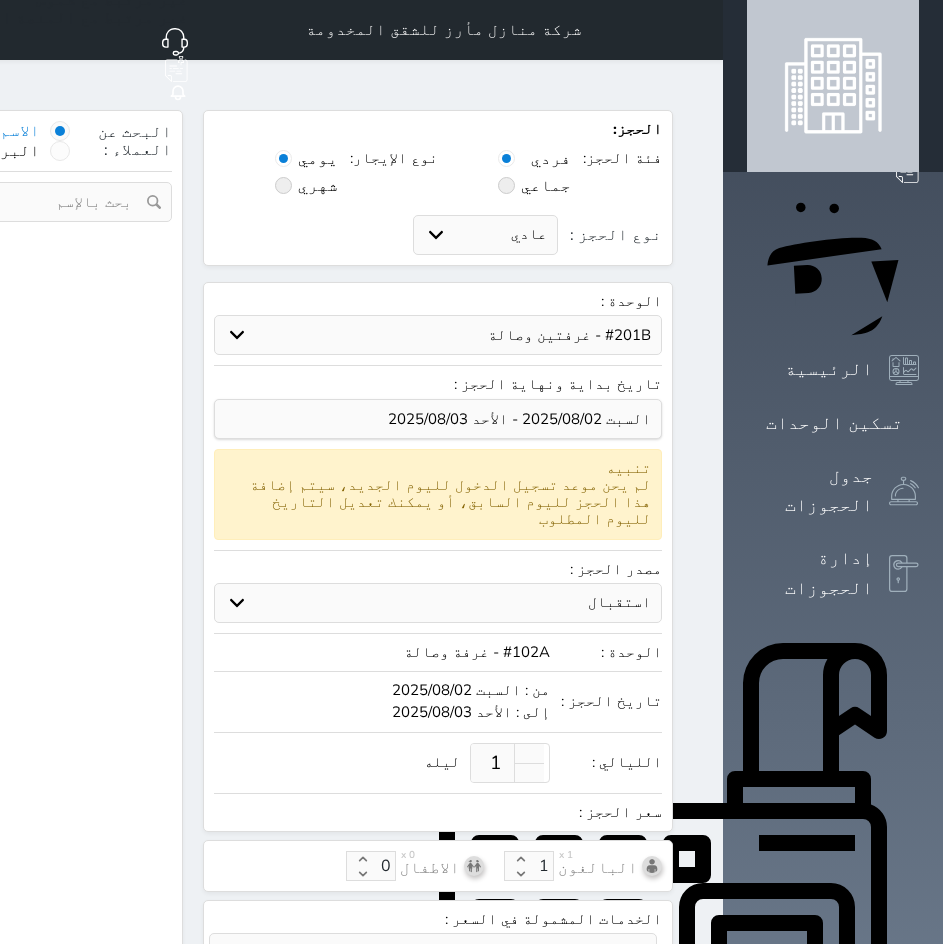 select on "1" 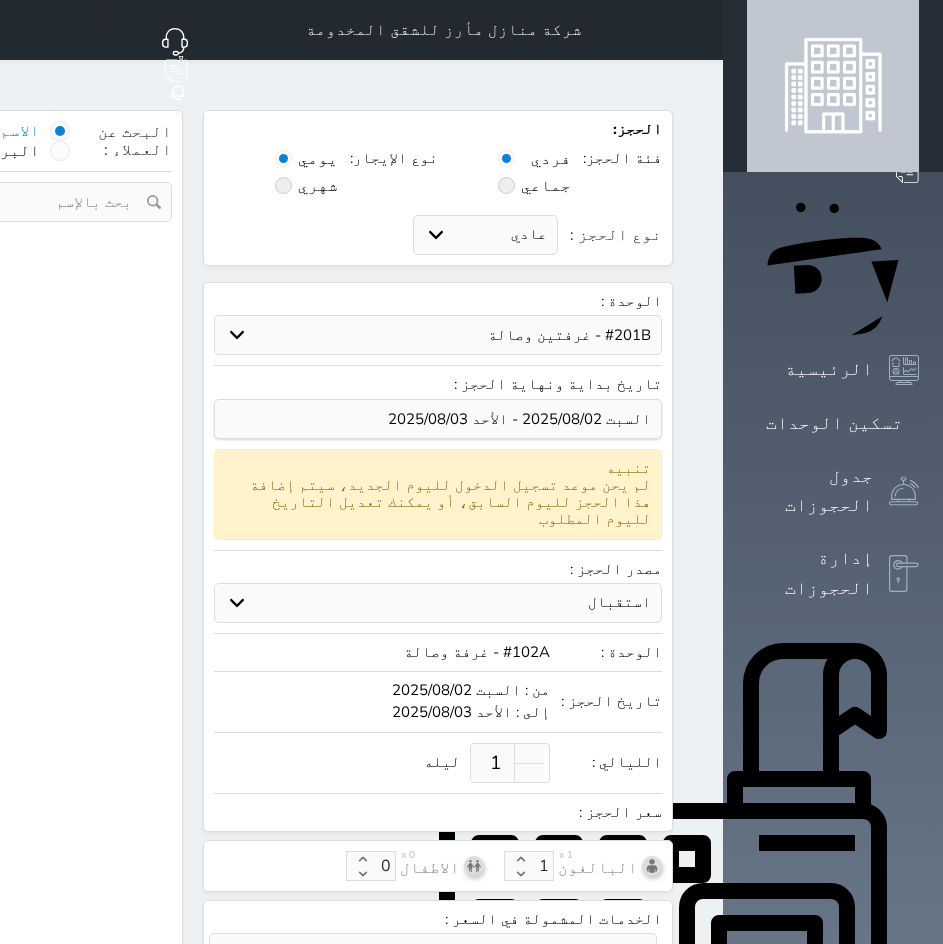 select on "113" 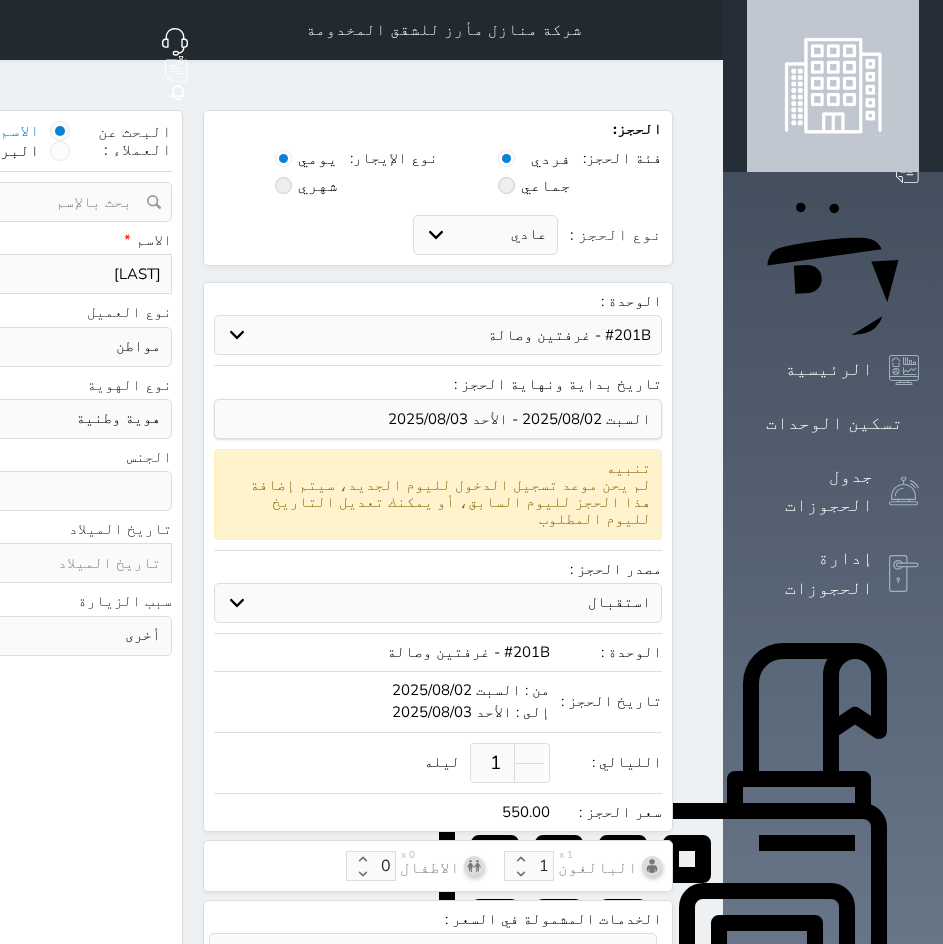 select 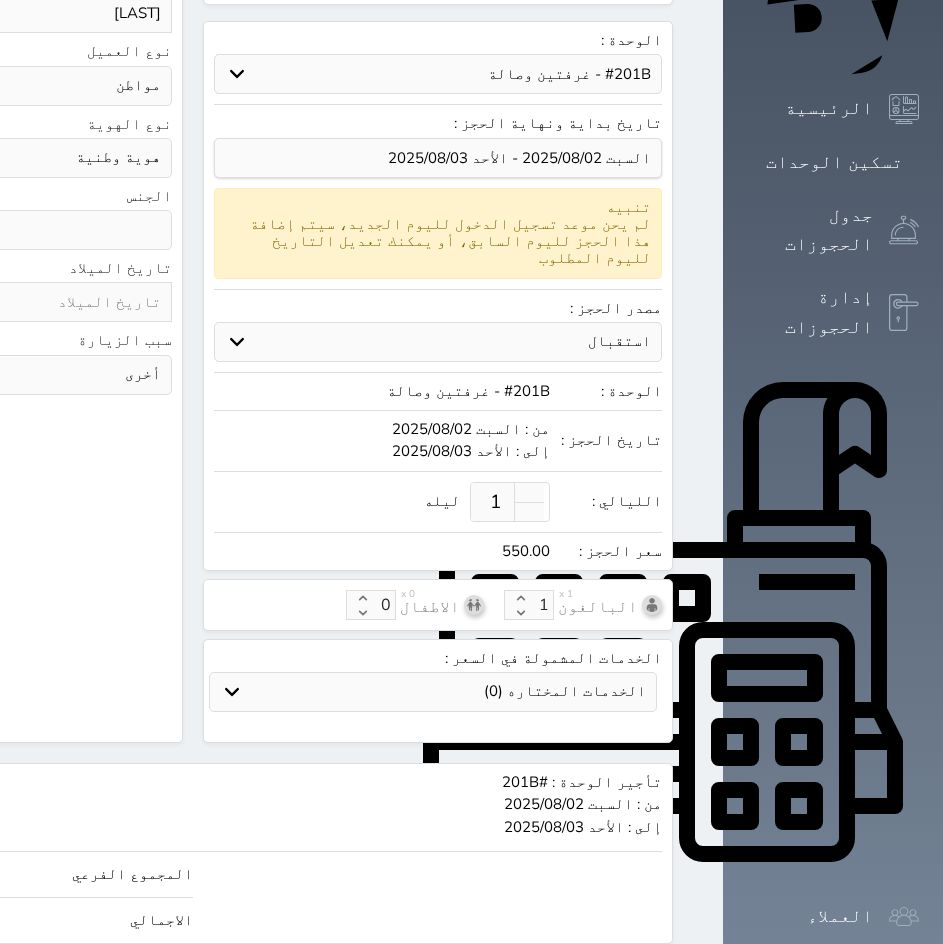 scroll, scrollTop: 285, scrollLeft: 0, axis: vertical 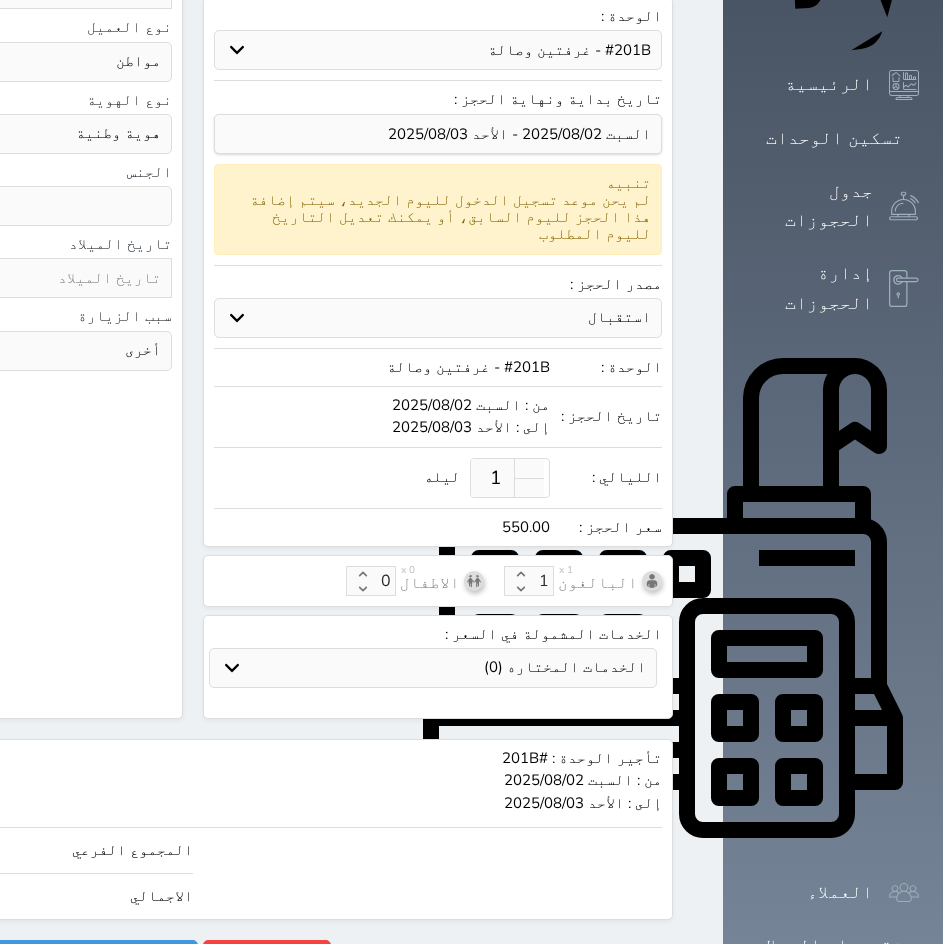 click on "استقبال الموقع الإلكتروني بوكينج المسافر اكسبيديا مواقع التواصل الإجتماعي اويو اخرى" at bounding box center (438, 318) 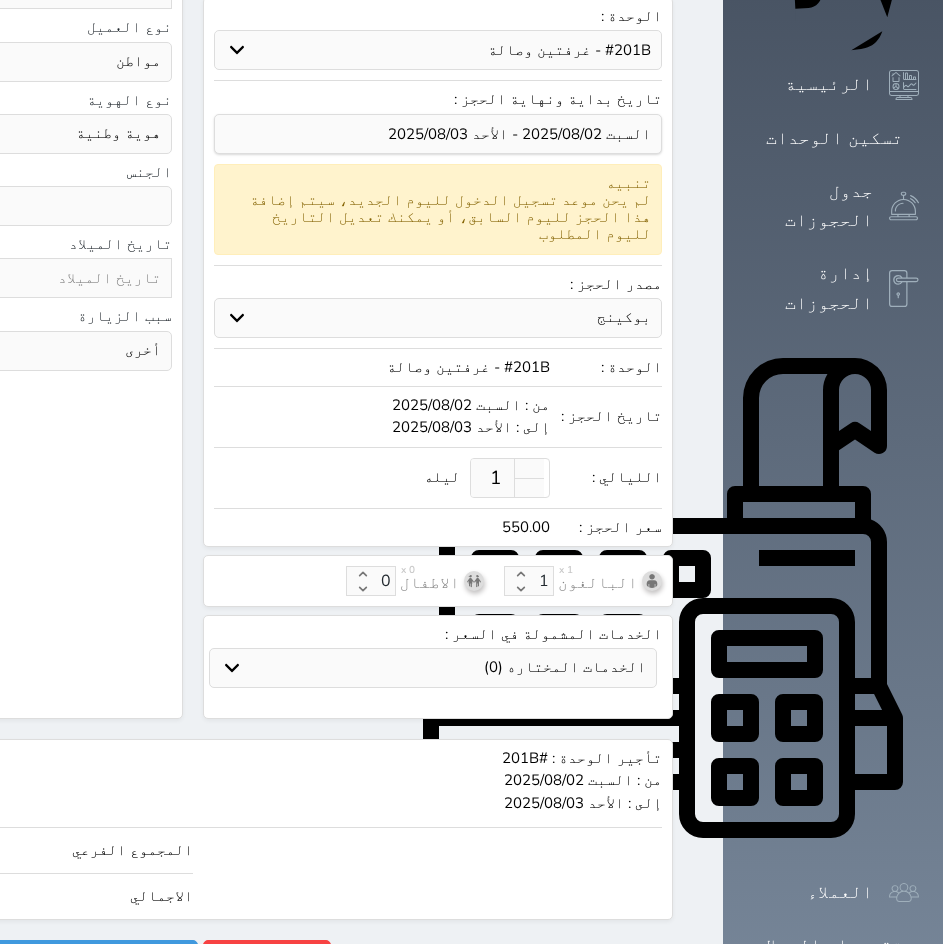 click on "استقبال الموقع الإلكتروني بوكينج المسافر اكسبيديا مواقع التواصل الإجتماعي اويو اخرى" at bounding box center (438, 318) 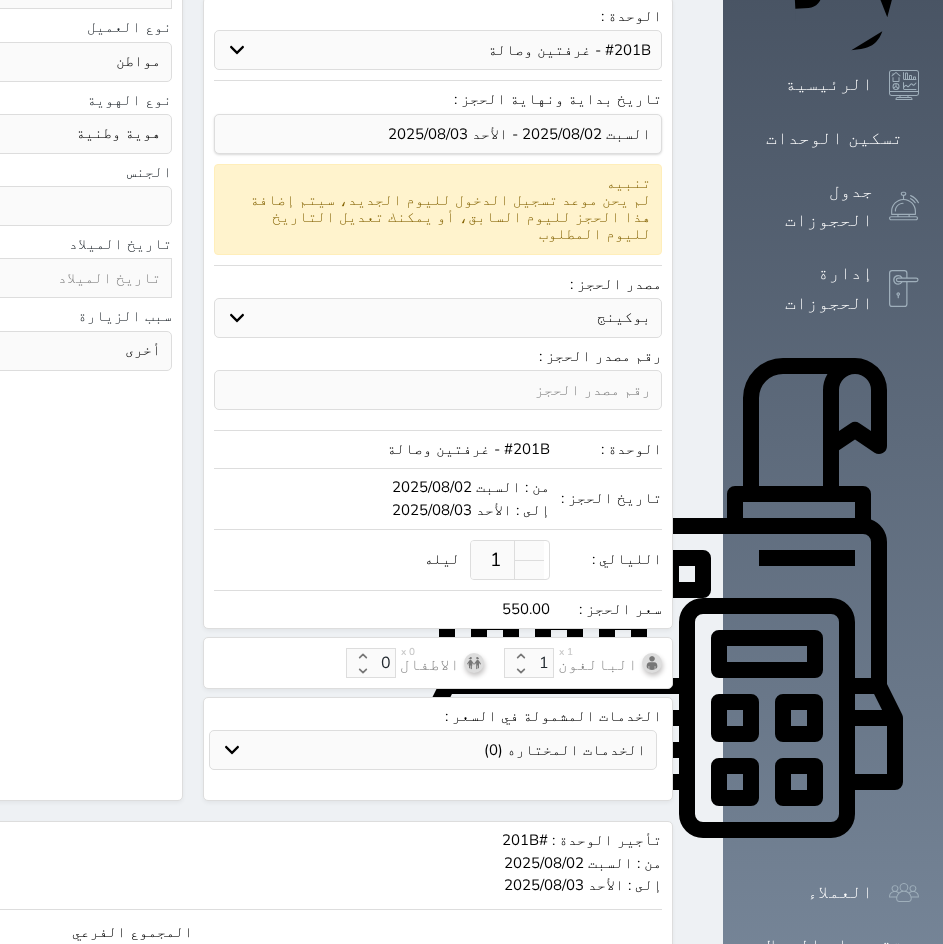 click on "550" at bounding box center (-211, 932) 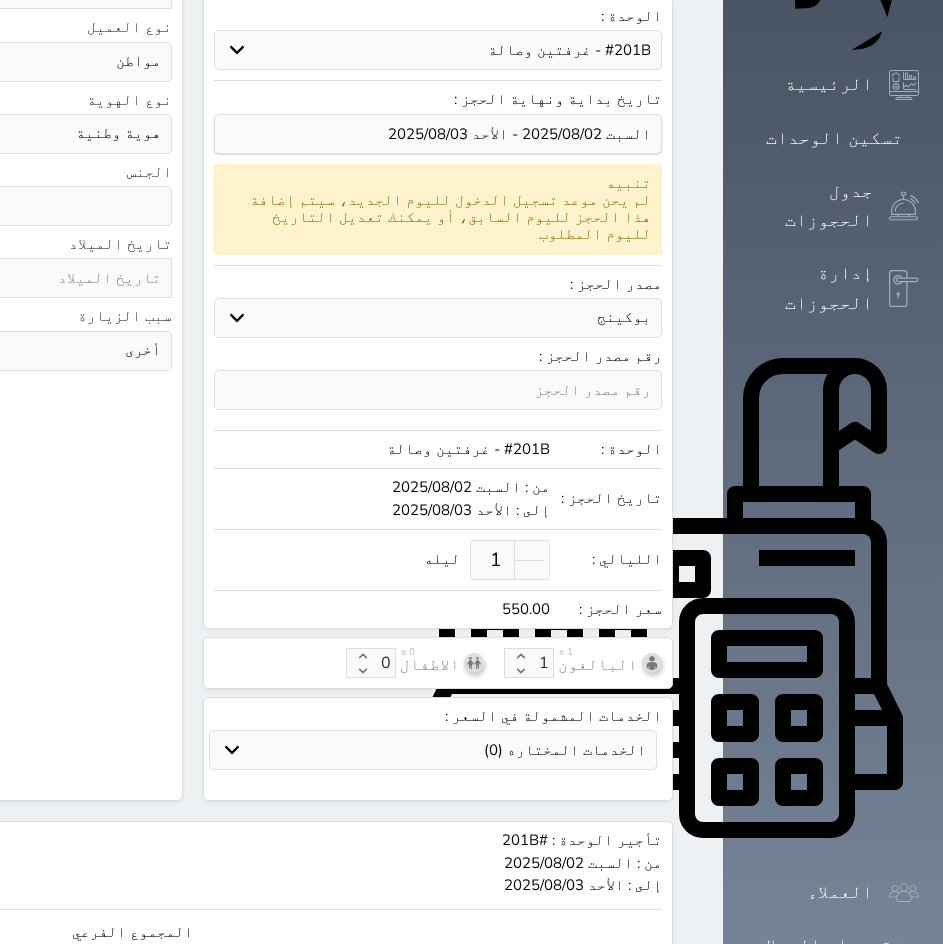 scroll, scrollTop: 5, scrollLeft: 0, axis: vertical 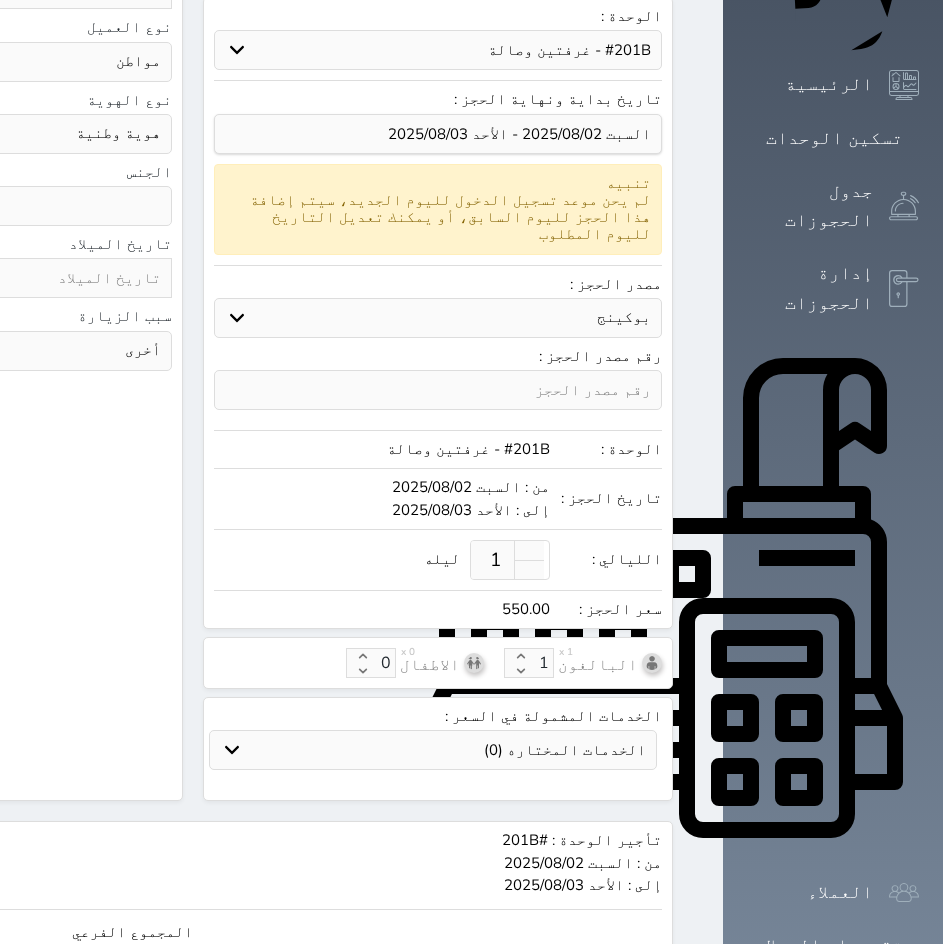 click on "550.00" at bounding box center (-211, 978) 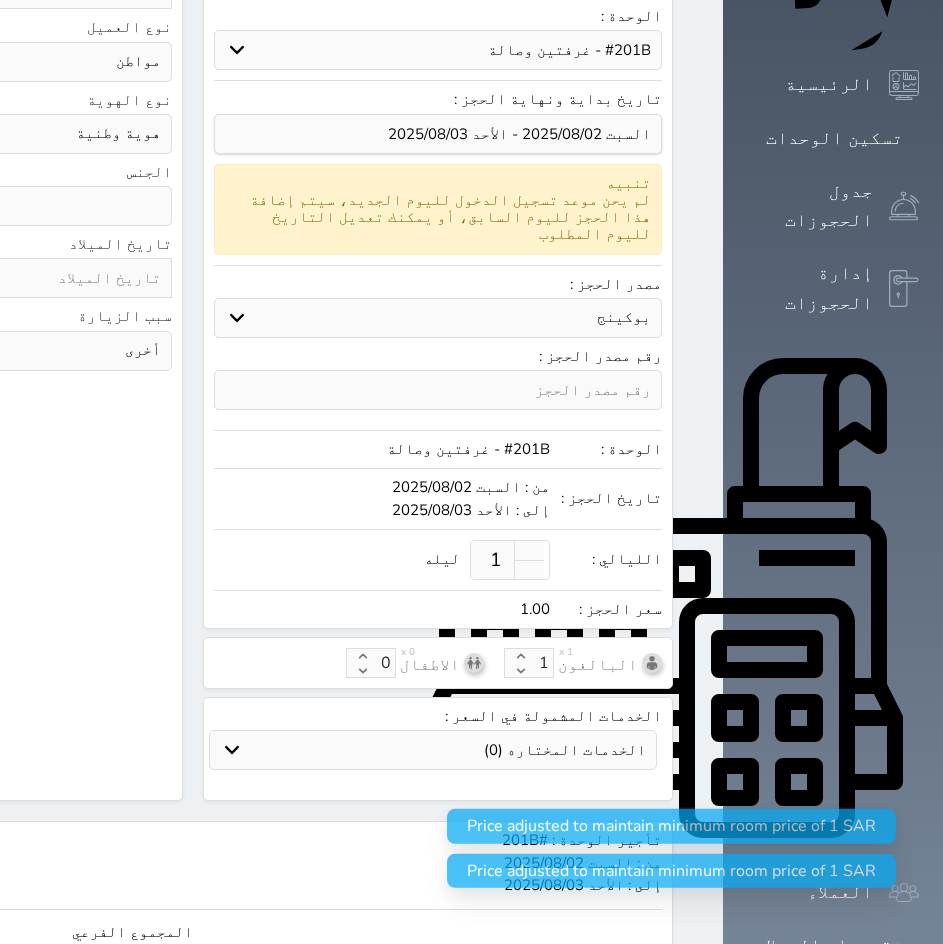 type 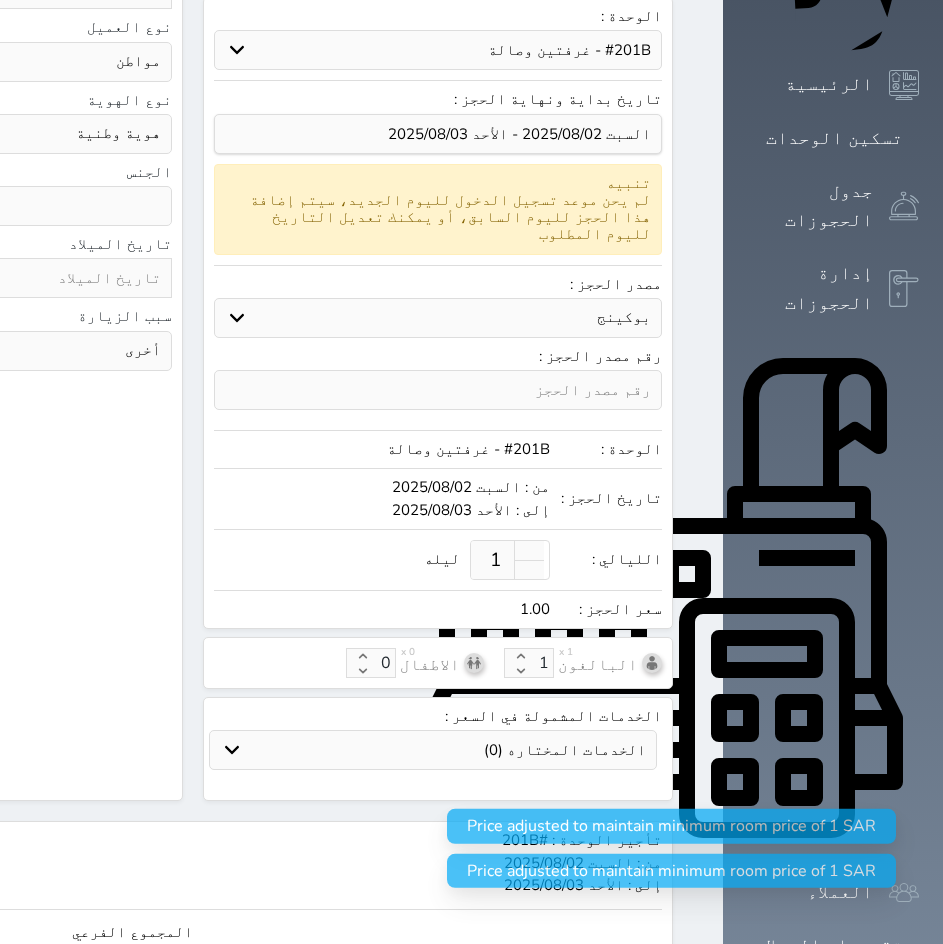 select 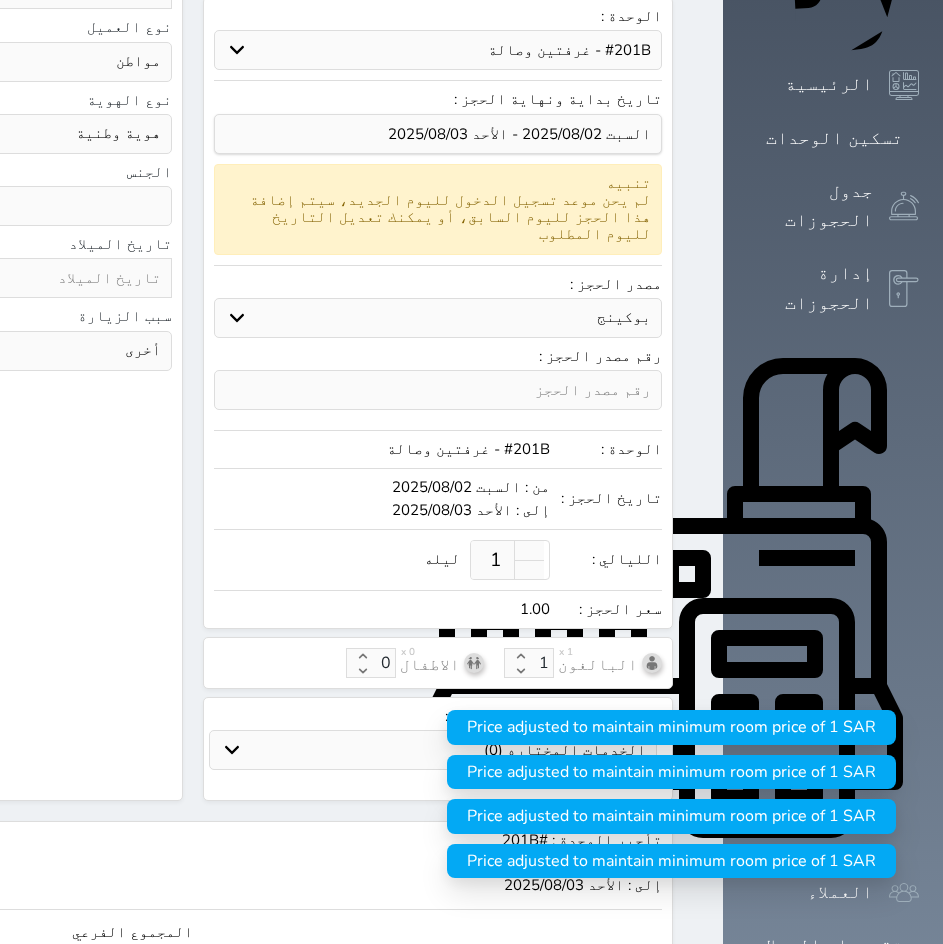 type on "4.00" 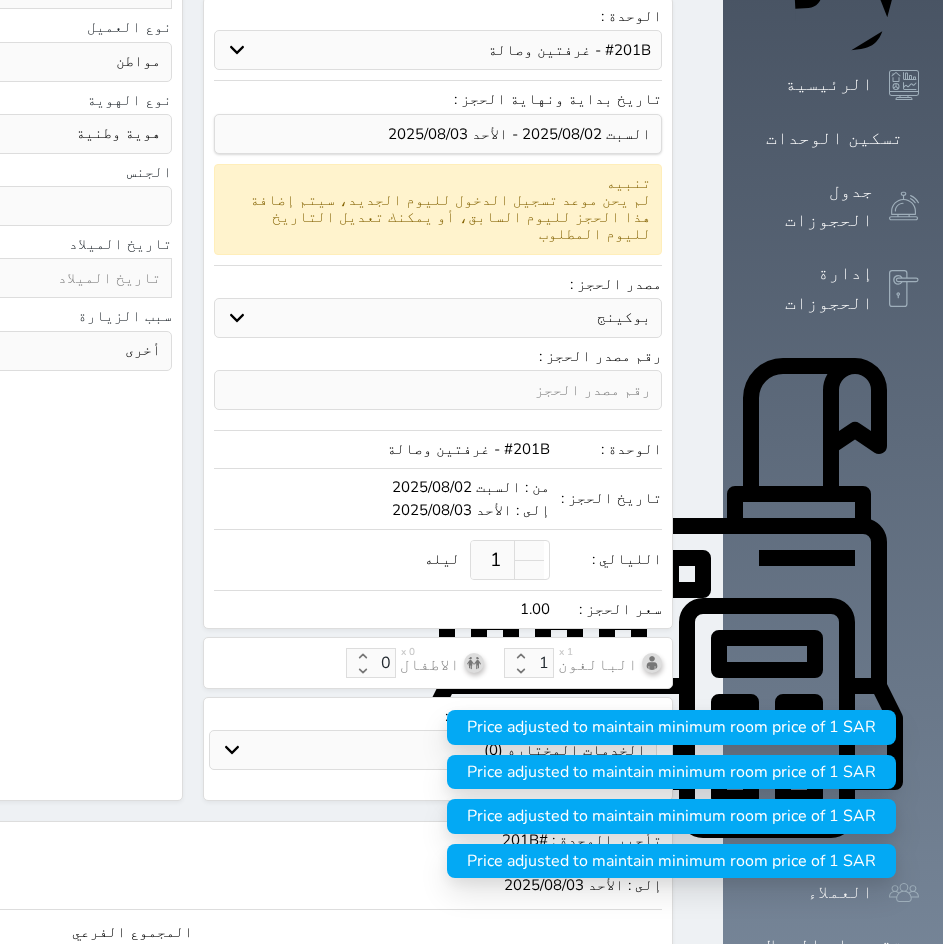 type on "4" 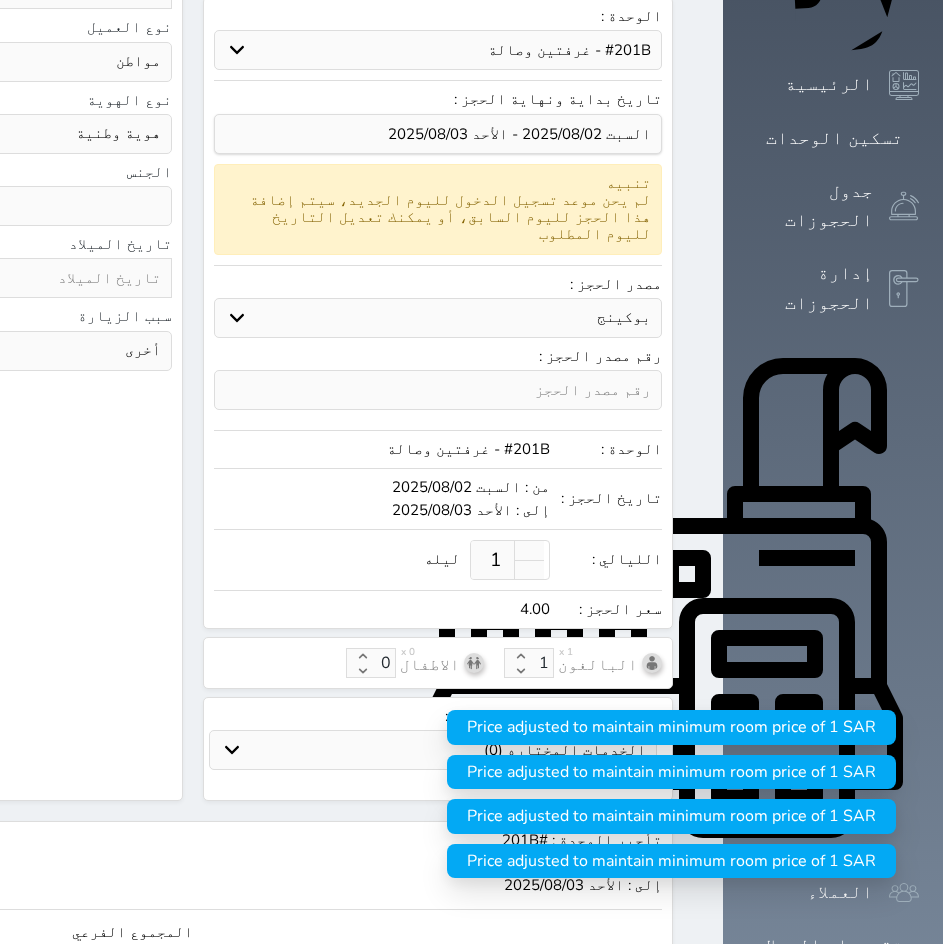 type on "48.00" 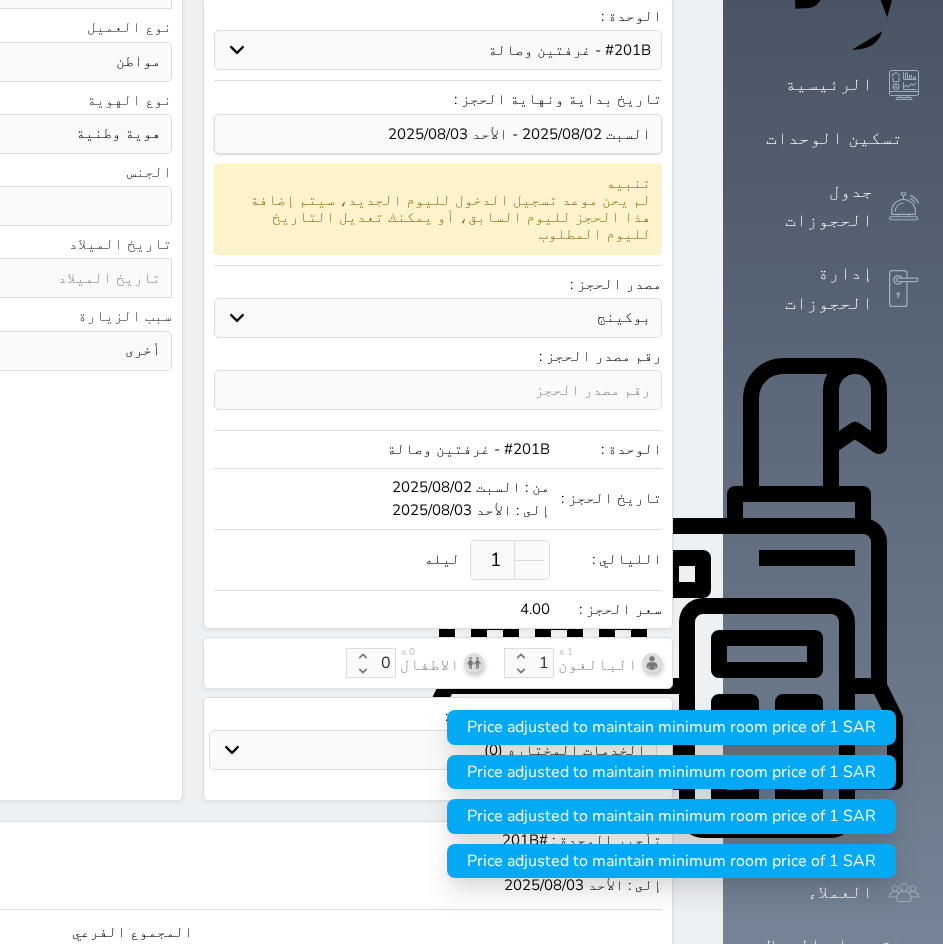type on "48" 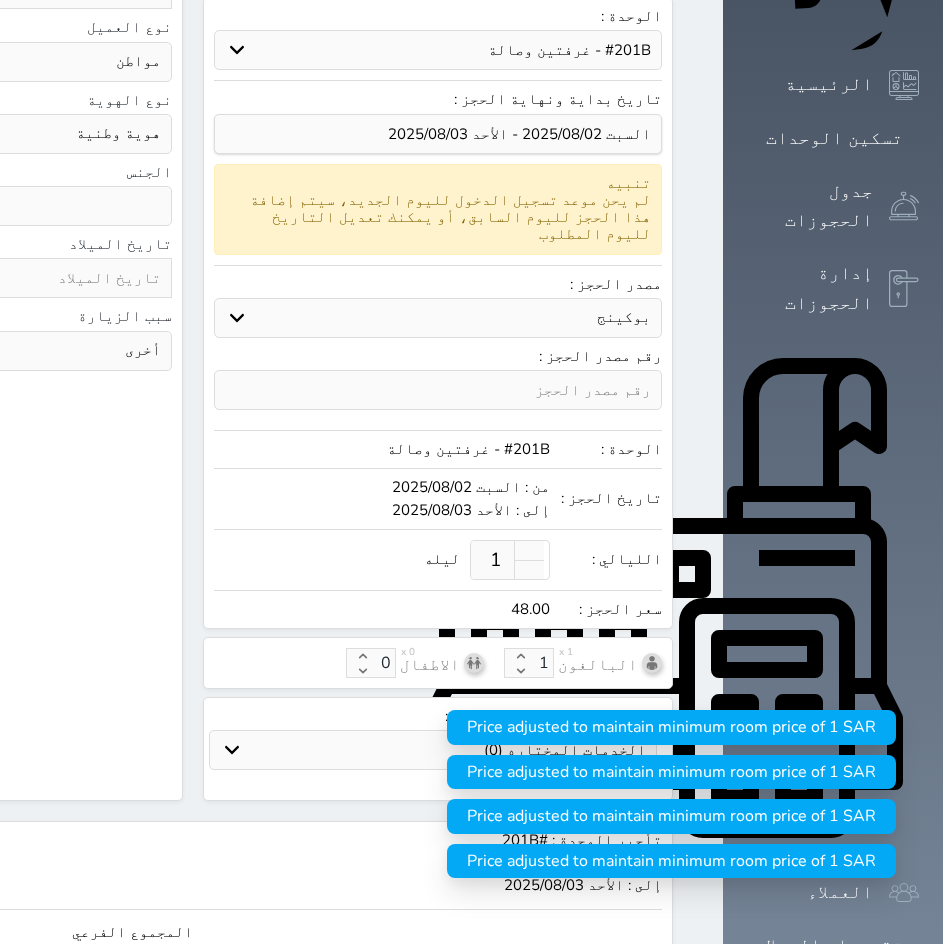 type on "482.00" 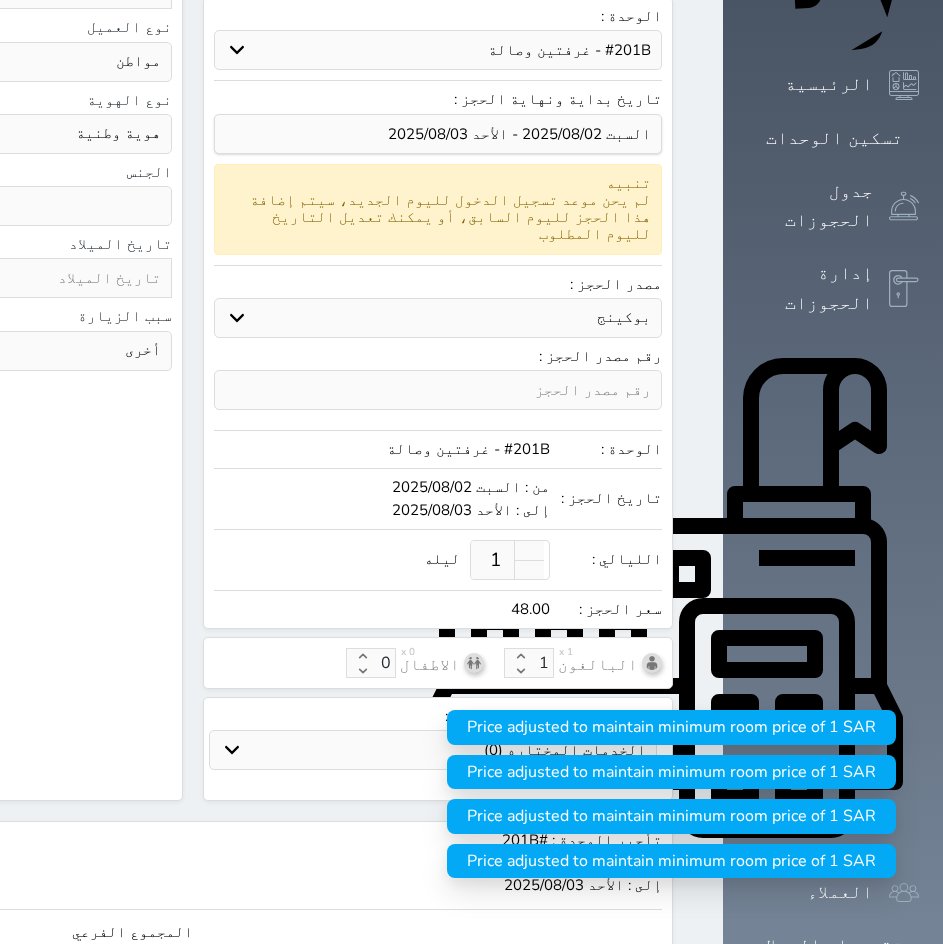 type on "482" 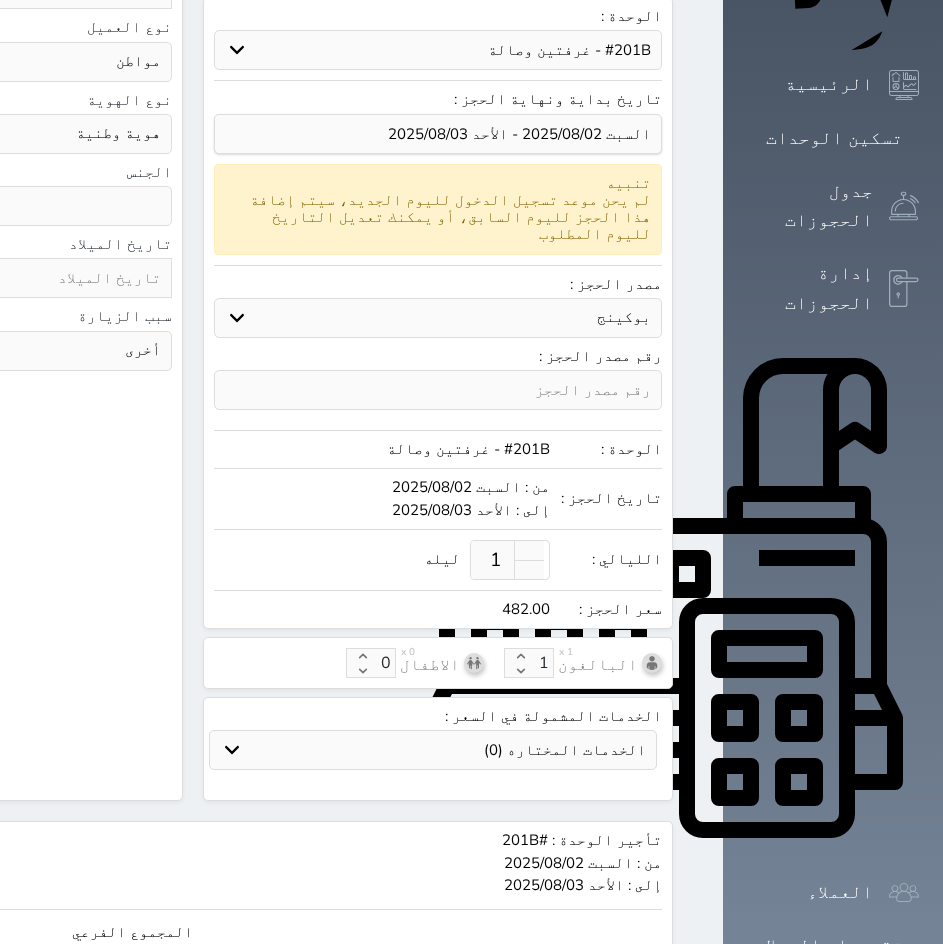 type on "48.00" 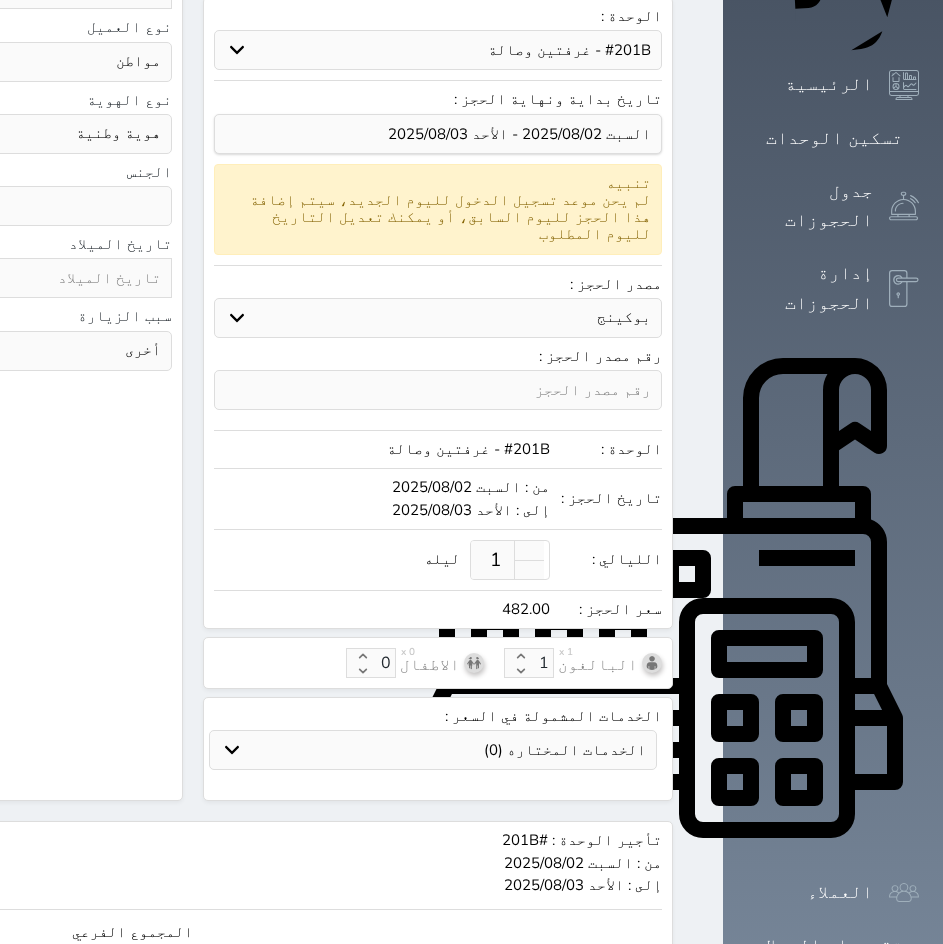 type on "48" 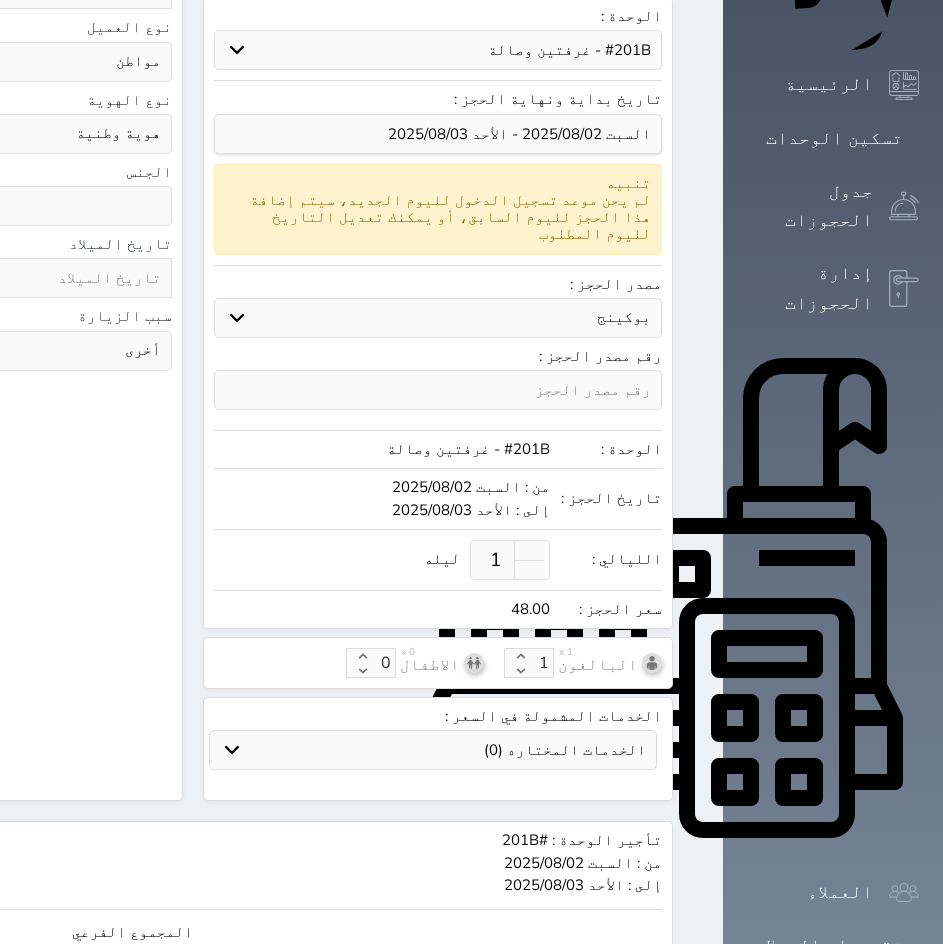 type on "480.00" 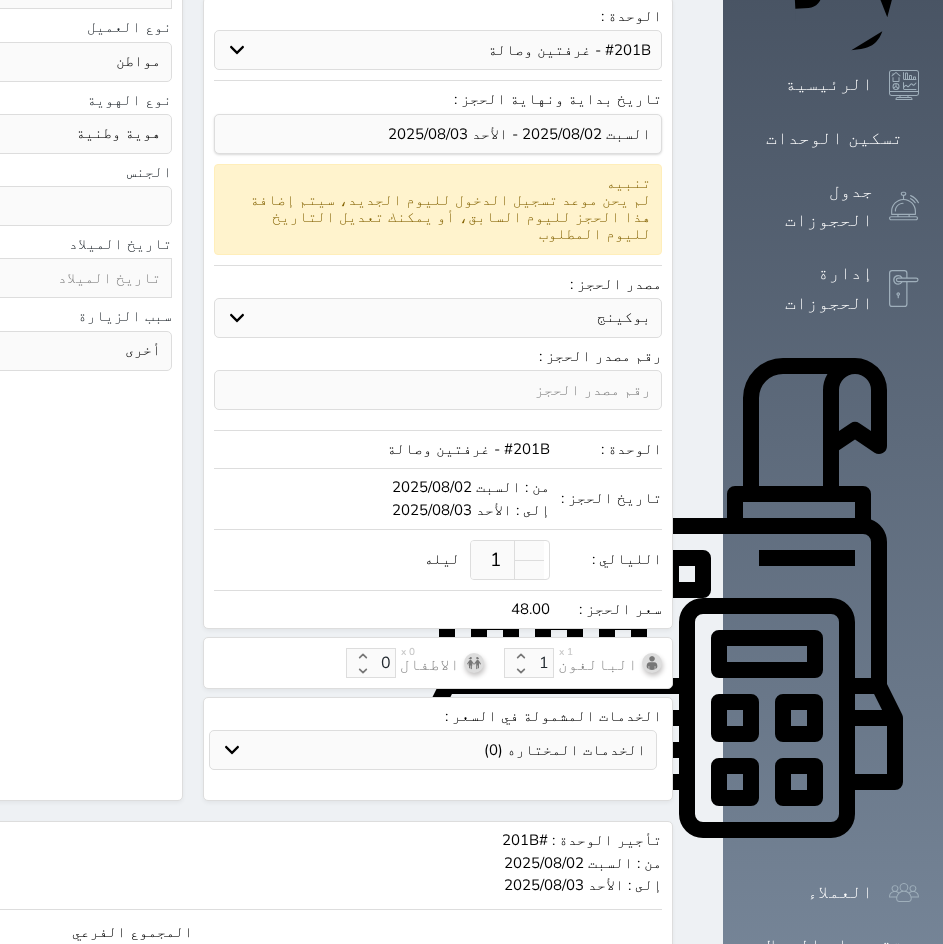 type on "480" 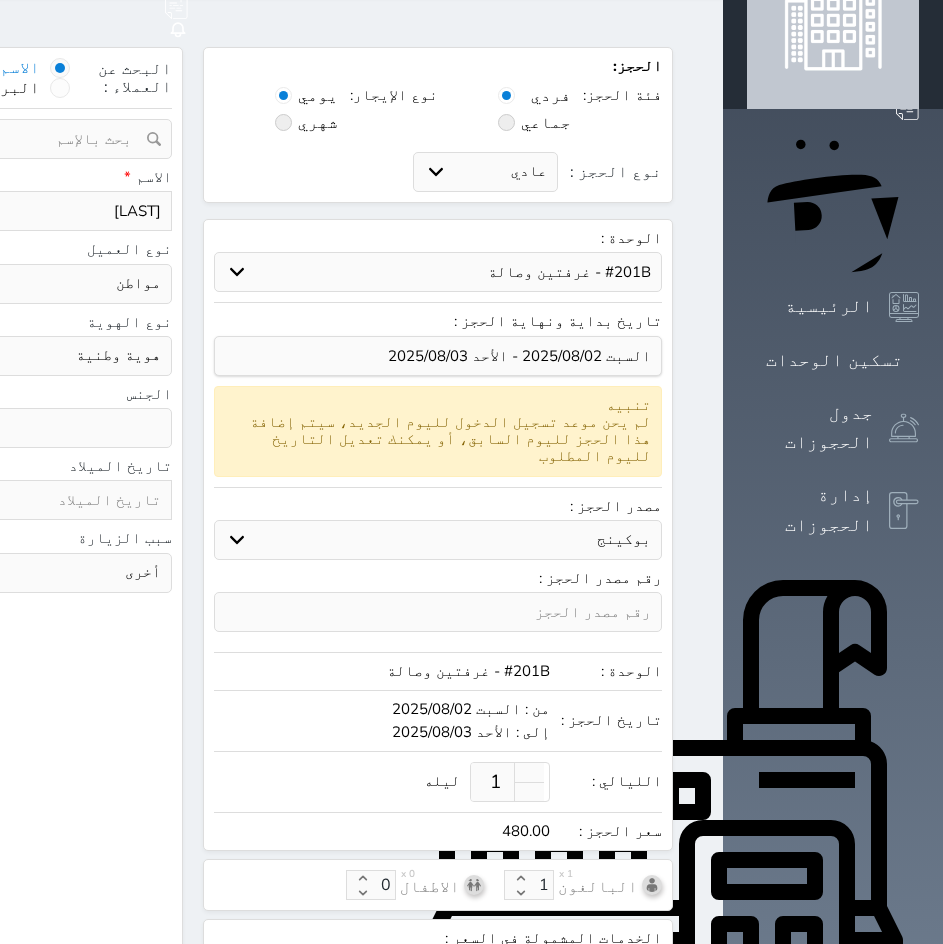 scroll, scrollTop: 0, scrollLeft: 0, axis: both 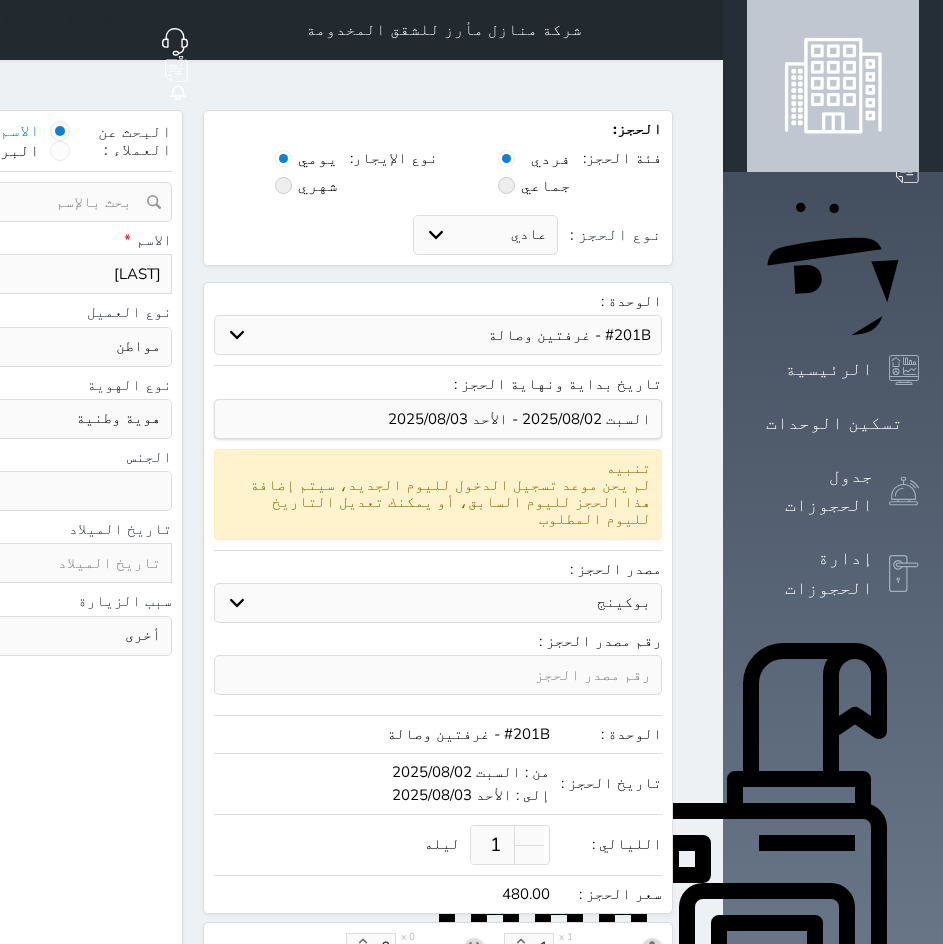 type on "480.00" 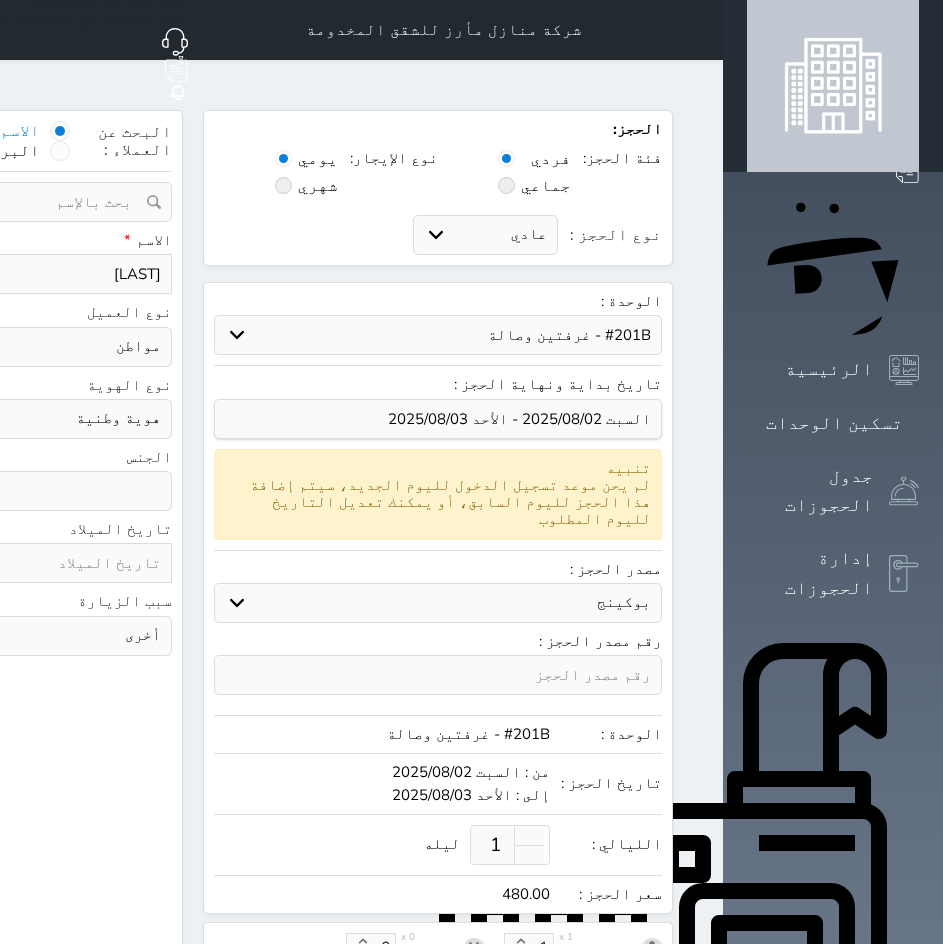 type on "0" 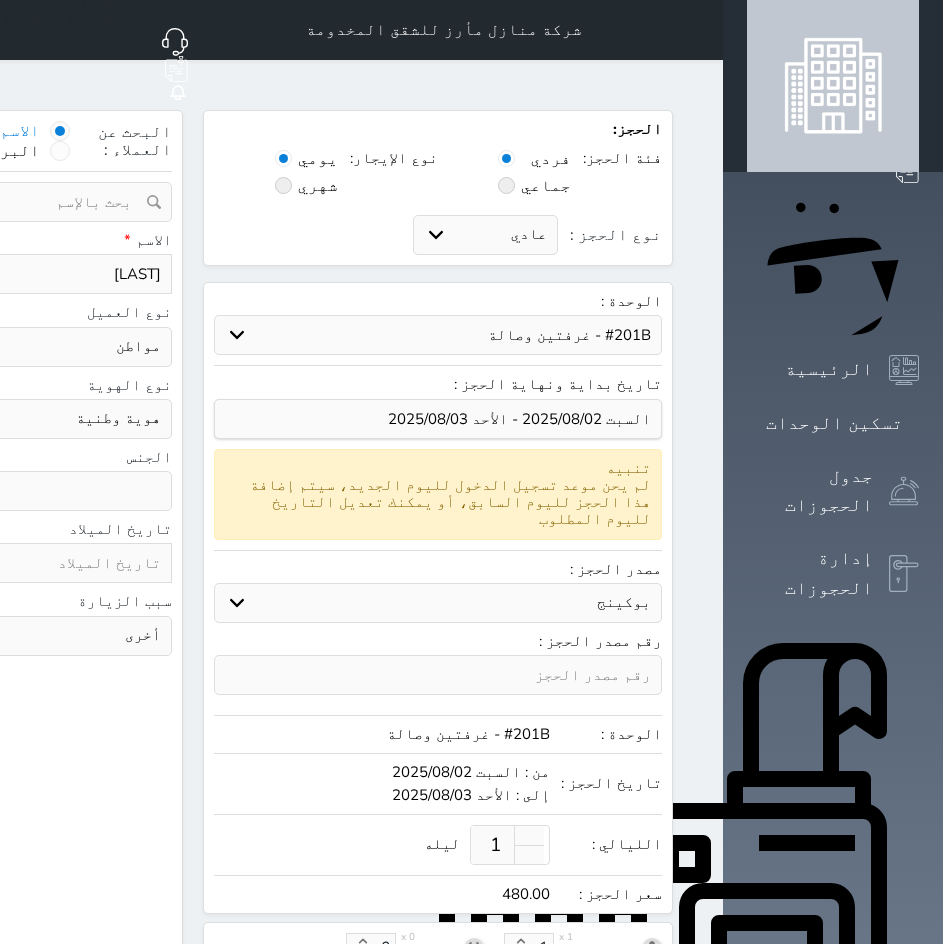 select 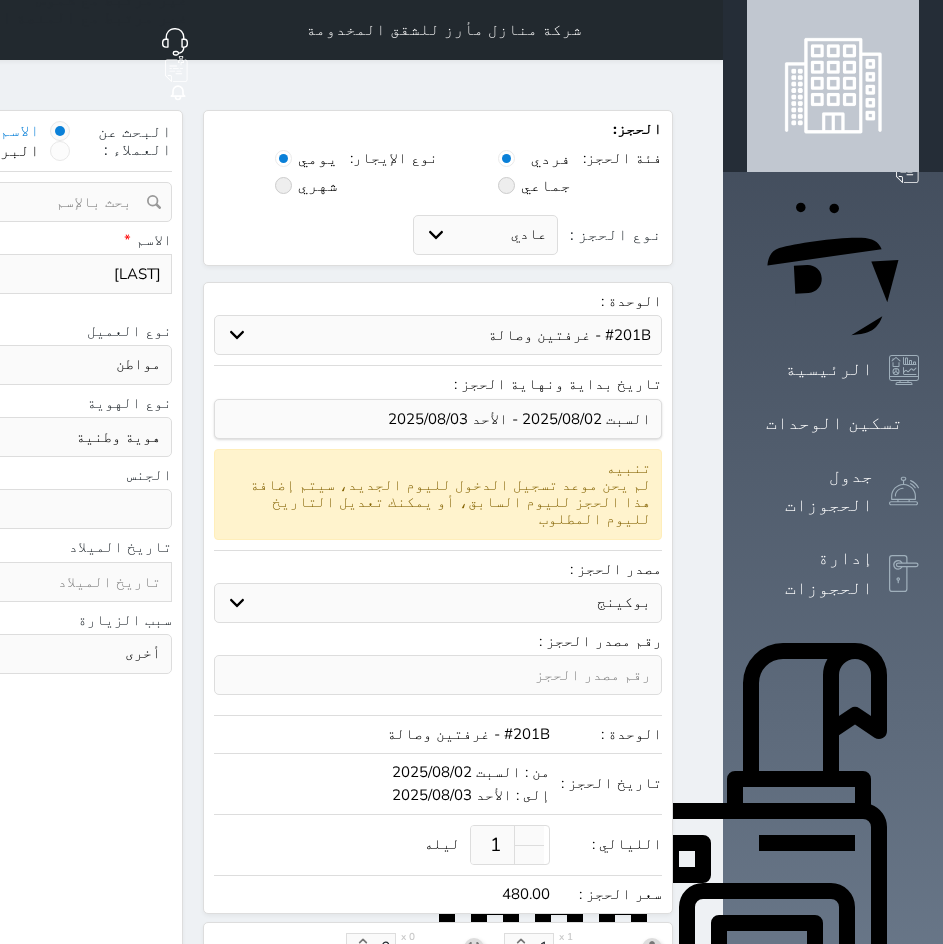 type on "00" 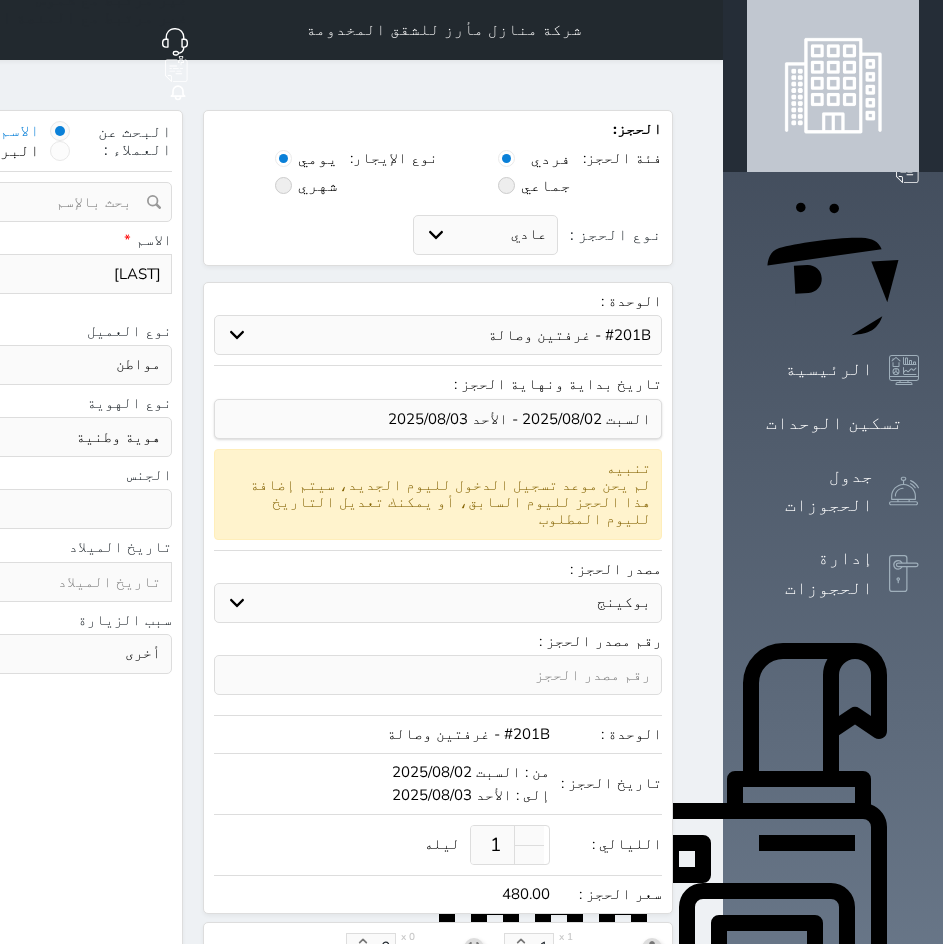 type on "002" 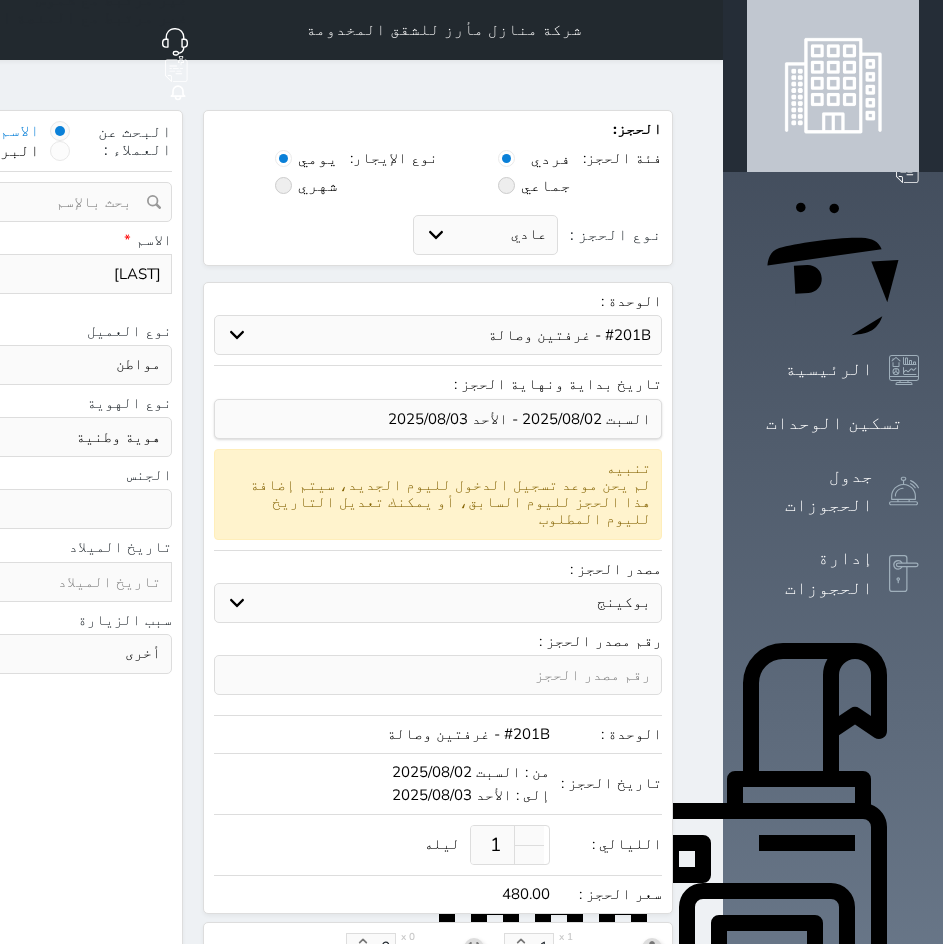select 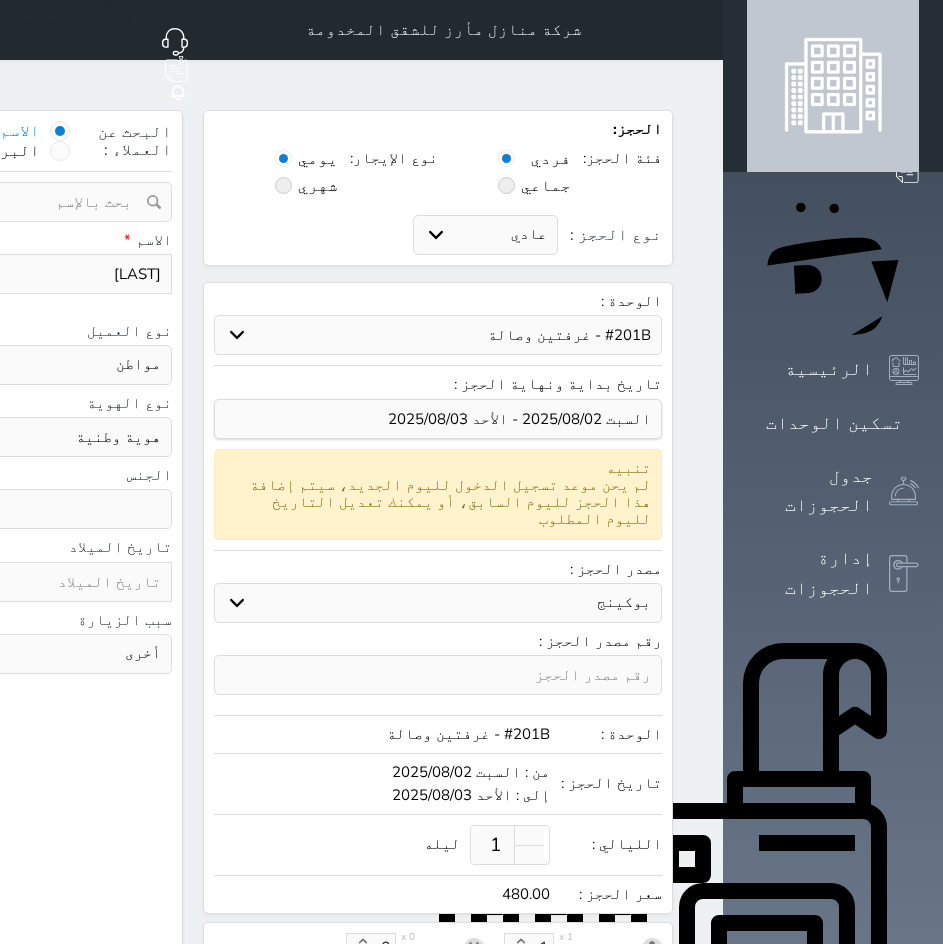 type on "0021" 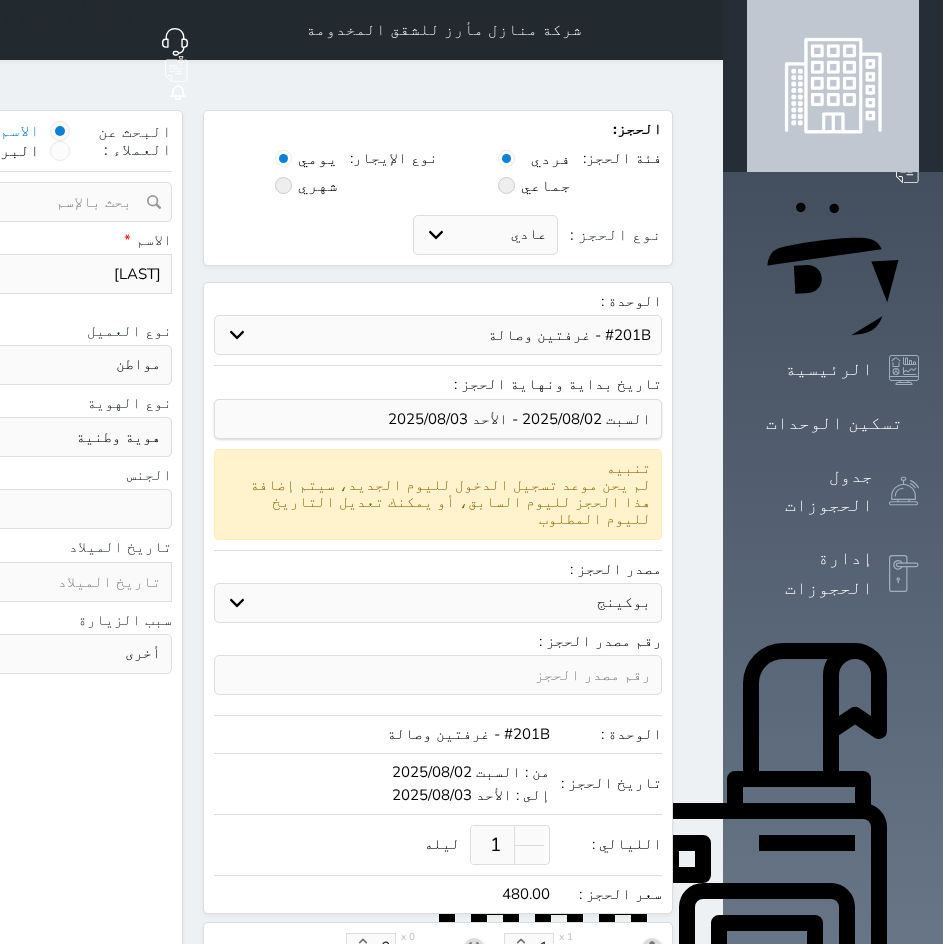 type on "00215" 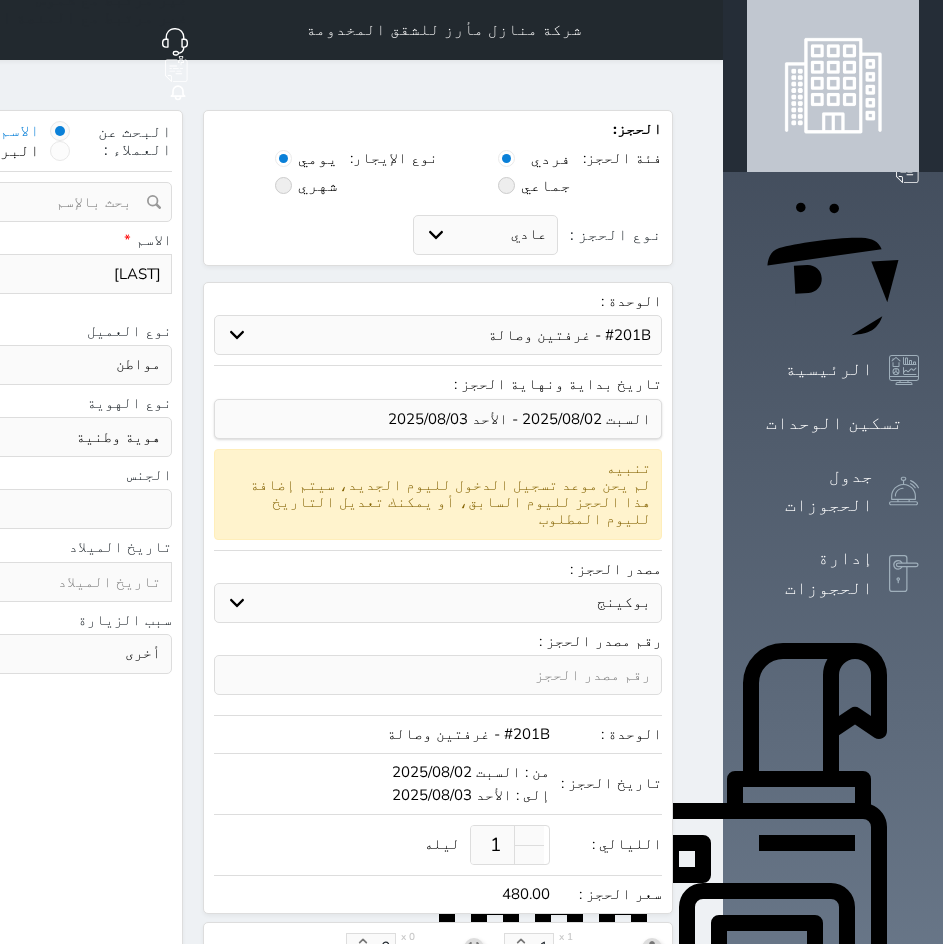 select 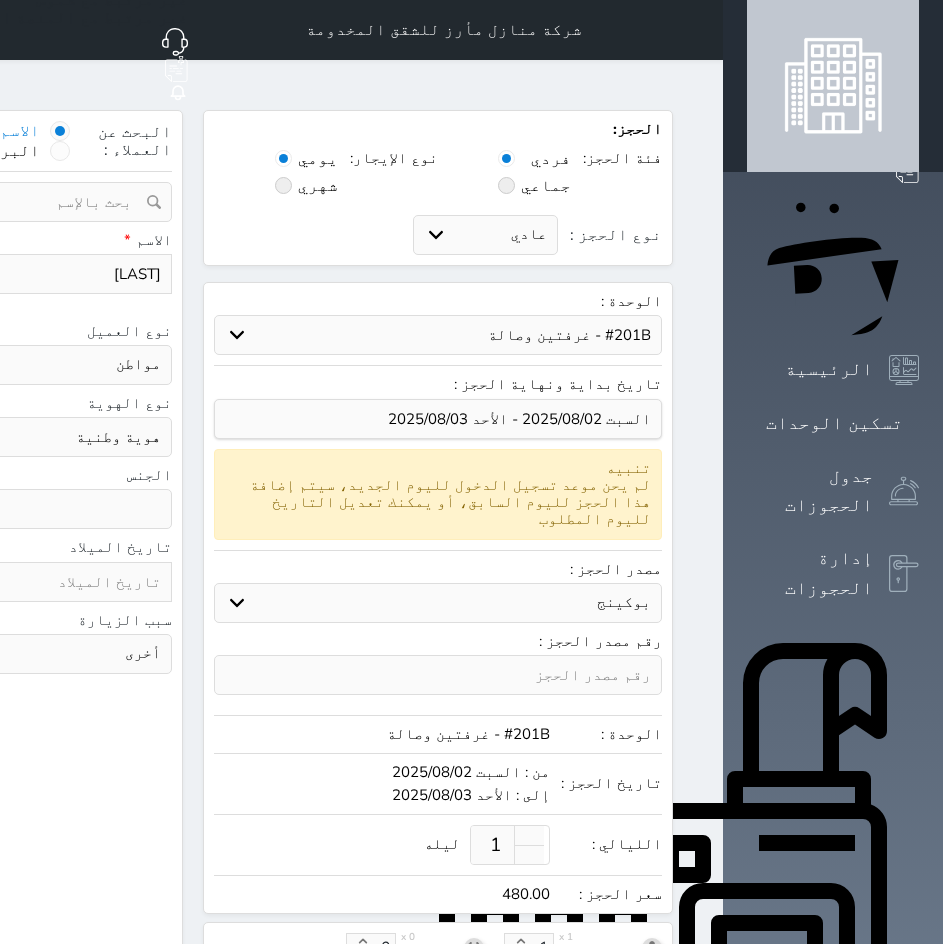 type on "002152" 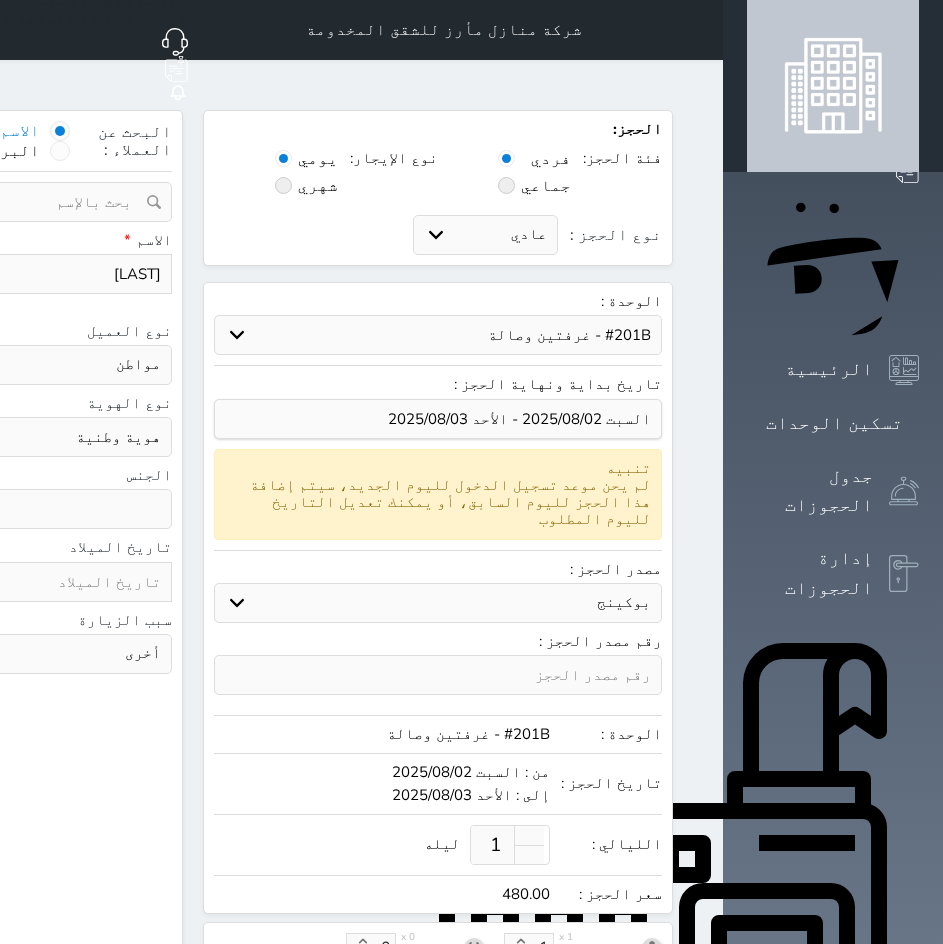 select 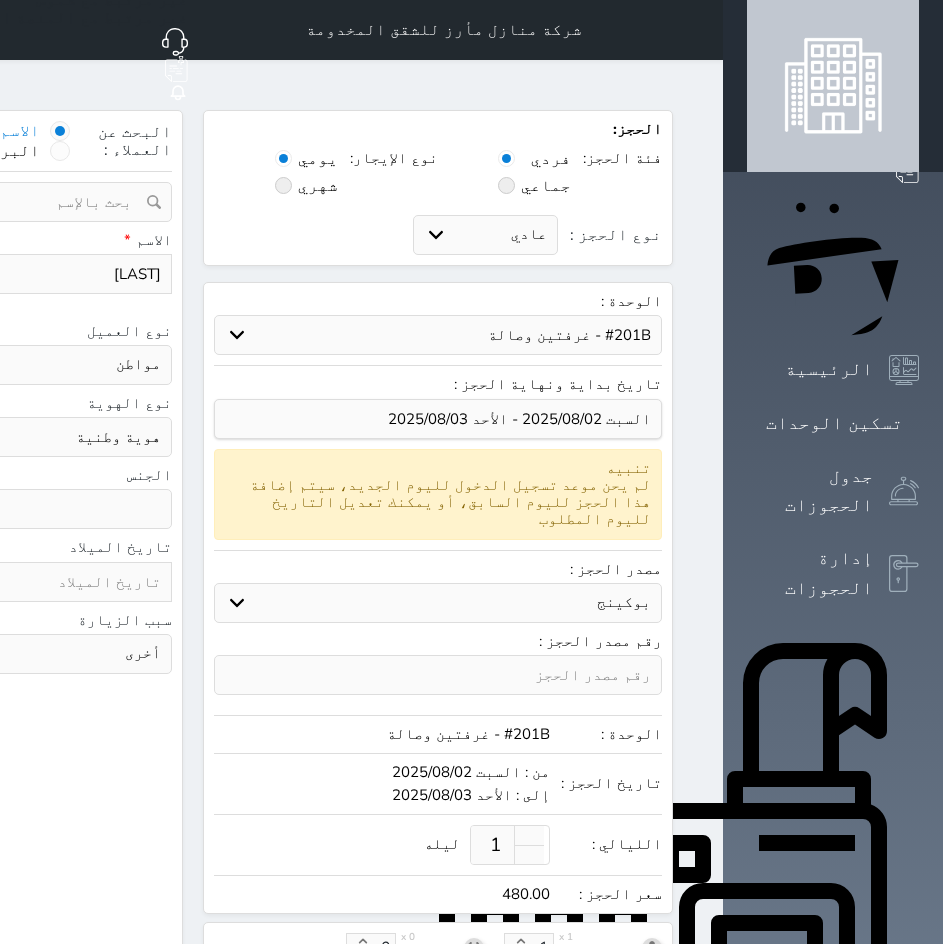 type on "0021521" 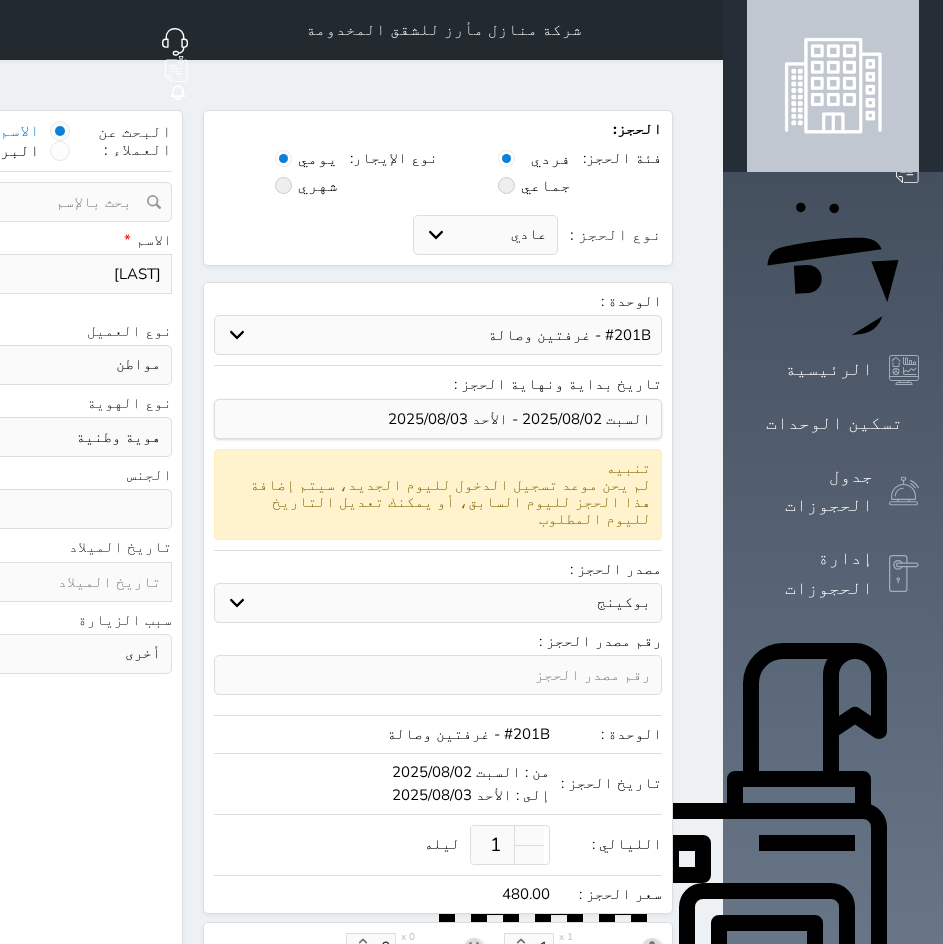 type on "00215219" 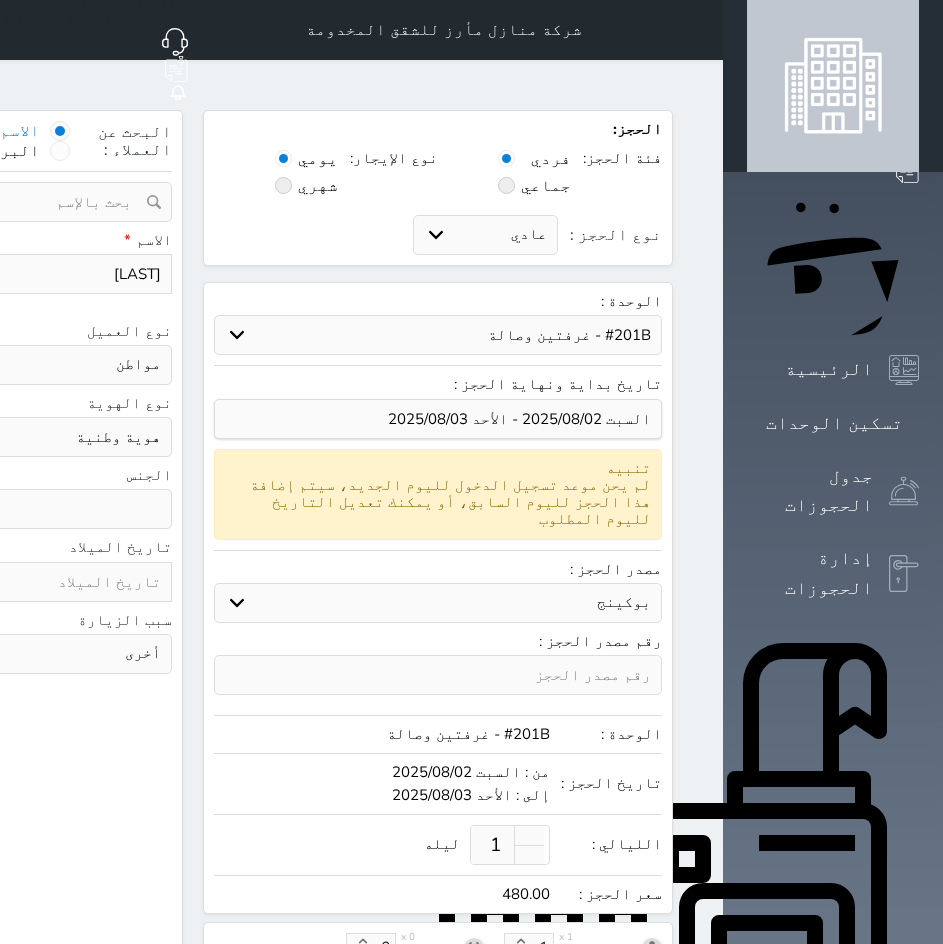 select 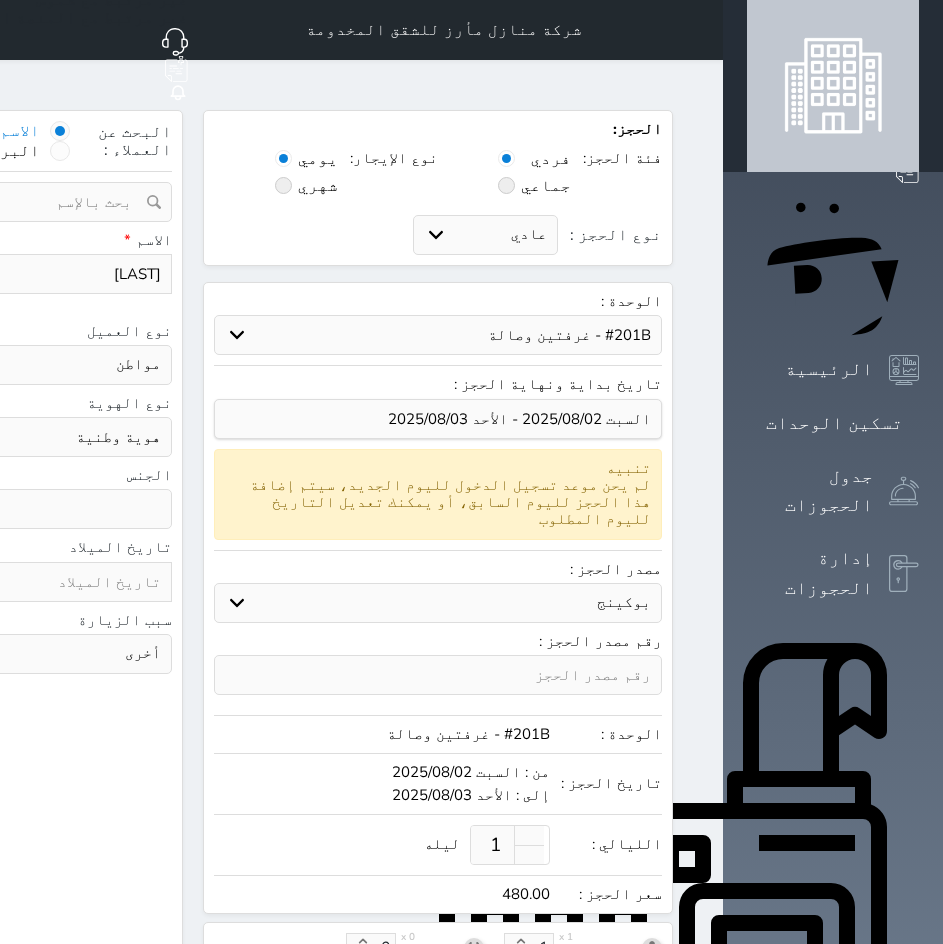 type on "002152196" 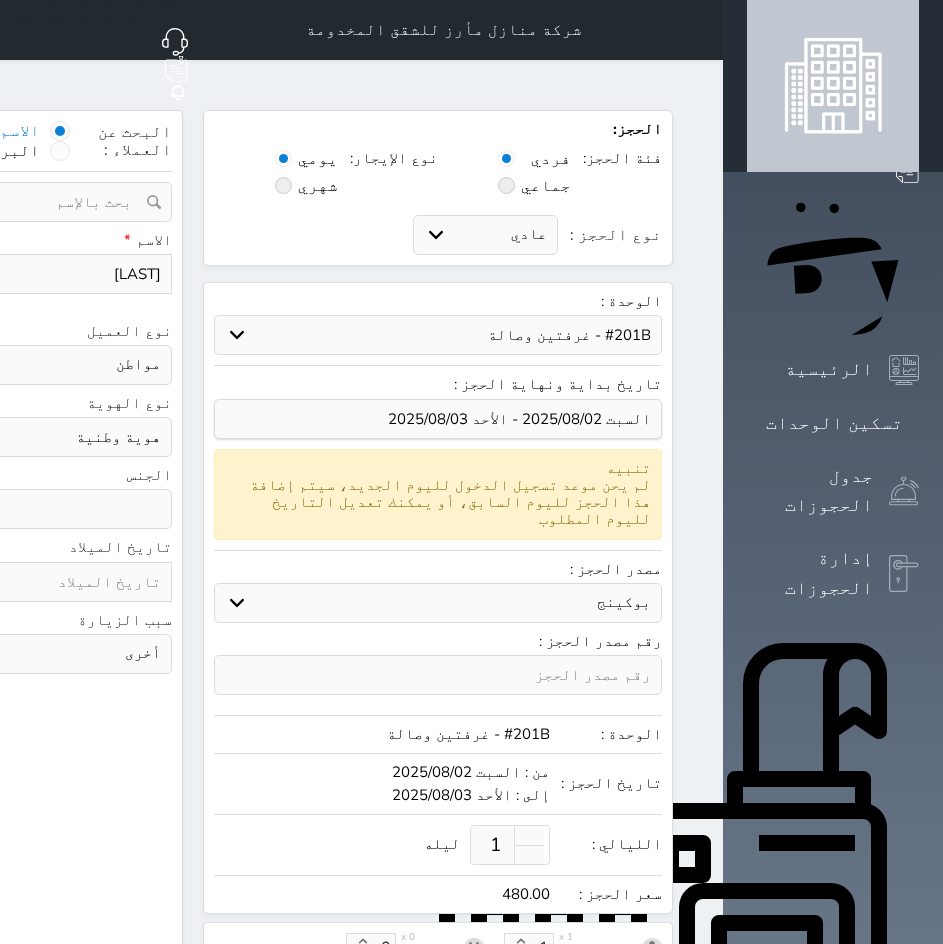 type on "0021521962" 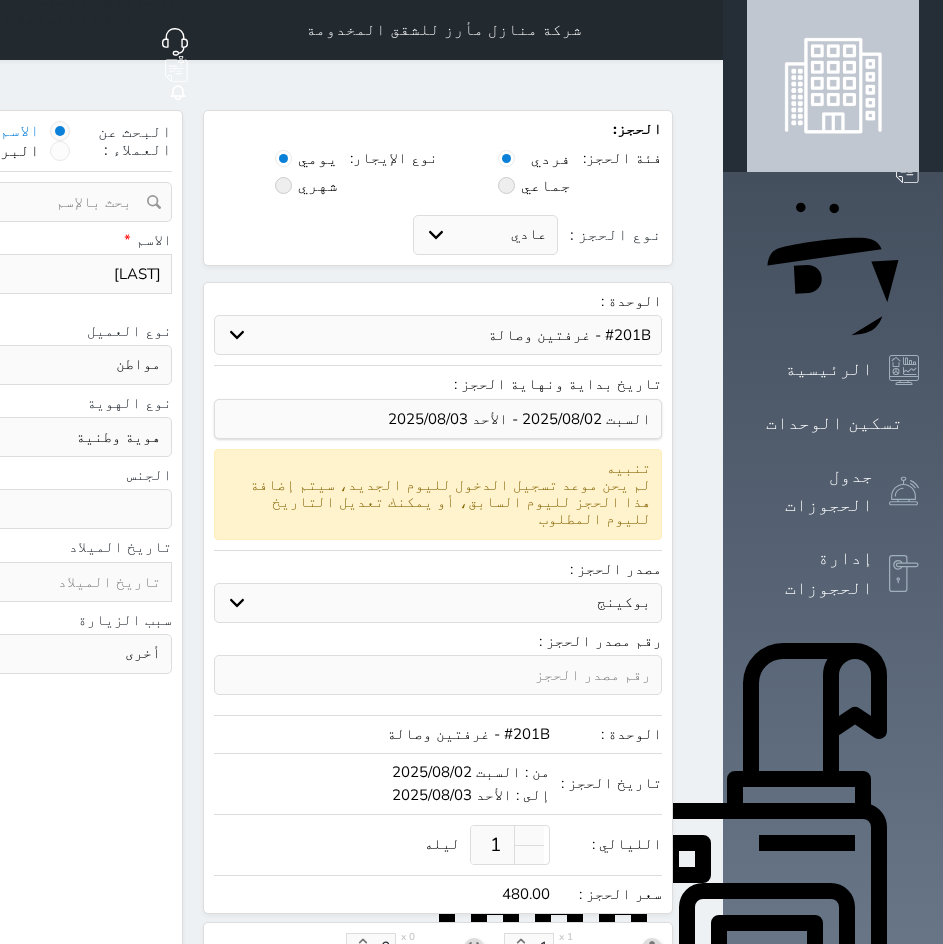 select 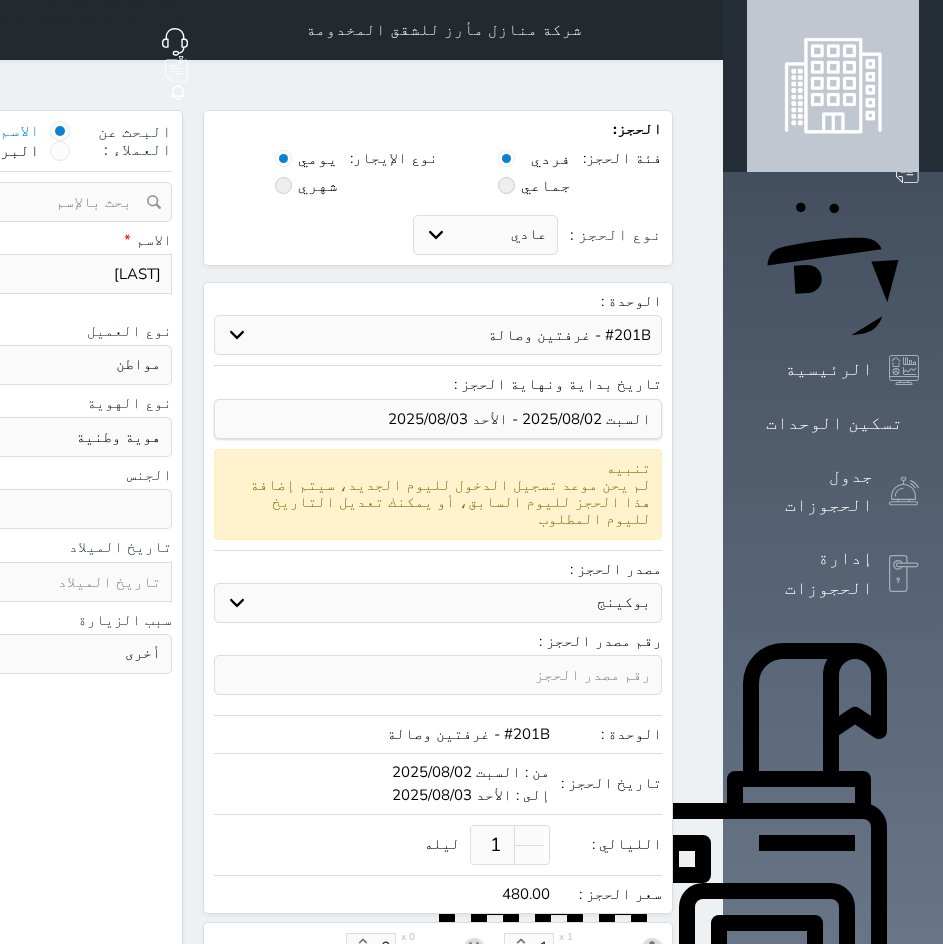 type on "00215219623" 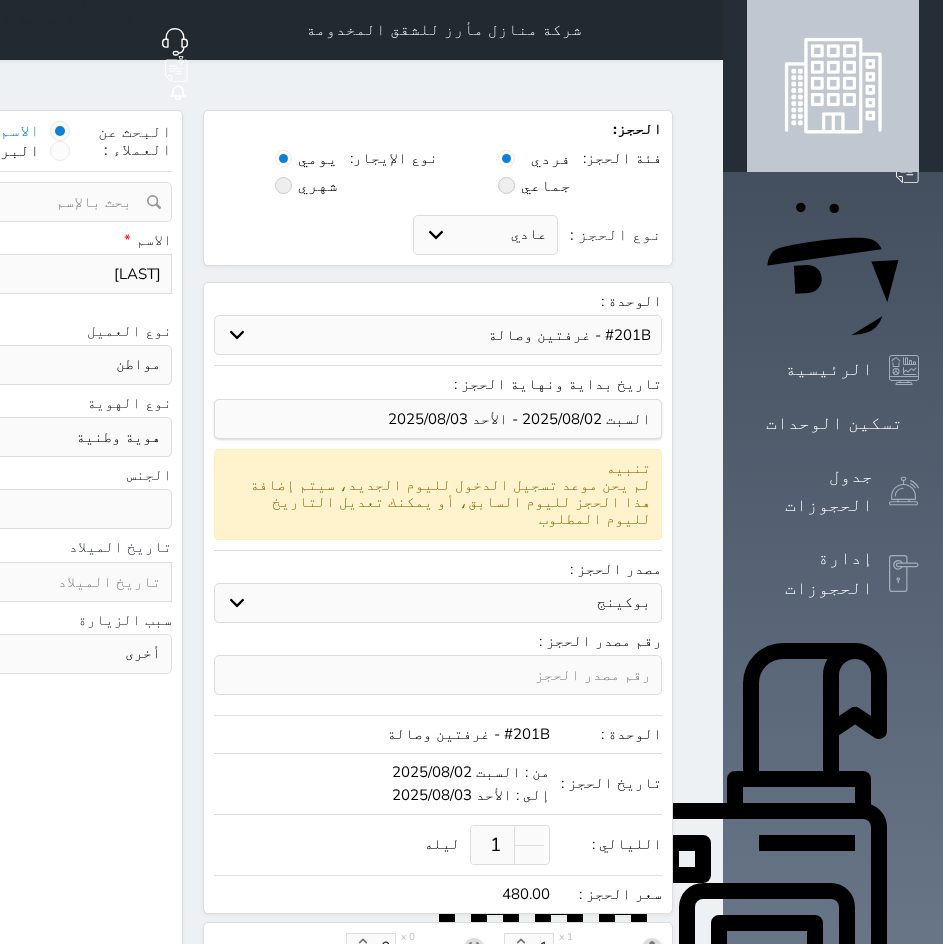 type on "002152196231" 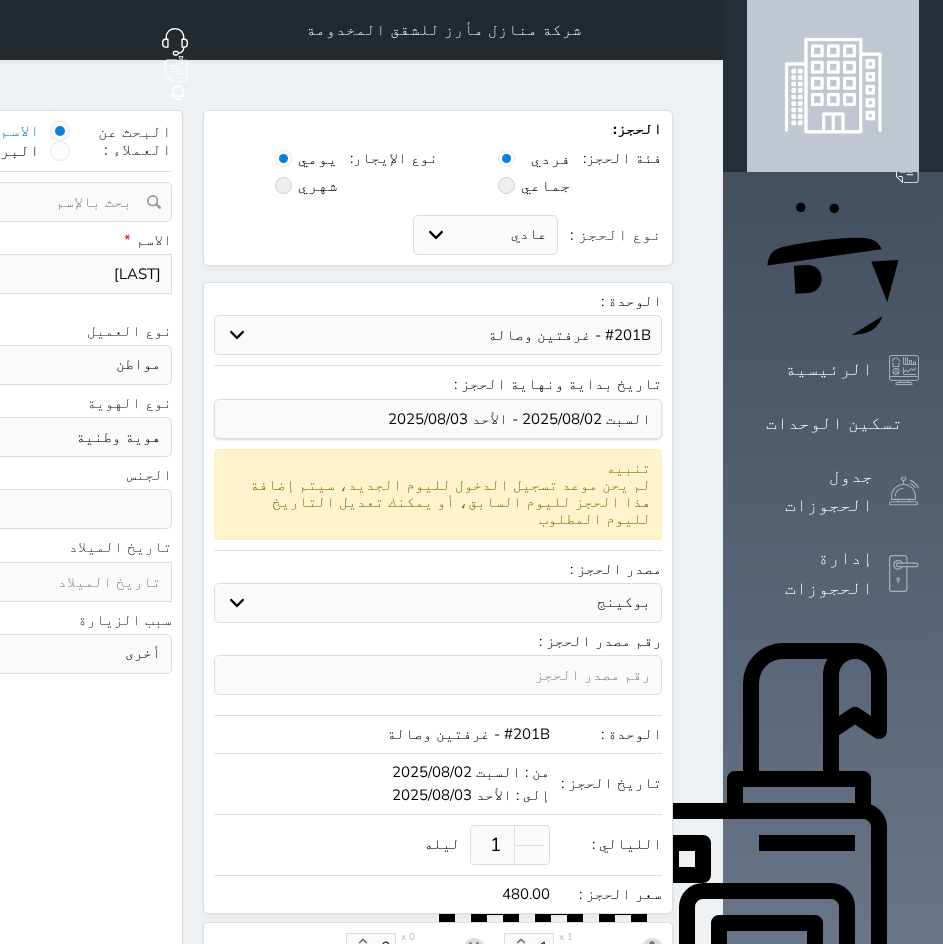 scroll, scrollTop: 5200, scrollLeft: 0, axis: vertical 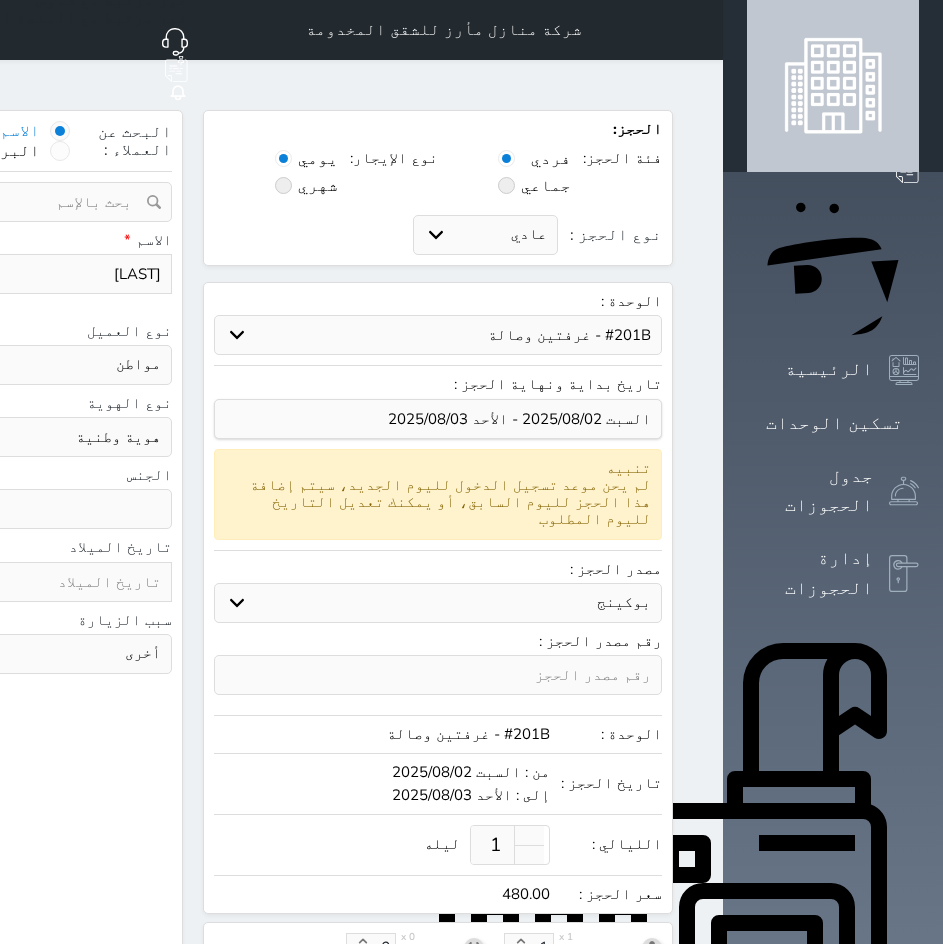 drag, startPoint x: 342, startPoint y: 824, endPoint x: 306, endPoint y: 777, distance: 59.20304 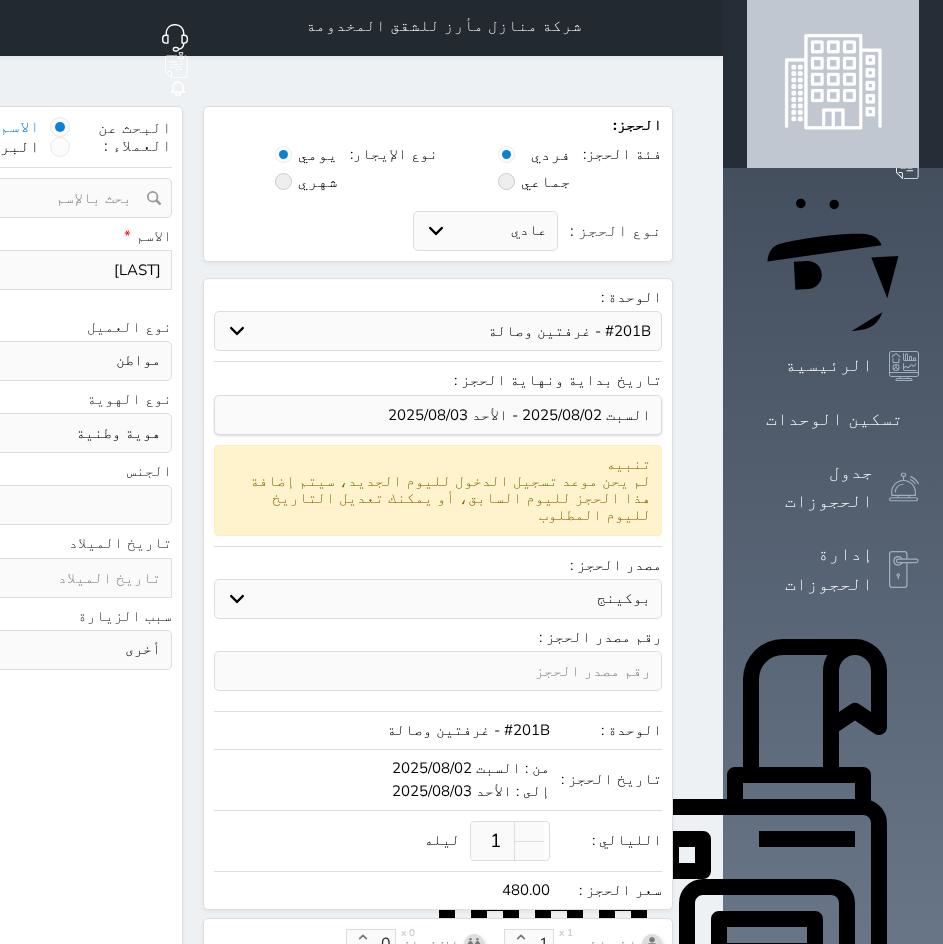 scroll, scrollTop: 0, scrollLeft: 0, axis: both 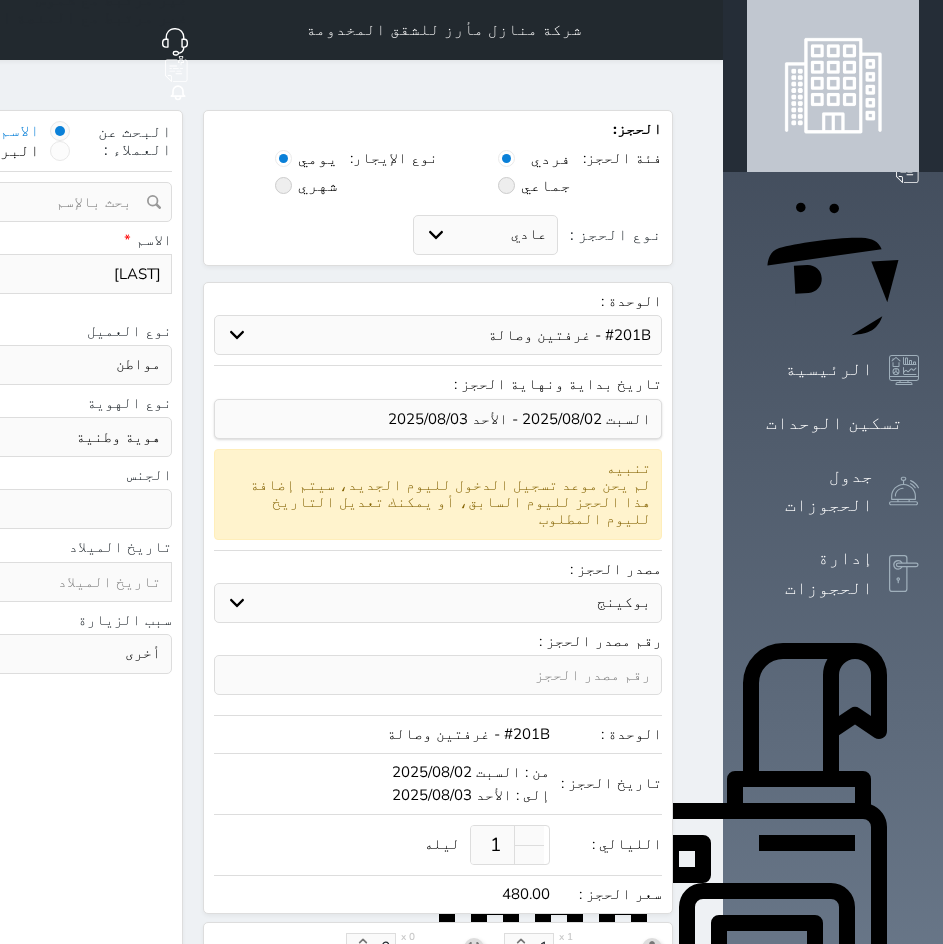 click on "رقم الجوال *" at bounding box center (-169, 240) 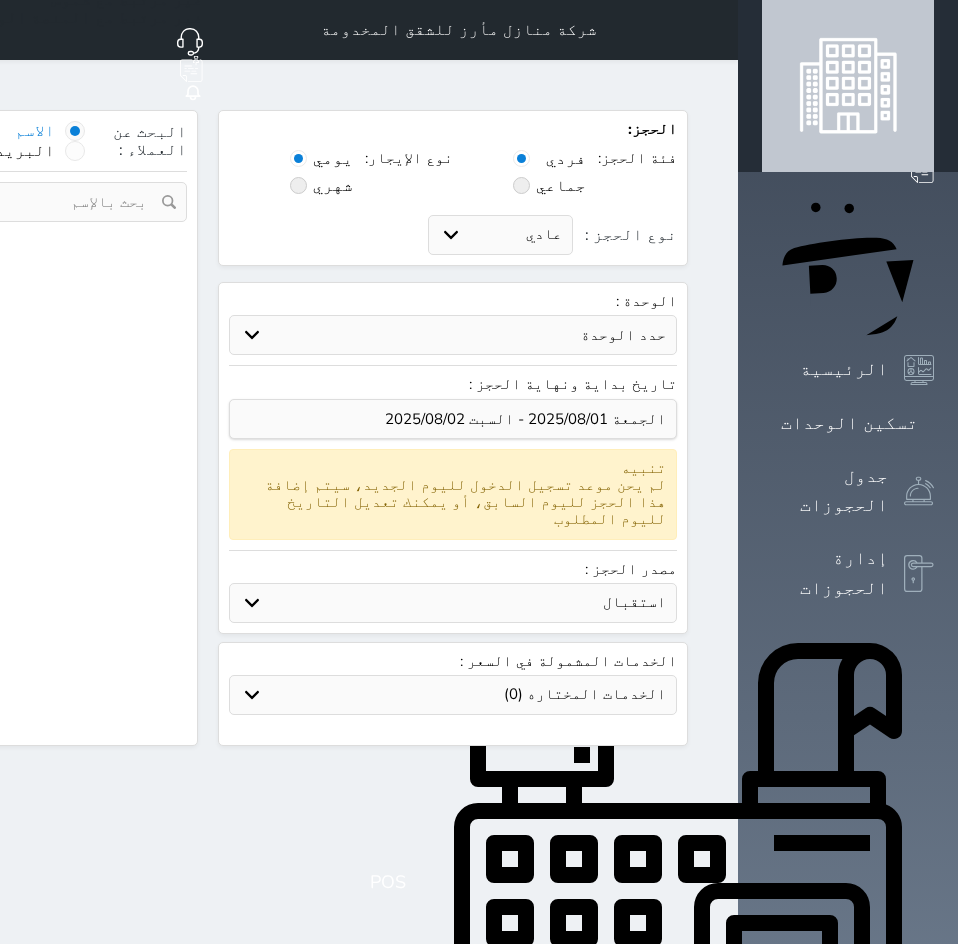 scroll, scrollTop: 0, scrollLeft: 0, axis: both 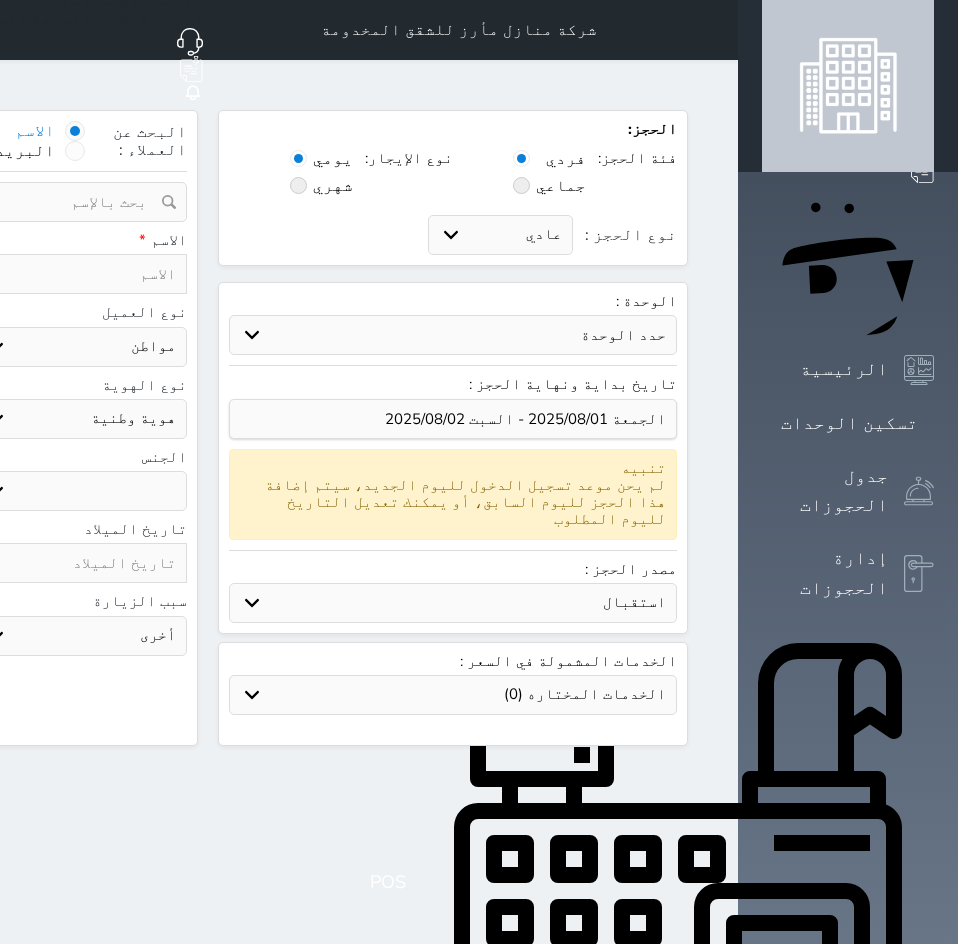 click on "نوع الحجز :" at bounding box center (-186, 274) 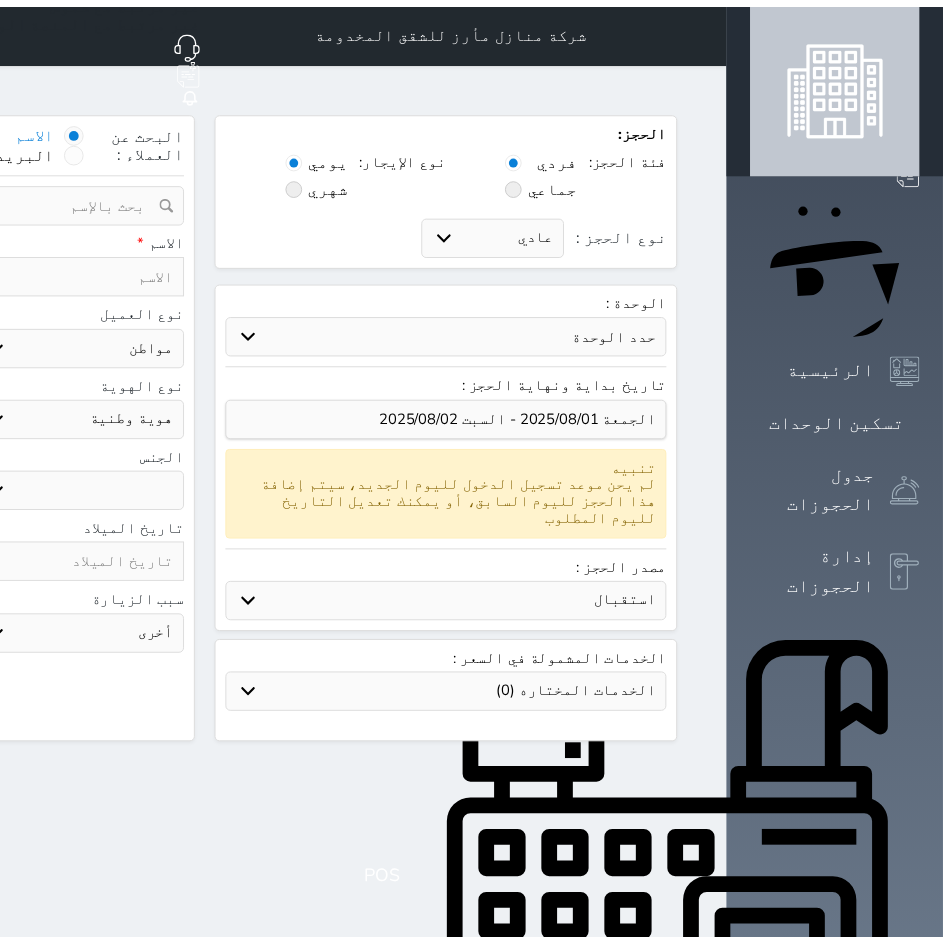 scroll, scrollTop: 6839, scrollLeft: 0, axis: vertical 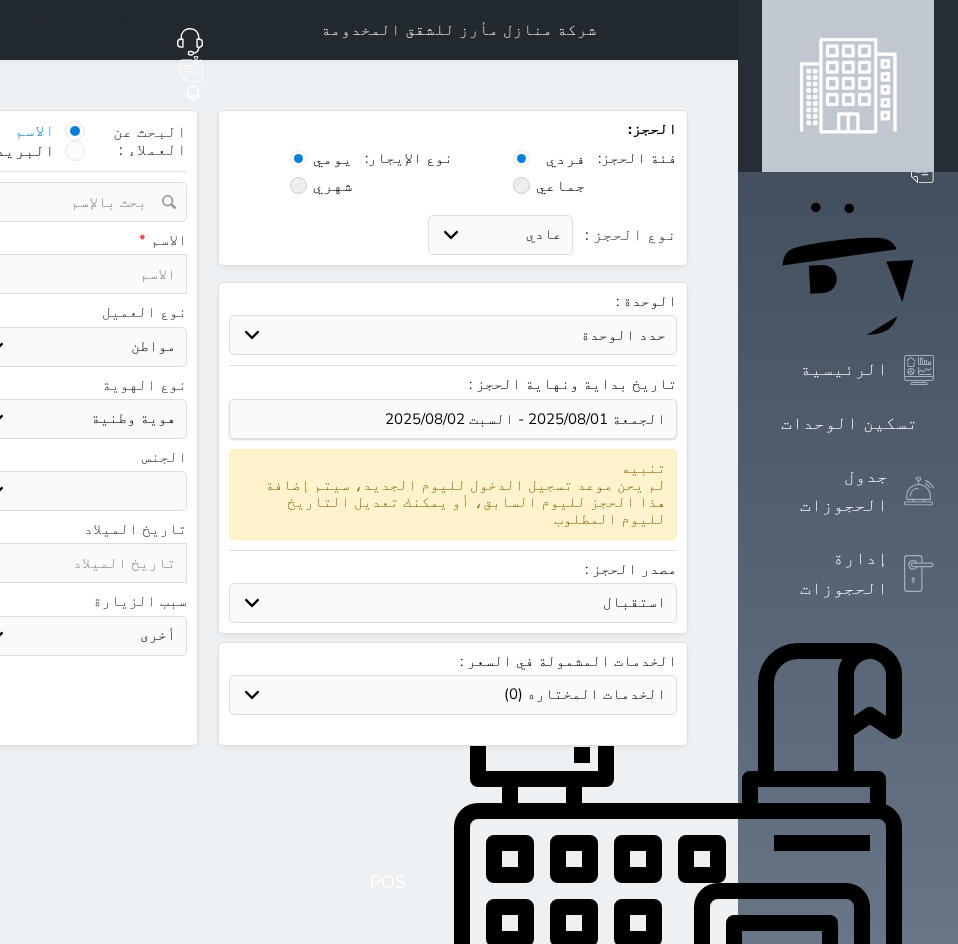click on "نوع الحجز :" at bounding box center (-186, 274) 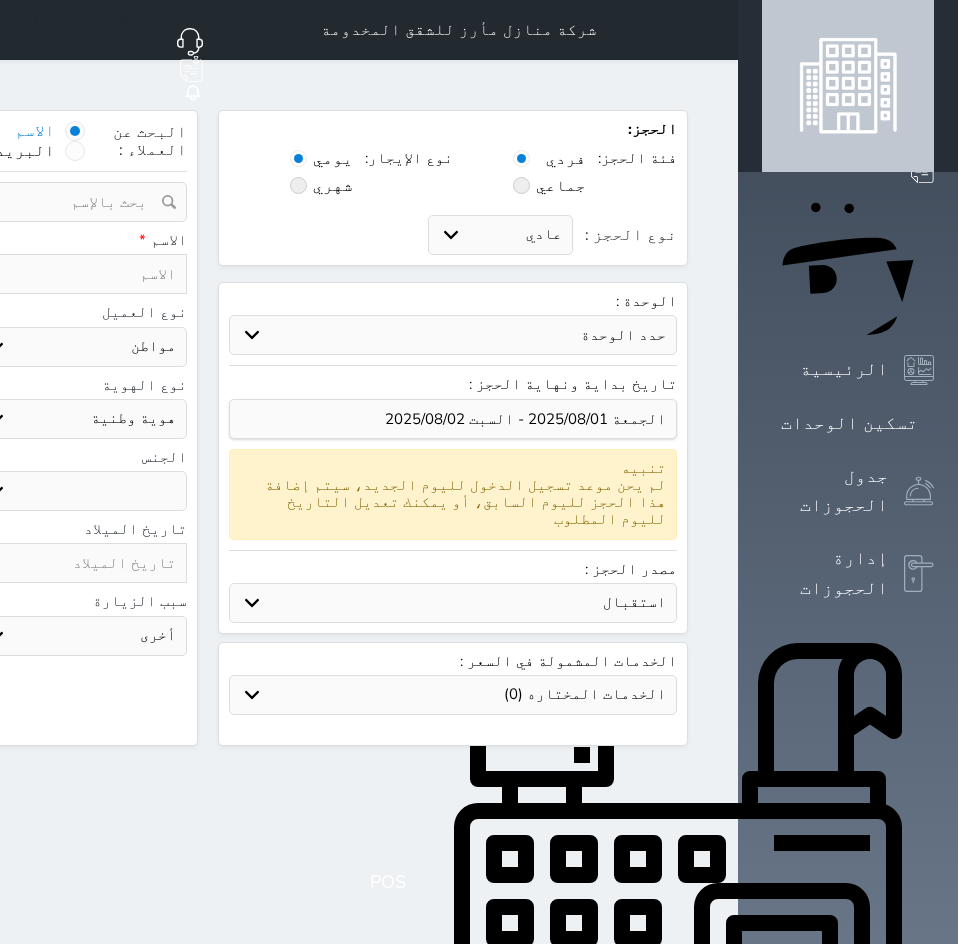 click on "نوع الحجز :" at bounding box center (-186, 274) 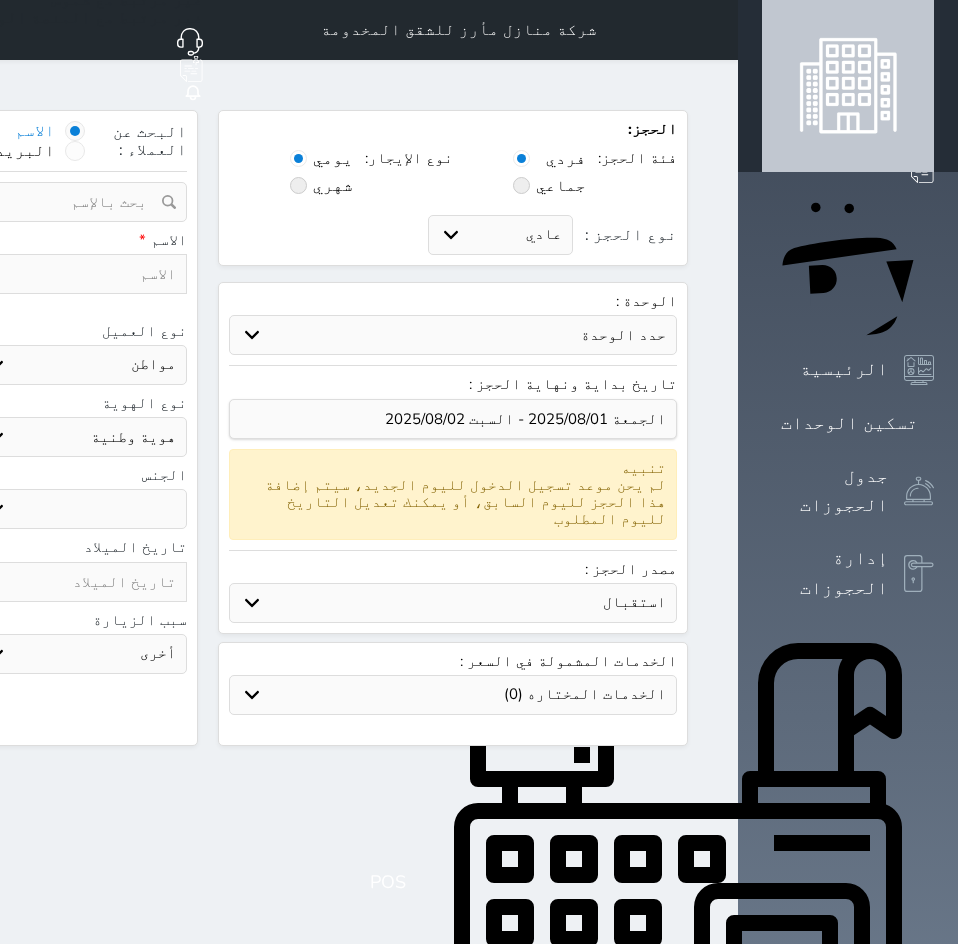 click on "0 0 [PHONE]" at bounding box center (-186, 274) 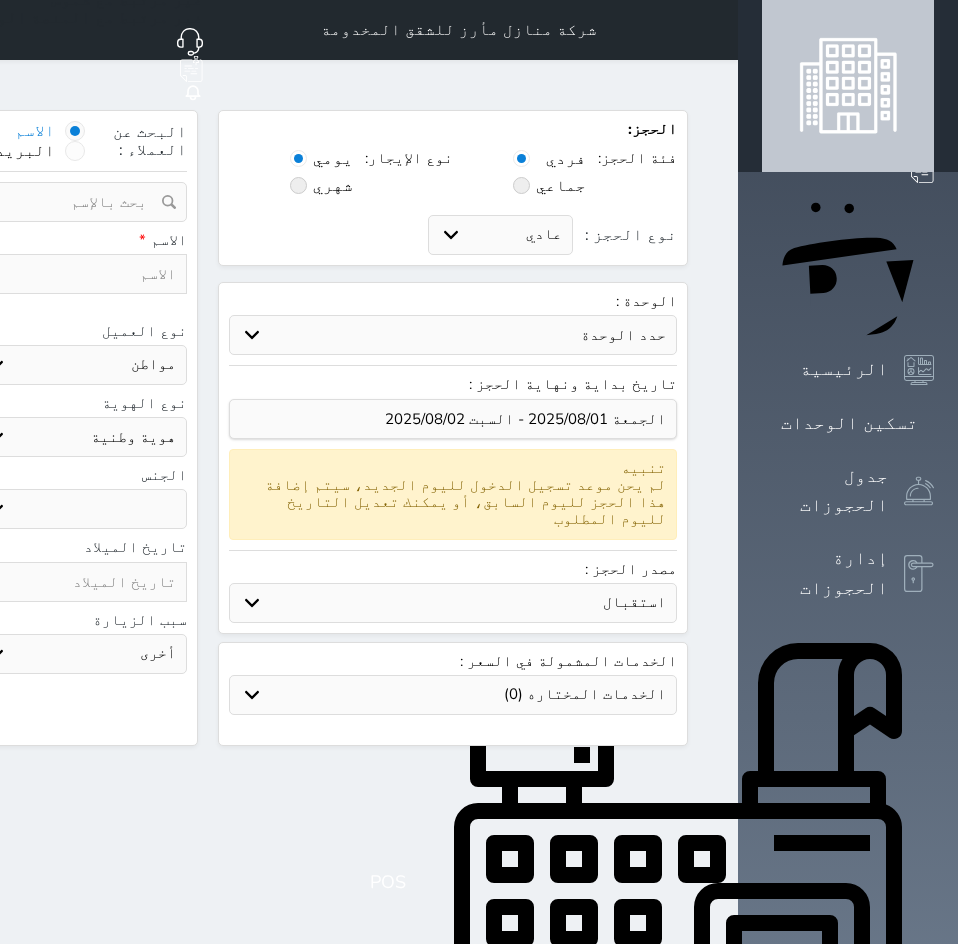 type on "0 0" 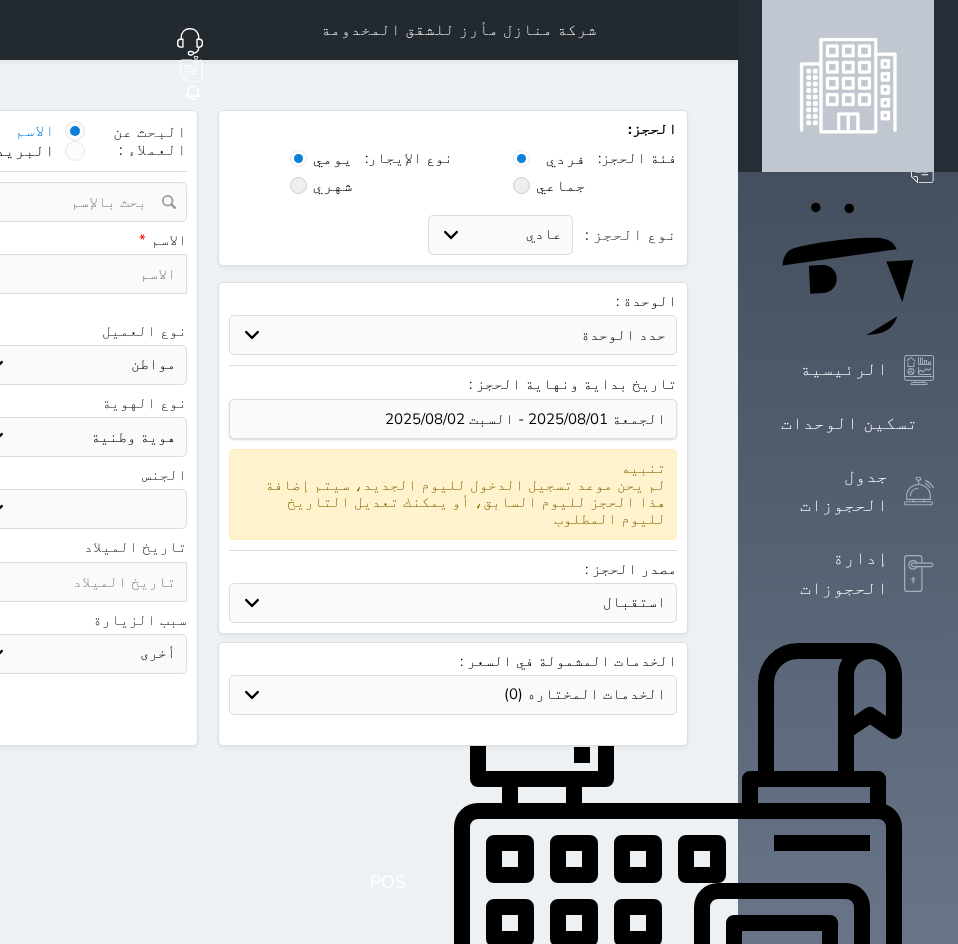 select 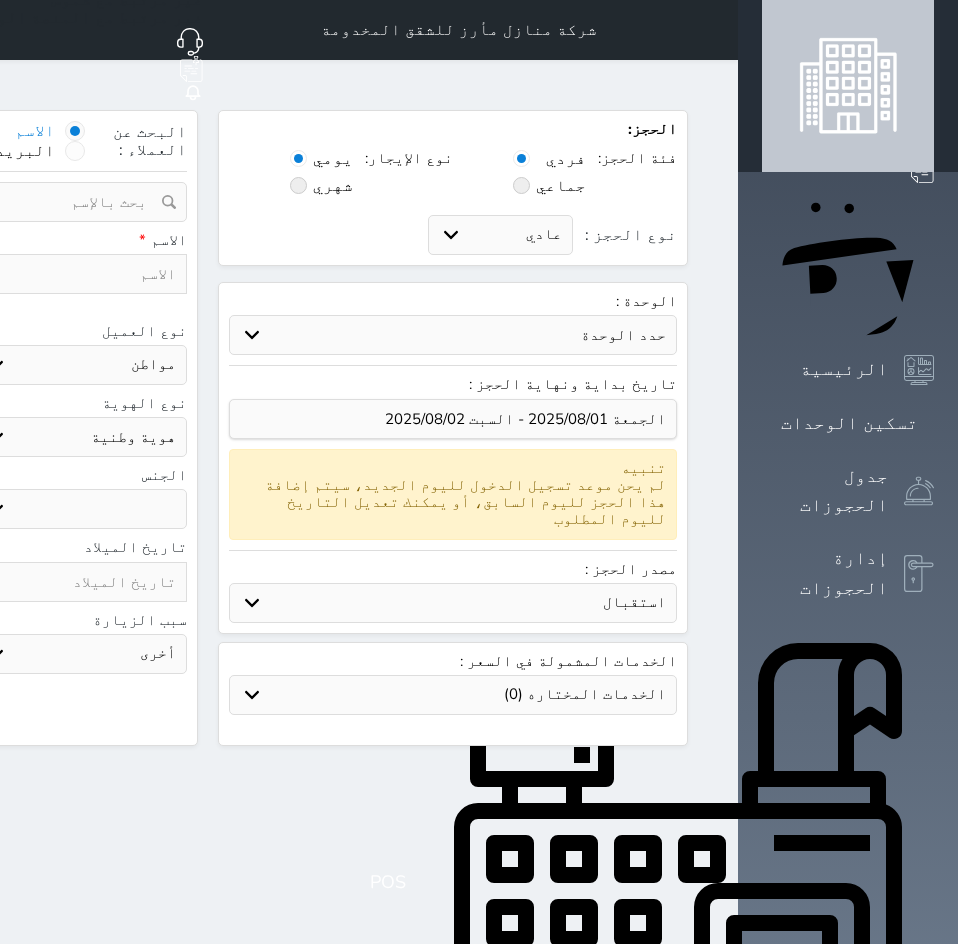 type on "0" 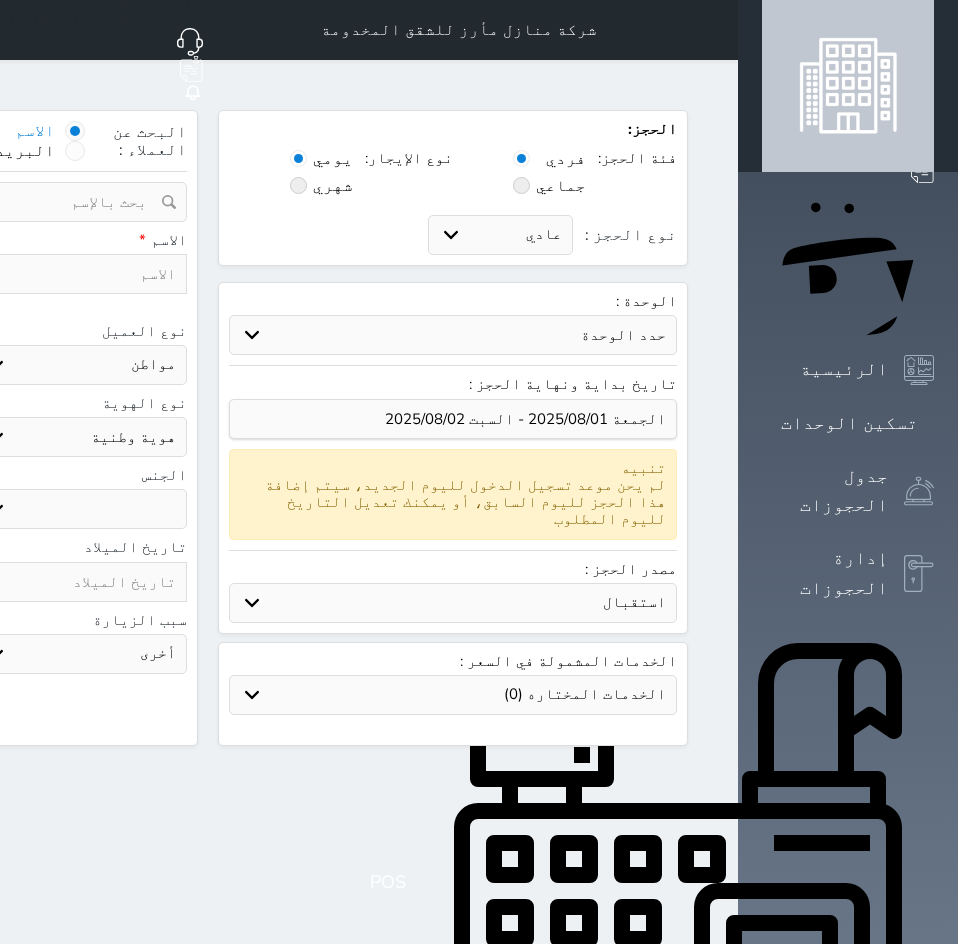 select 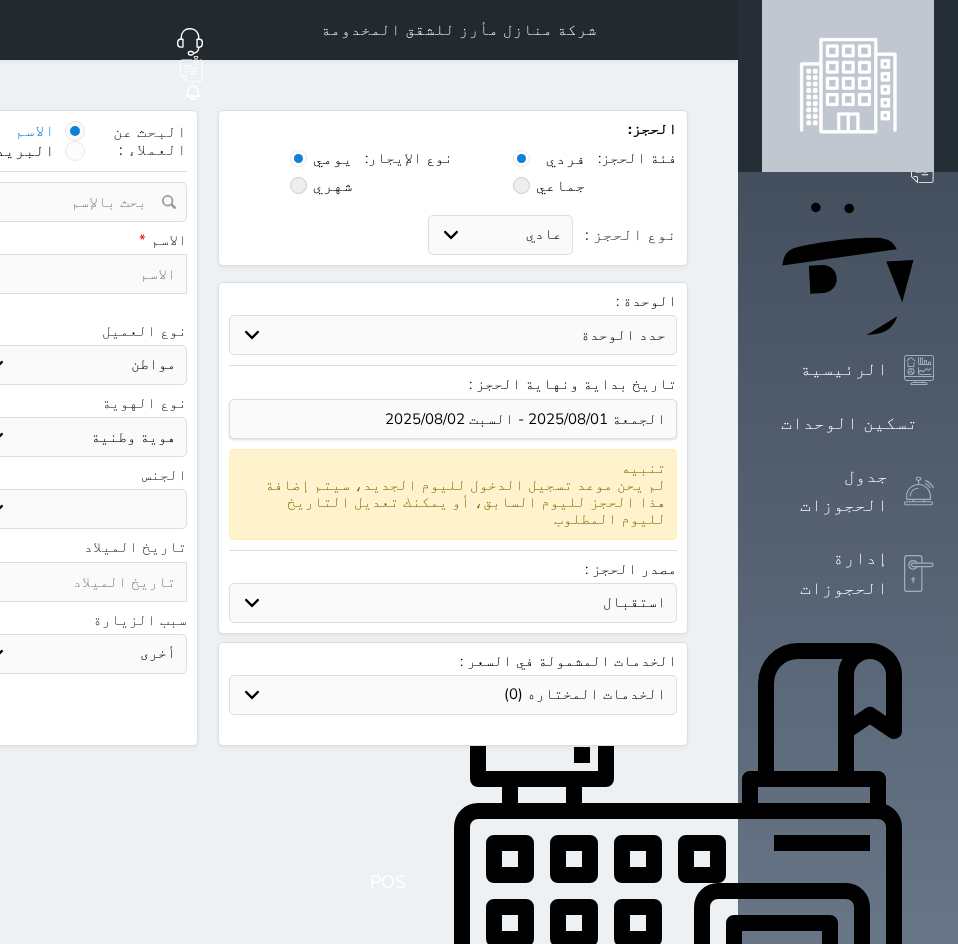 type 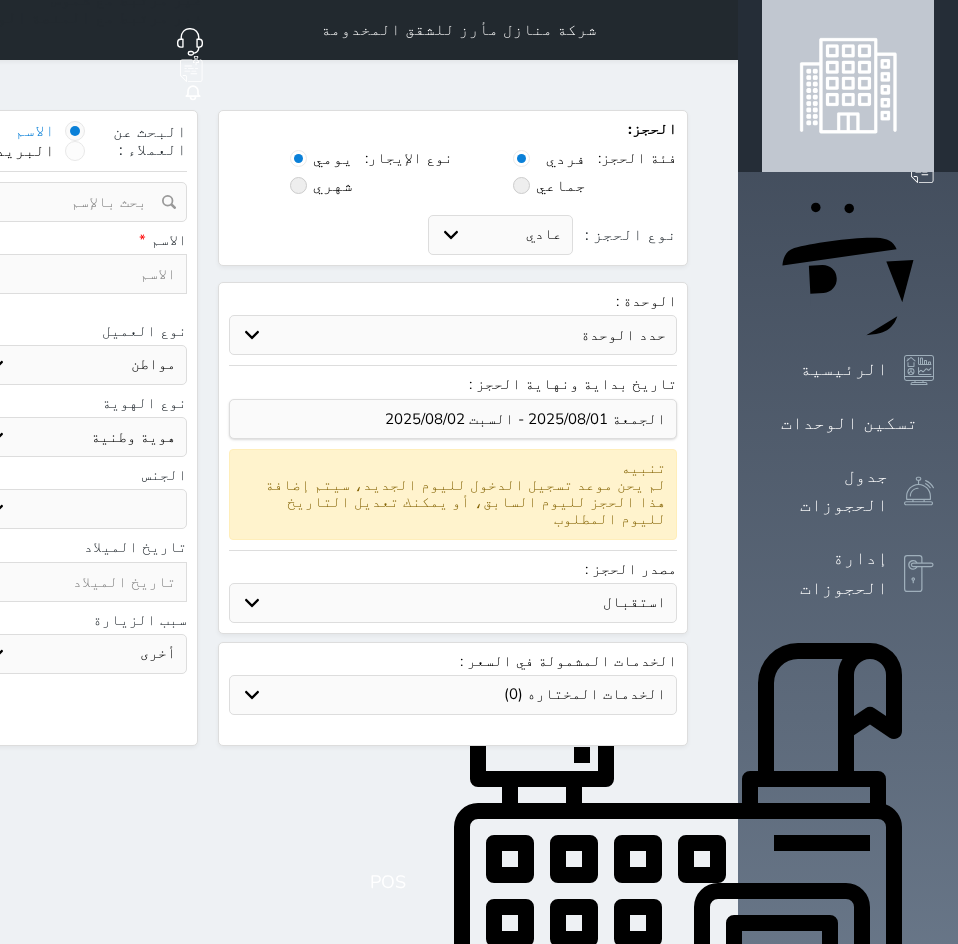 select 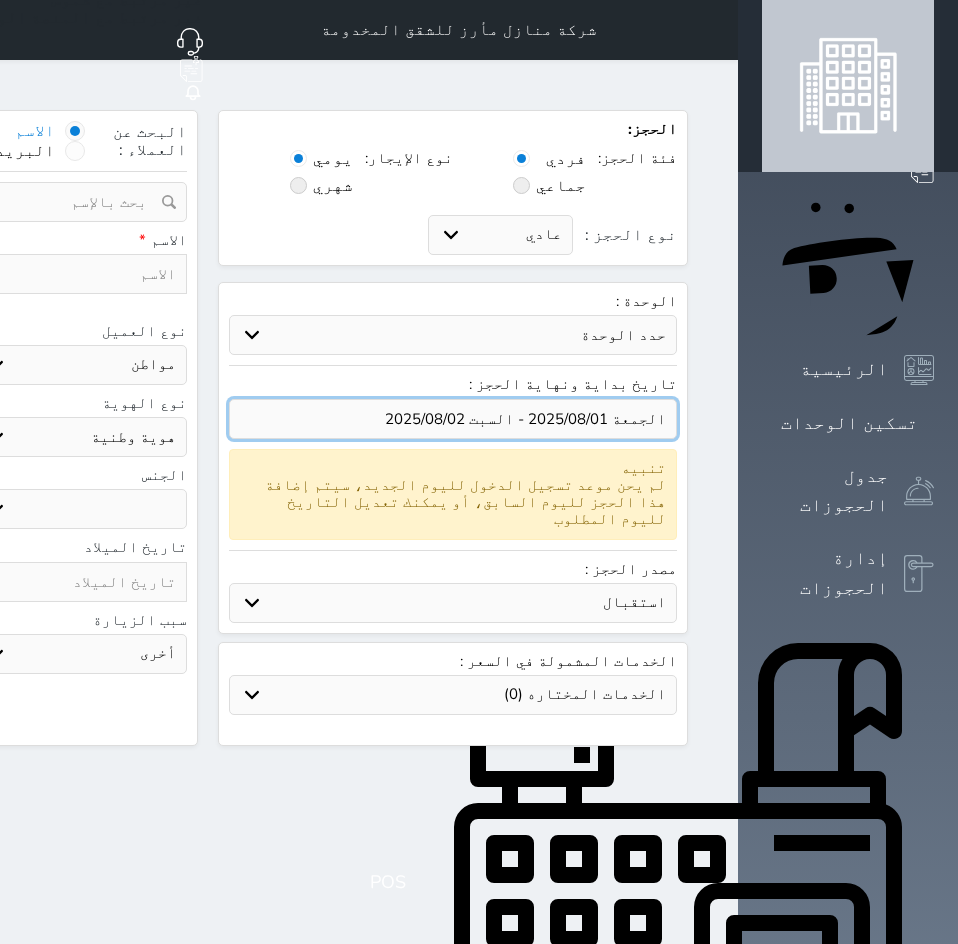 click at bounding box center [453, 419] 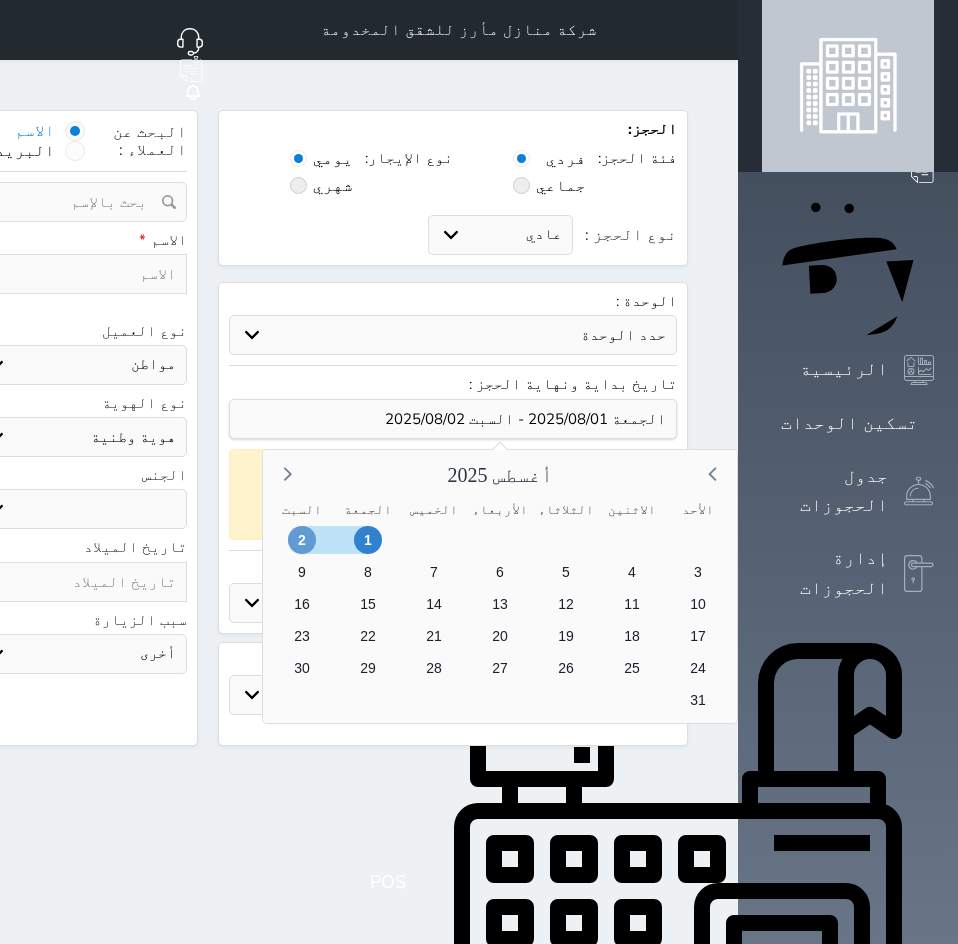 click on "2" at bounding box center [302, 540] 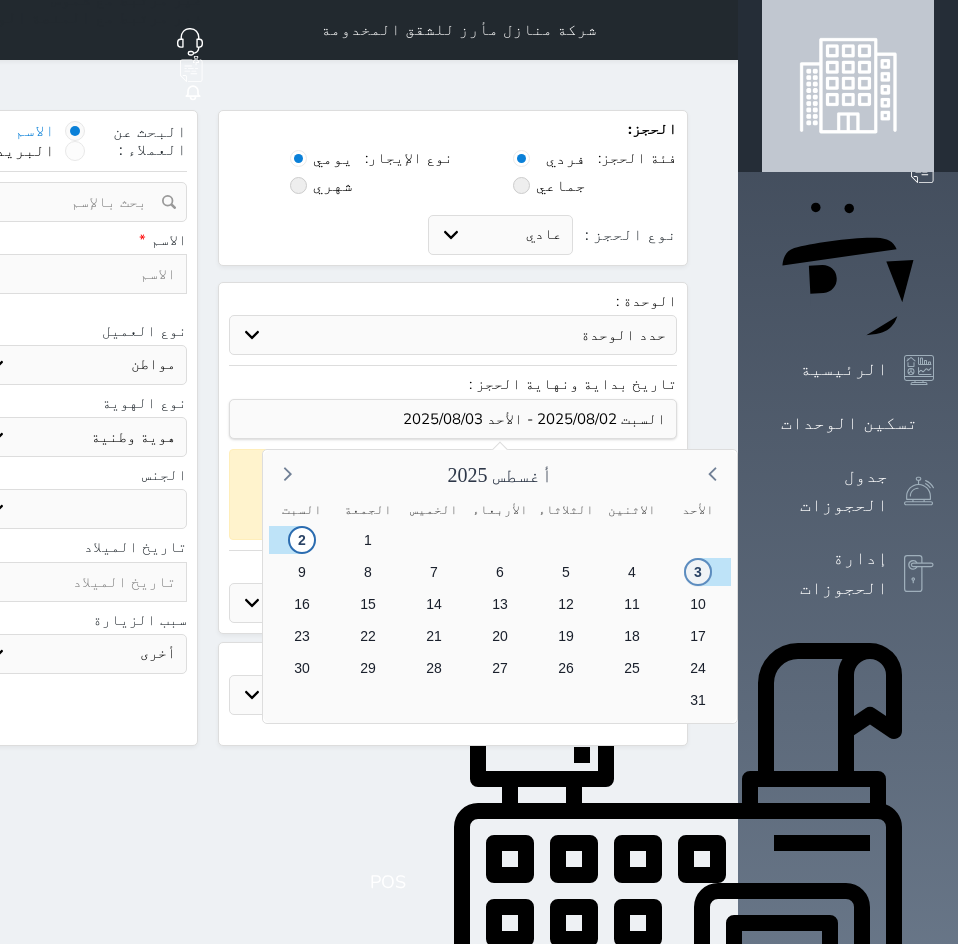 click on "3" at bounding box center (698, 572) 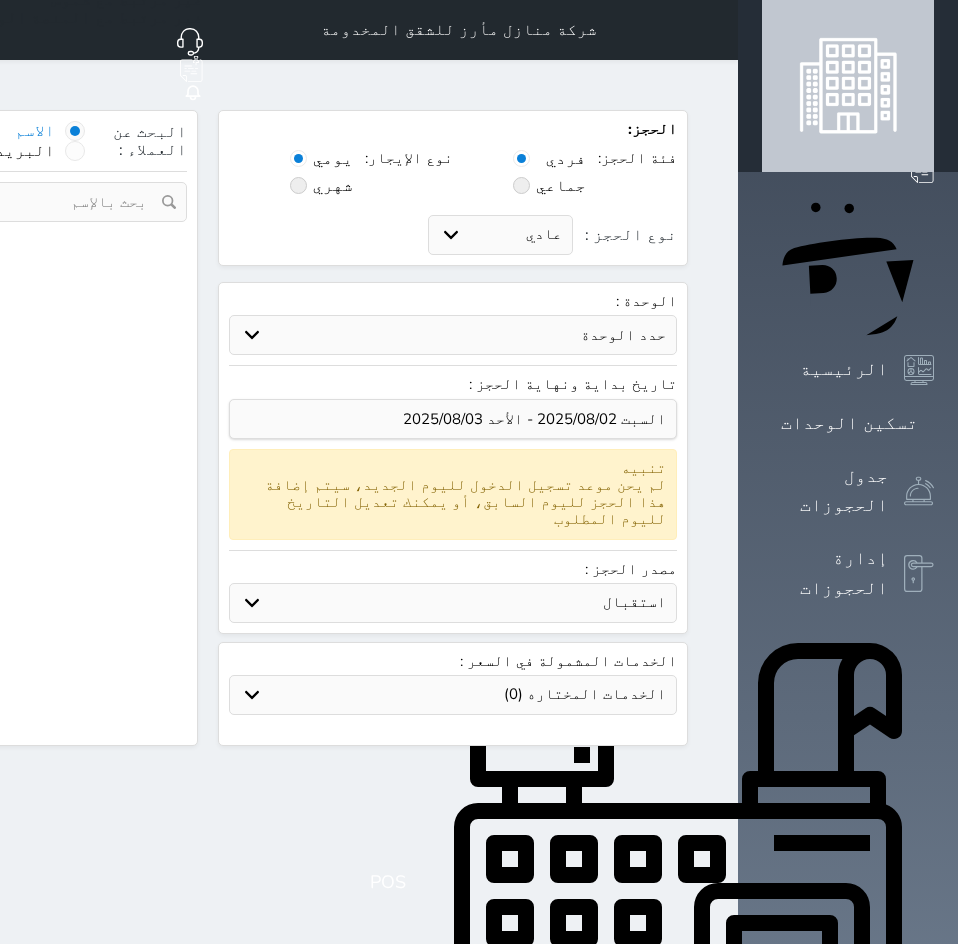 select 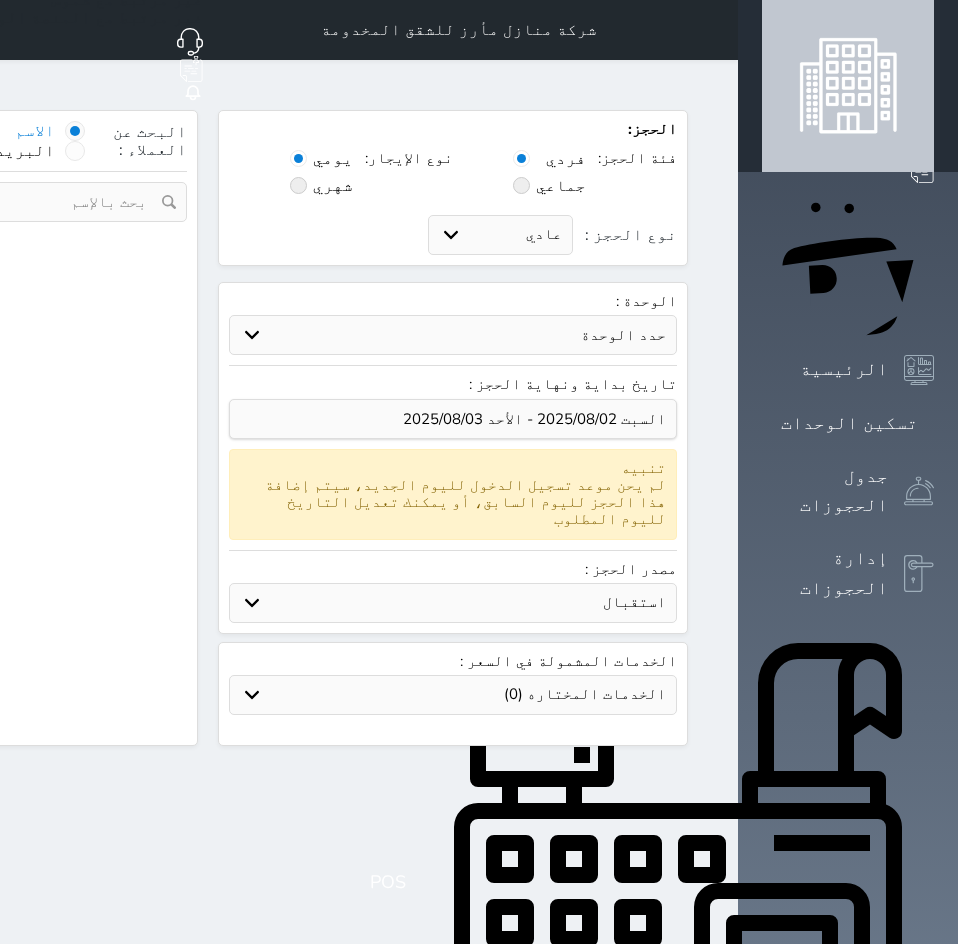 select on "113" 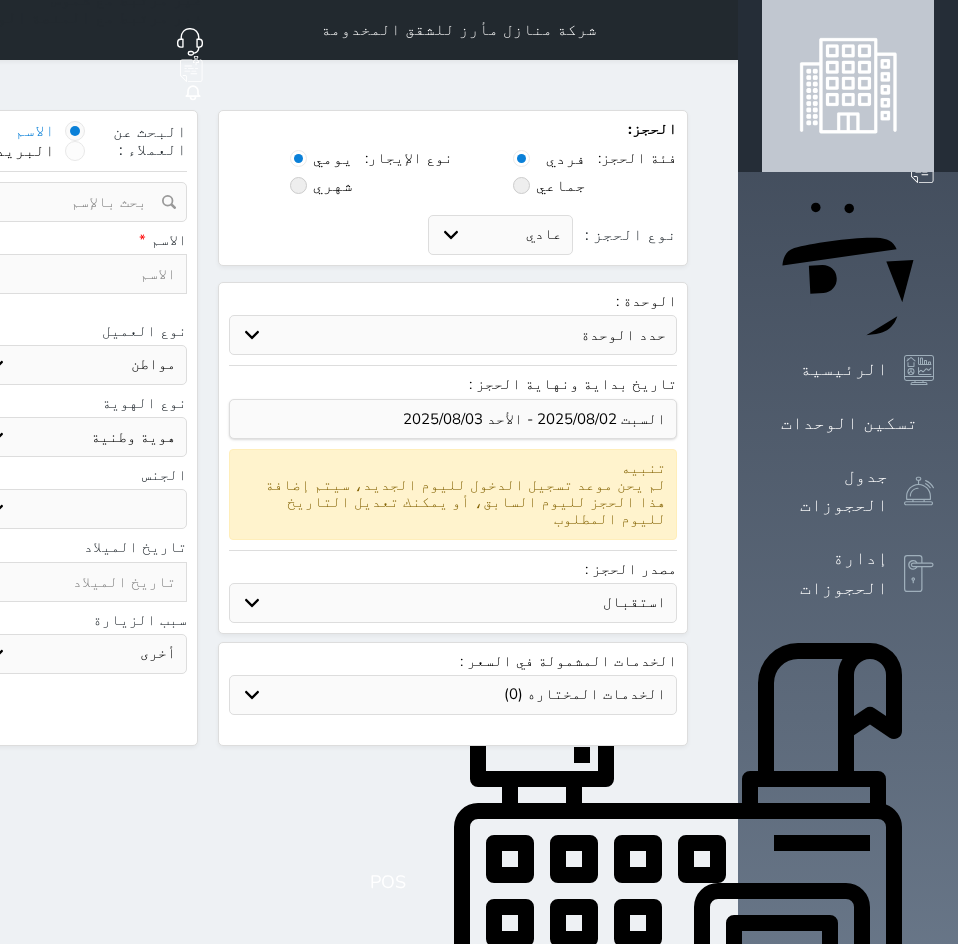 click on "حدد الوحدة
#502 - جناح فاخر
#402A - غرفة وصالة
#302B - غرفتين وصالة
#302A - غرفة وصالة
#201B - غرفتين وصالة
#201A - غرفة وصالة
#102B - غرفتين وصالة
#102A - غرفة وصالة" at bounding box center [453, 335] 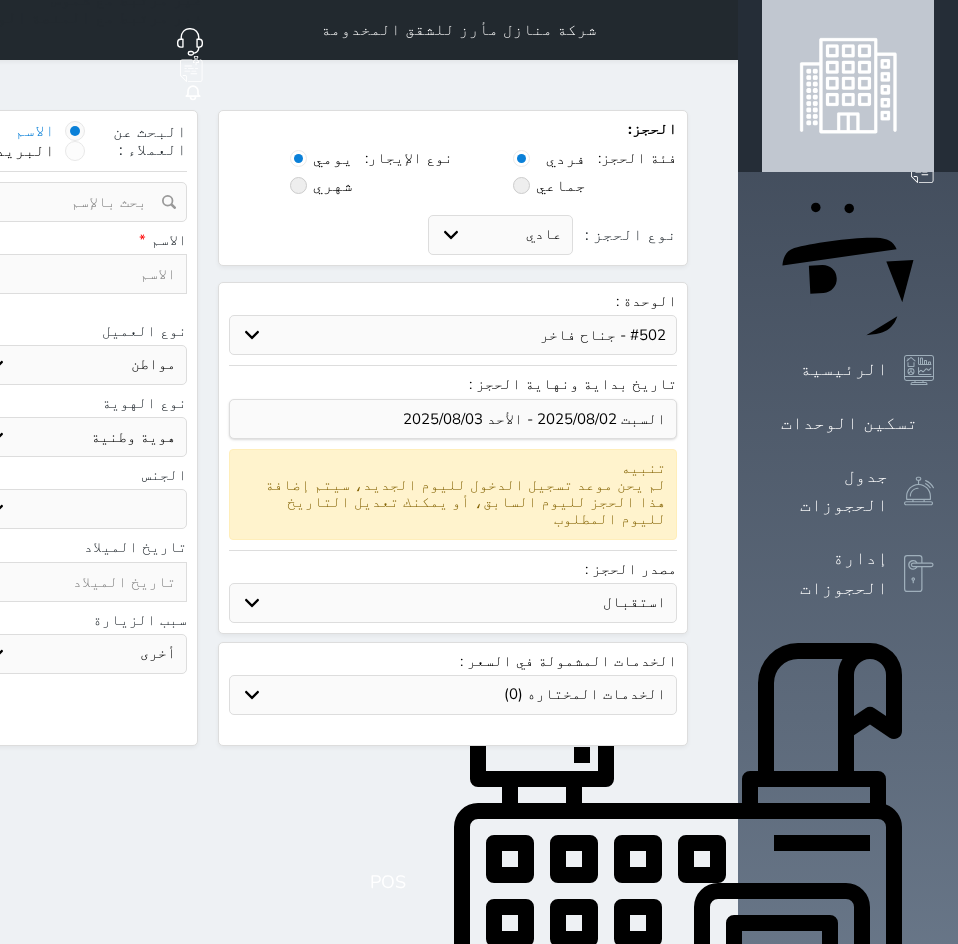 click on "حدد الوحدة
#502 - جناح فاخر
#402A - غرفة وصالة
#302B - غرفتين وصالة
#302A - غرفة وصالة
#201B - غرفتين وصالة
#201A - غرفة وصالة
#102B - غرفتين وصالة
#102A - غرفة وصالة" at bounding box center (453, 335) 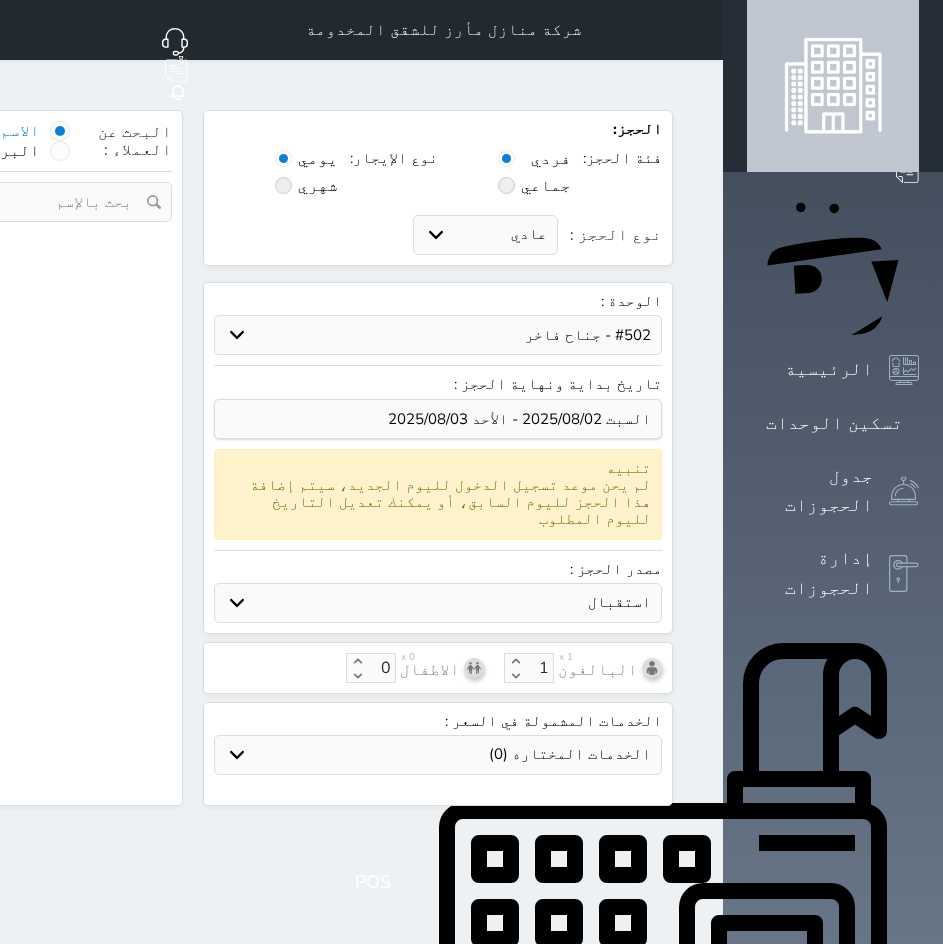 select on "1" 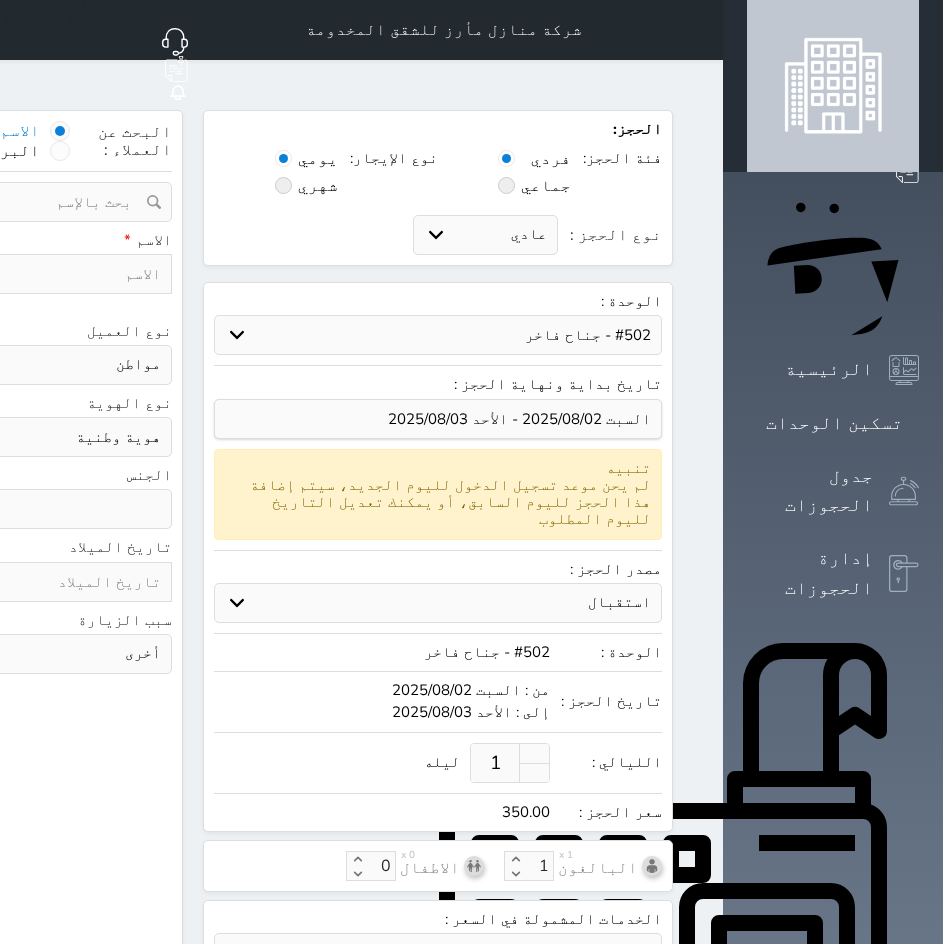 select 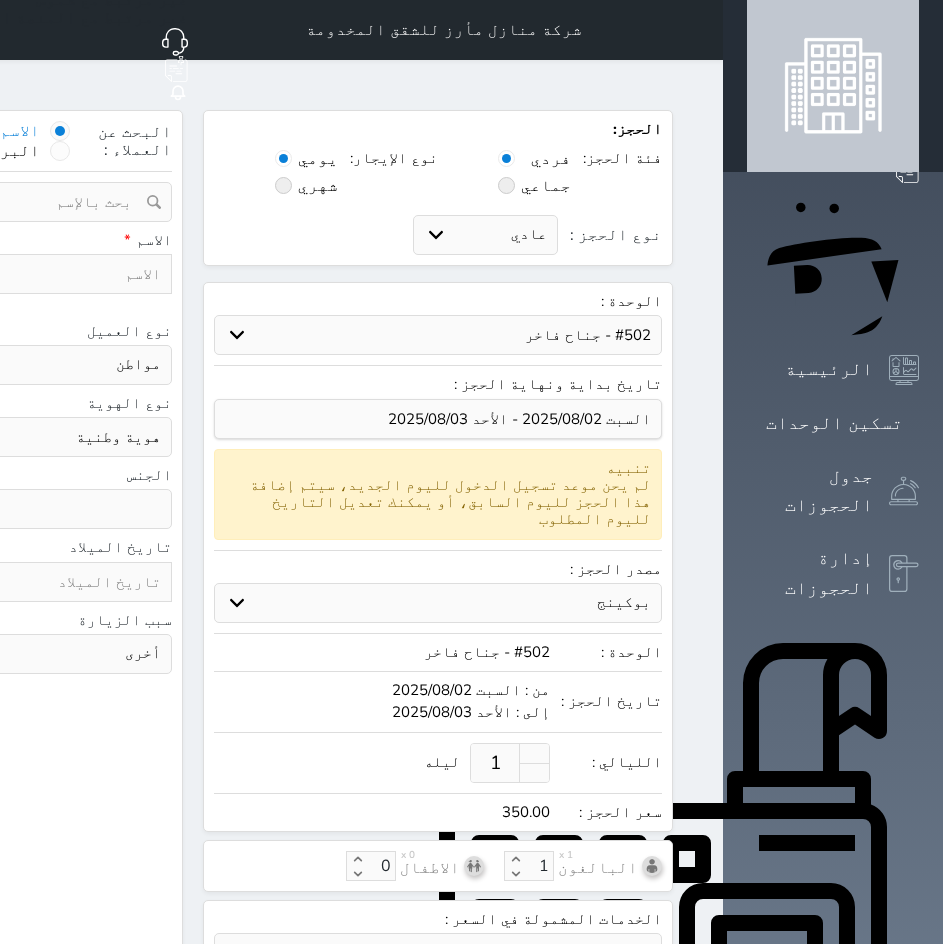 click on "استقبال الموقع الإلكتروني بوكينج المسافر اكسبيديا مواقع التواصل الإجتماعي اويو اخرى" at bounding box center (438, 603) 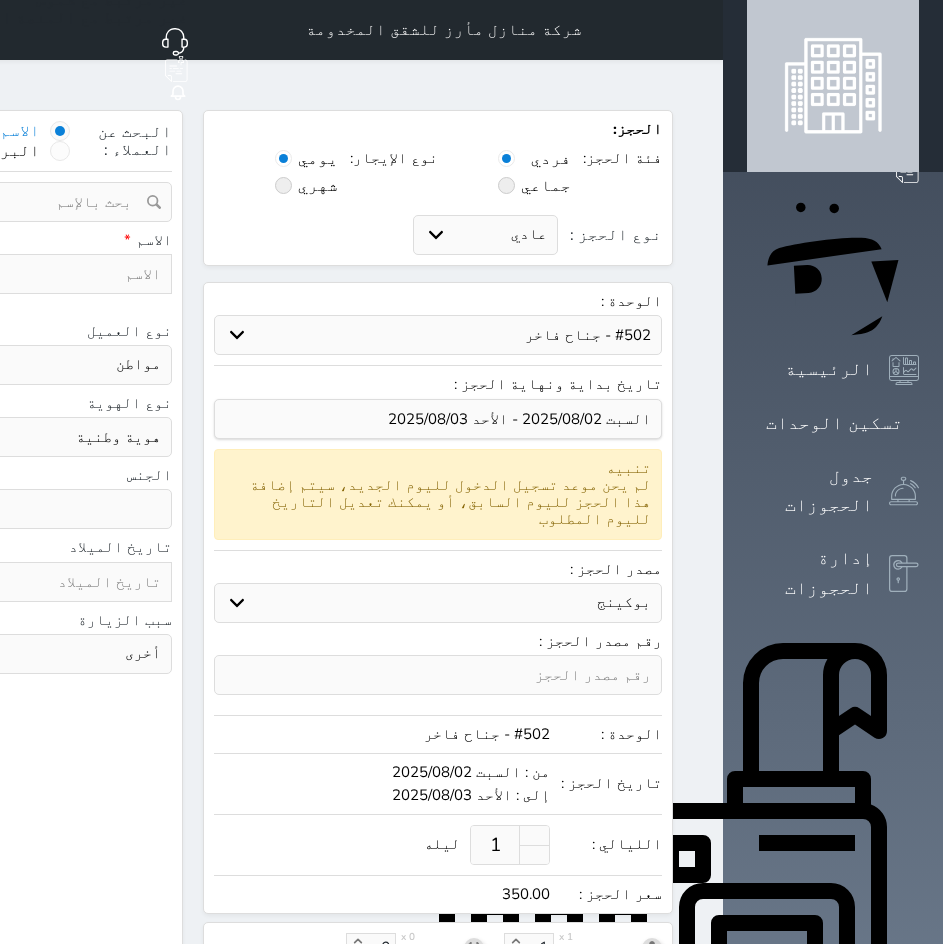 click at bounding box center [65, 274] 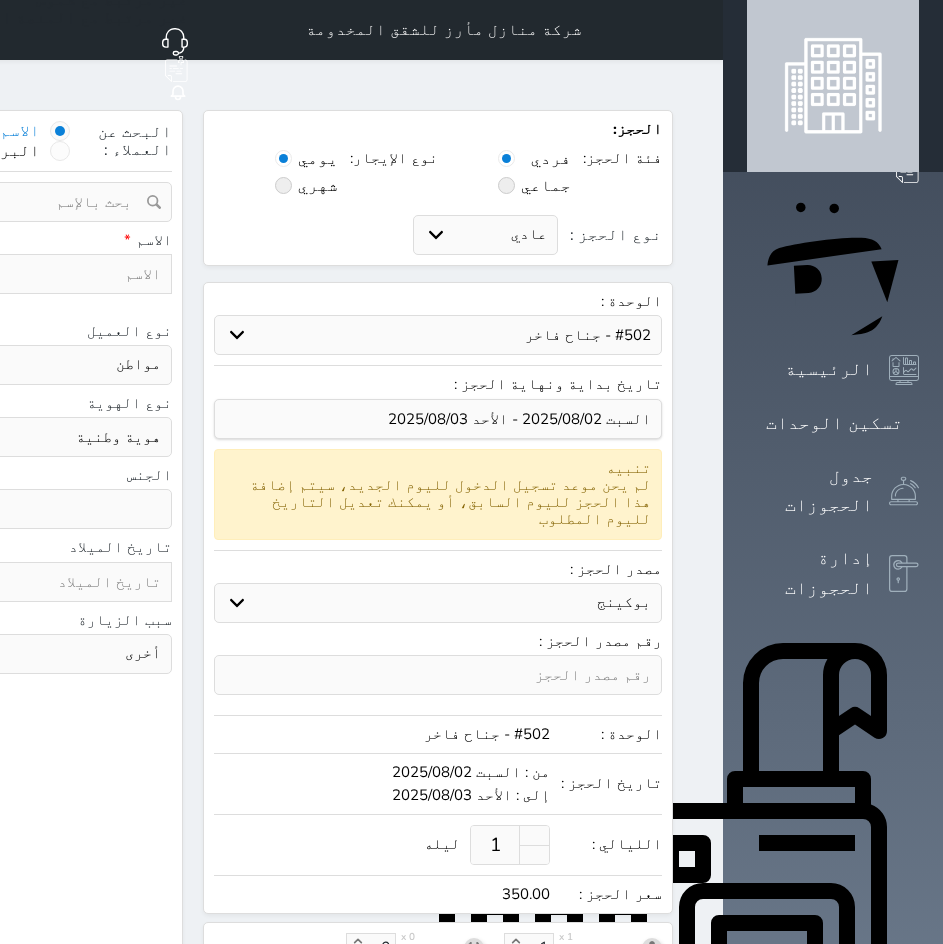 type on "[FIRST]" 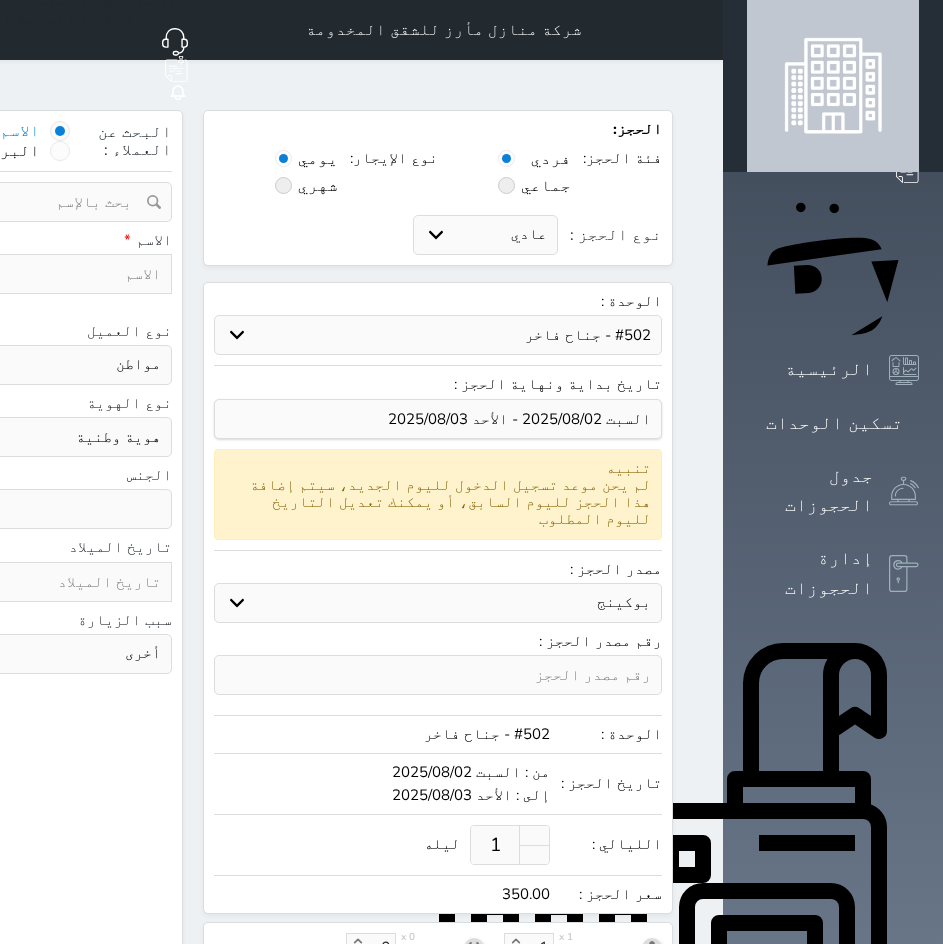 select 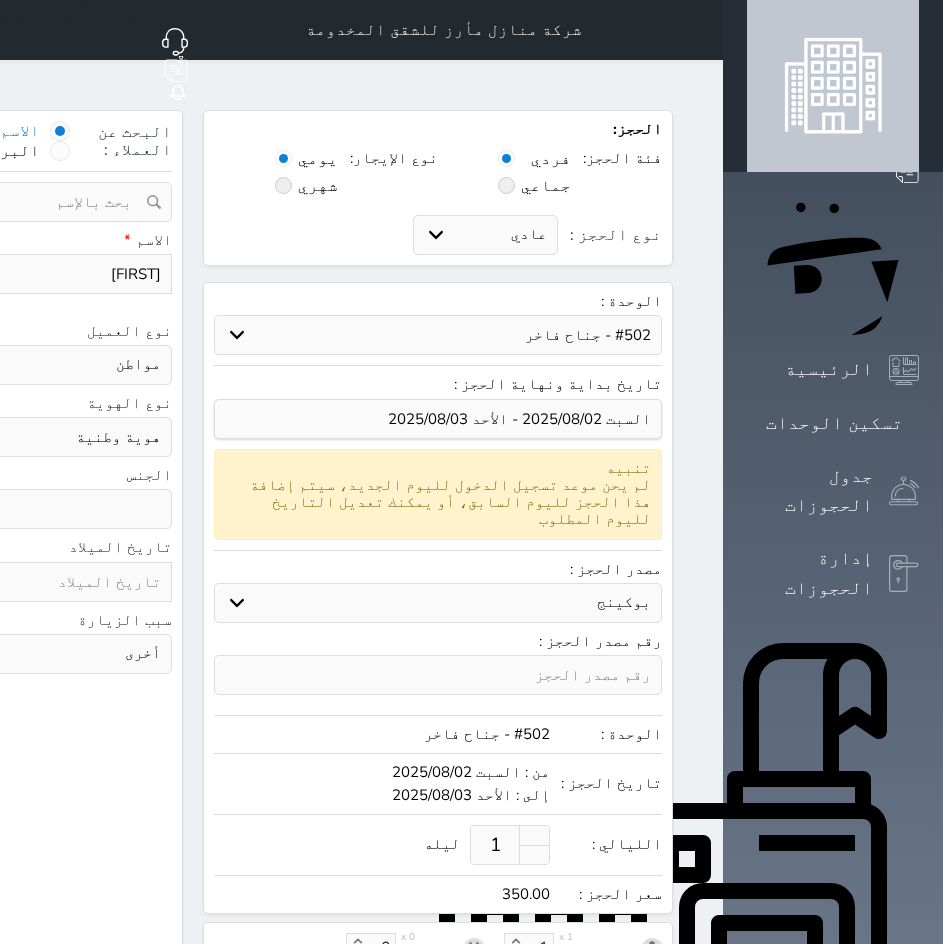 type on "[FIRST]" 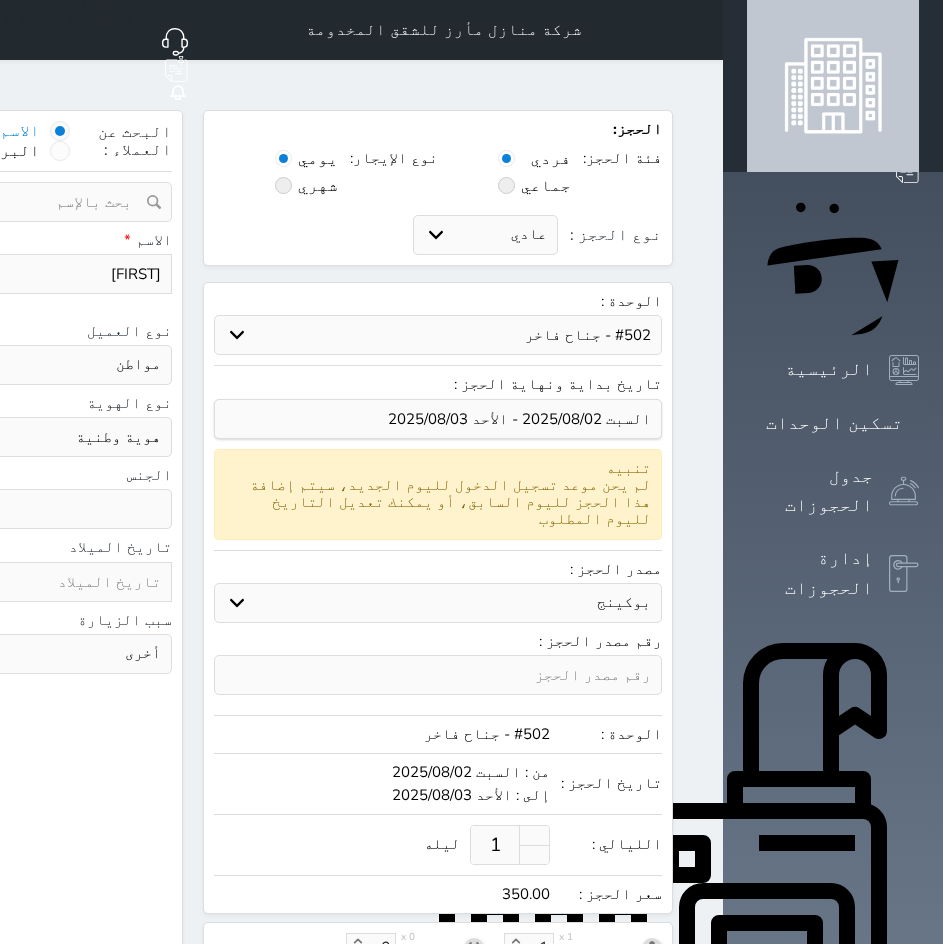 select 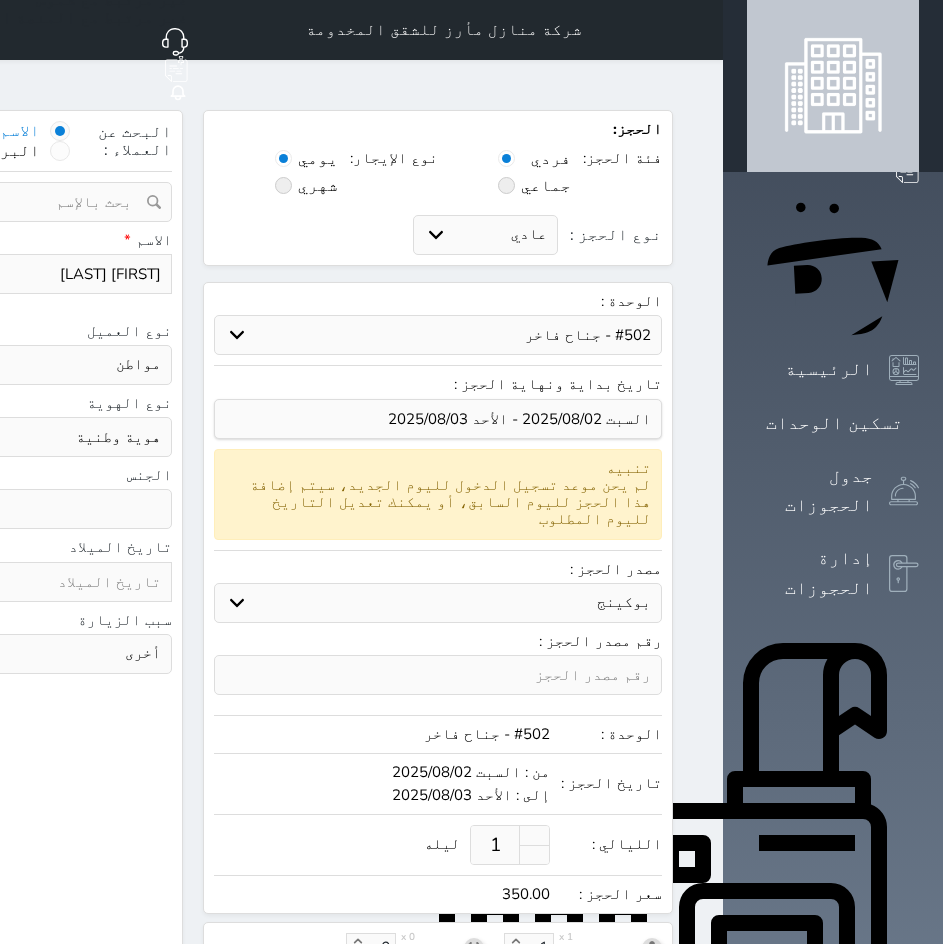 type on "[FIRST] [LAST]" 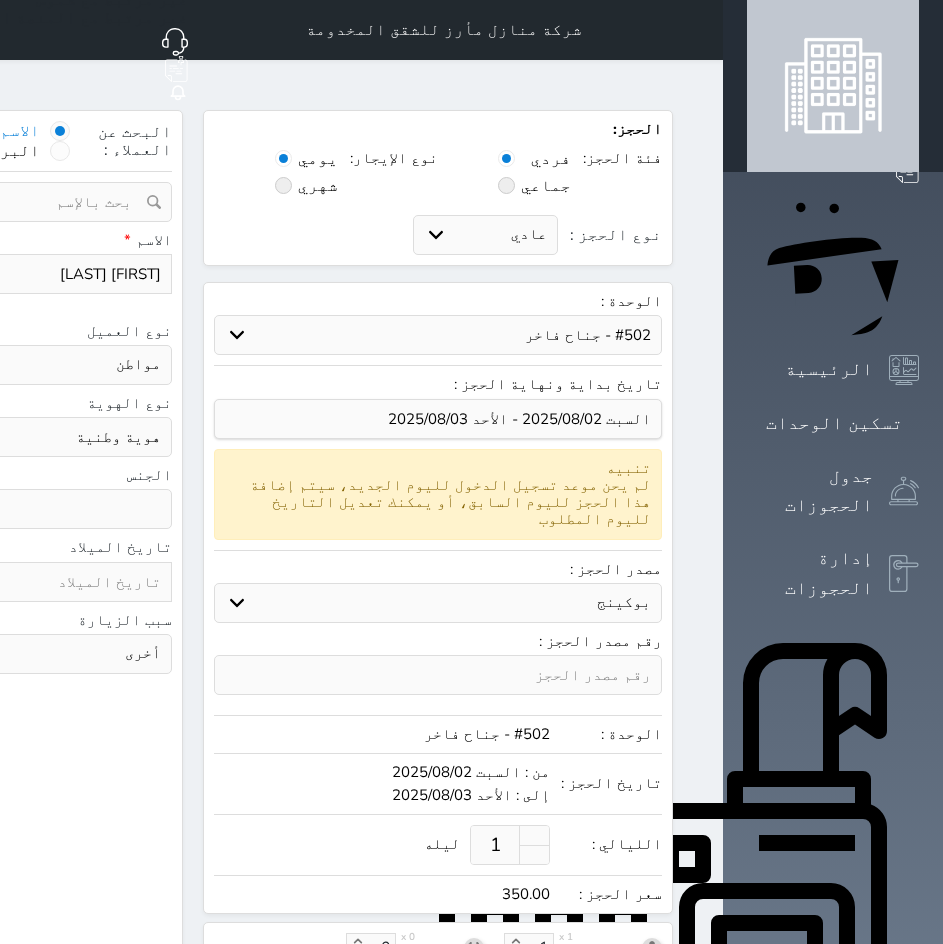 select 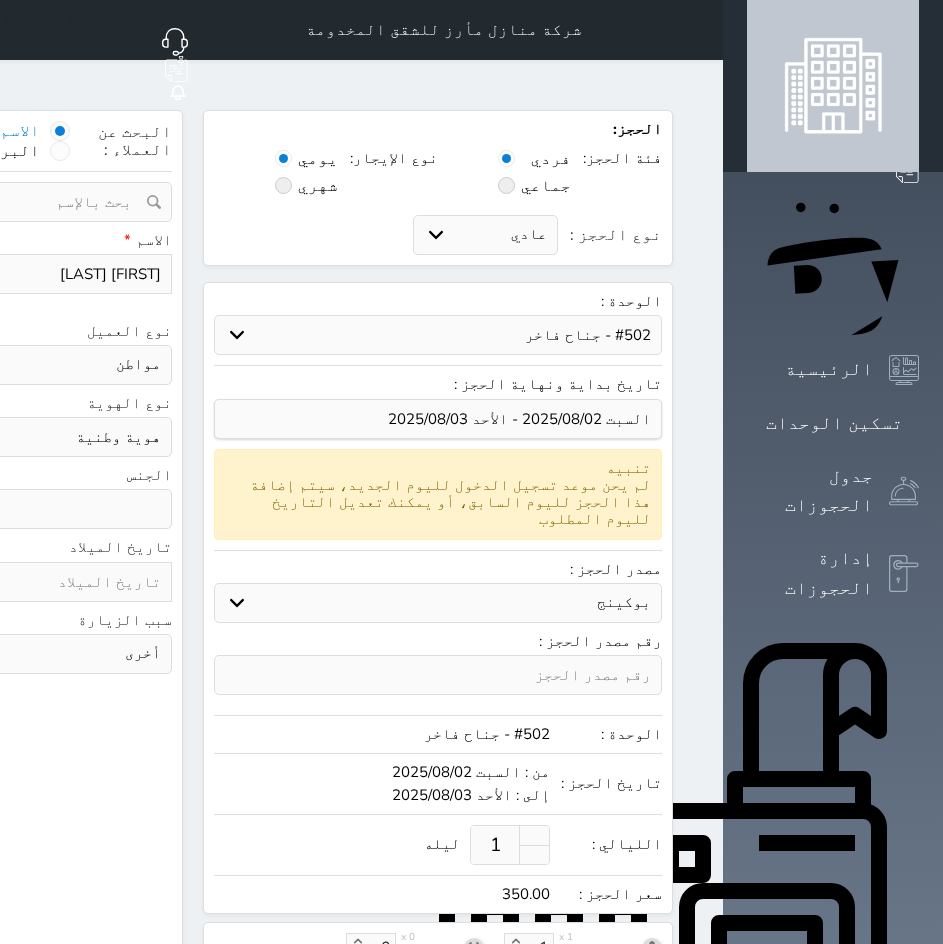 type on "[FIRST] [LAST]" 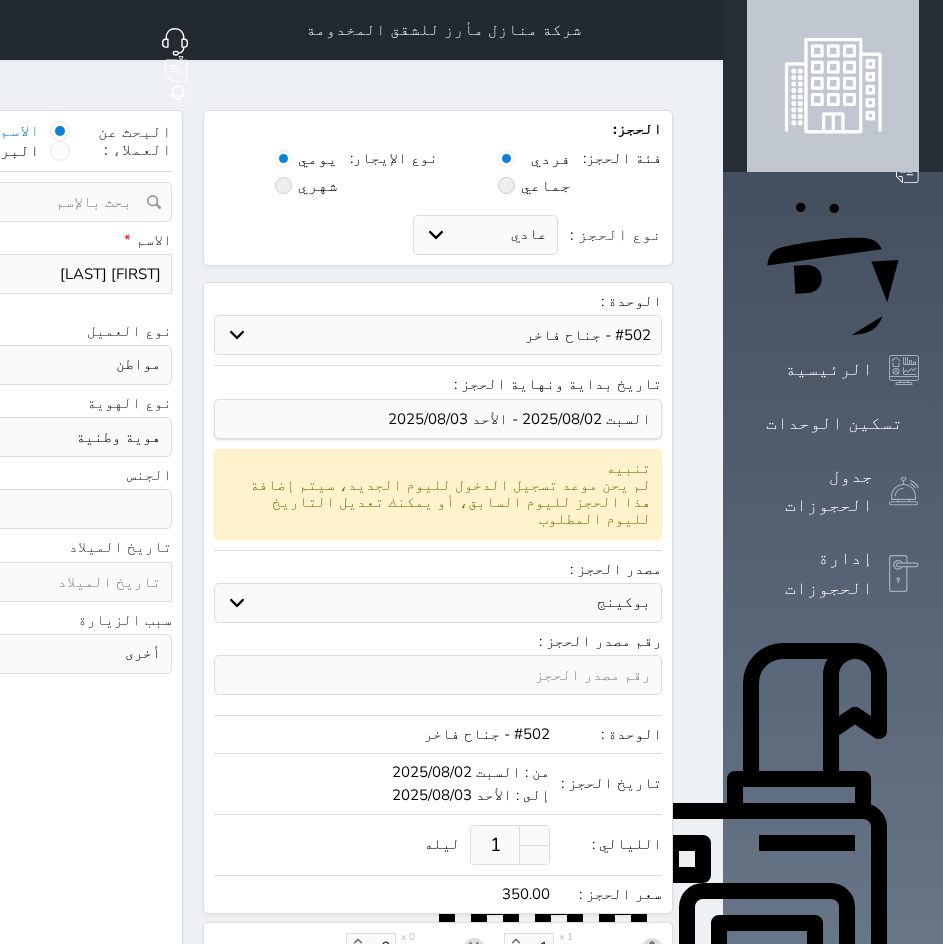 select 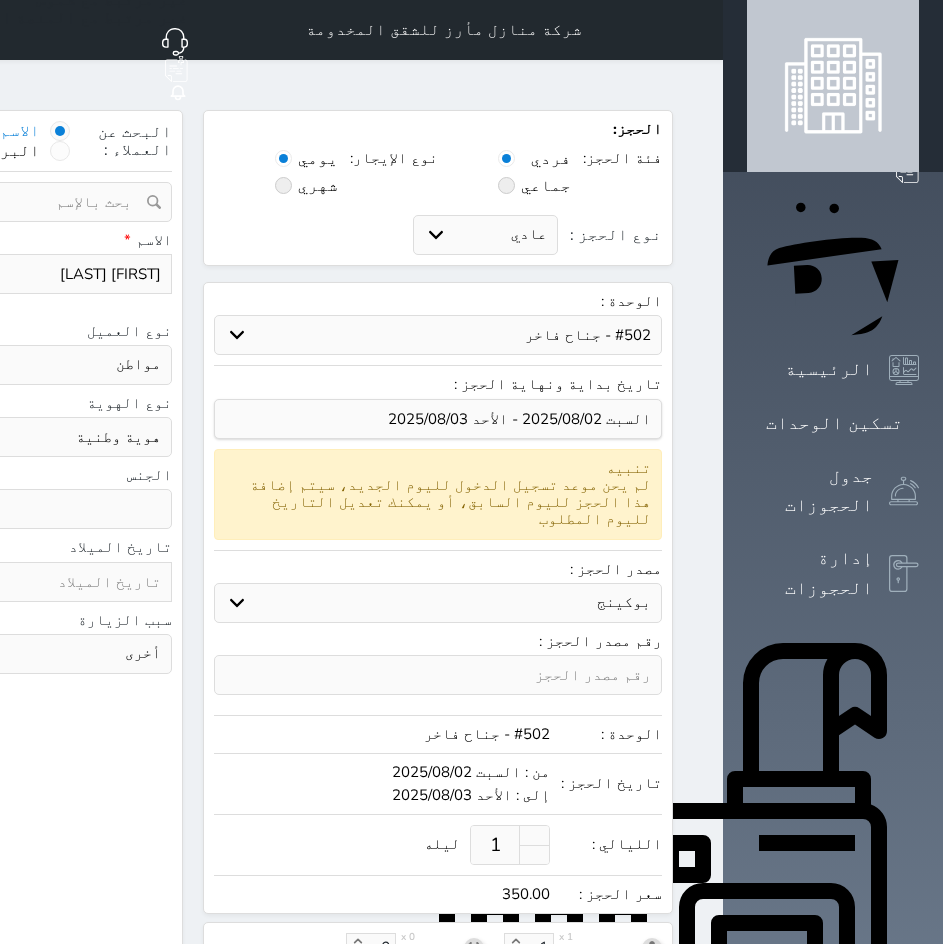 type on "[FIRST] [LAST]" 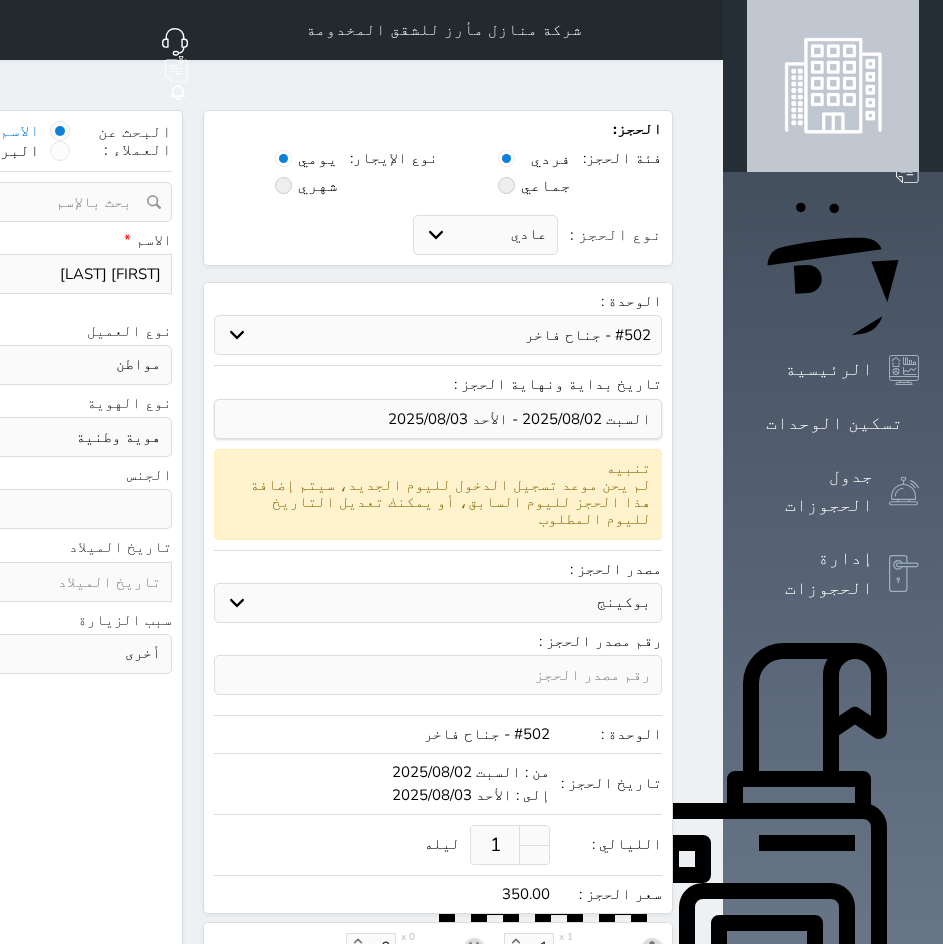 select 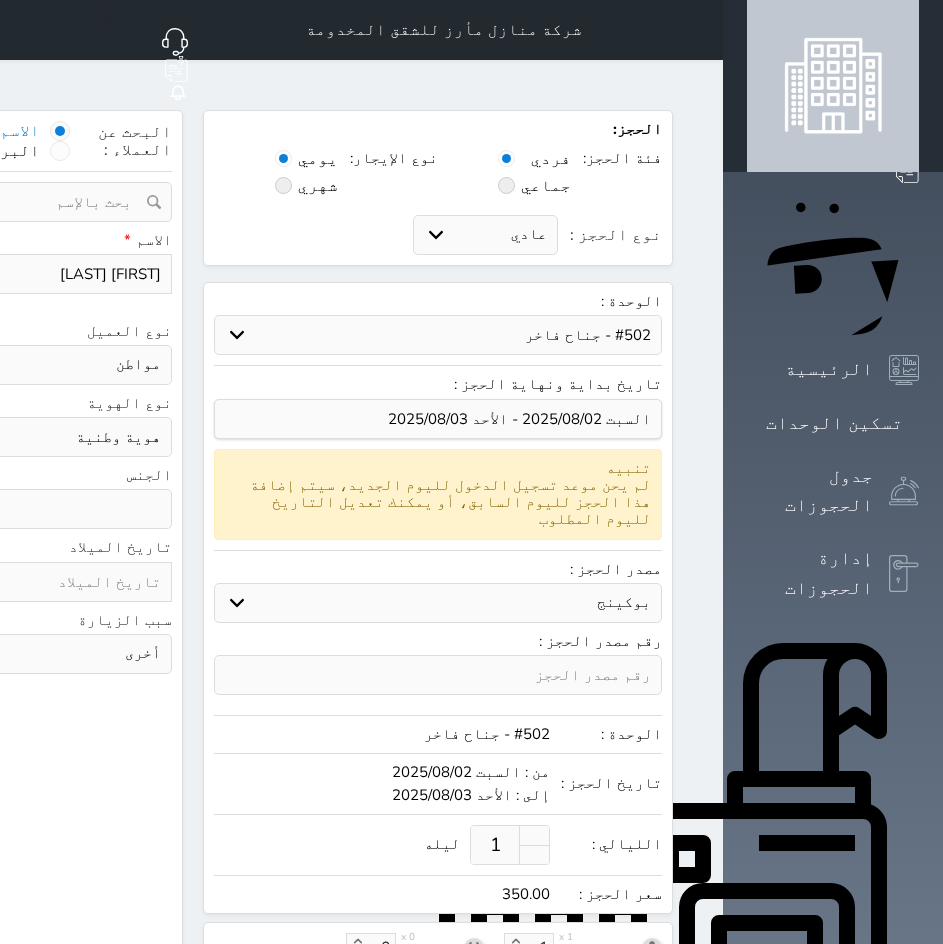 type on "[FIRST] [LAST]" 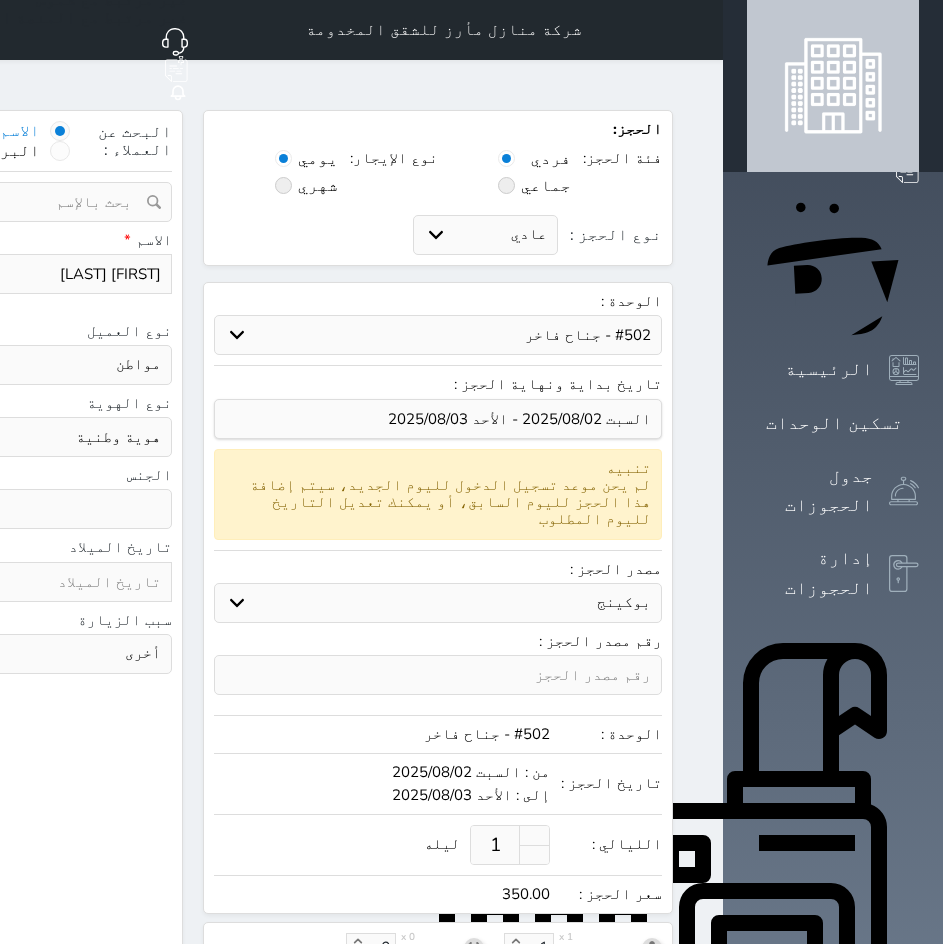select 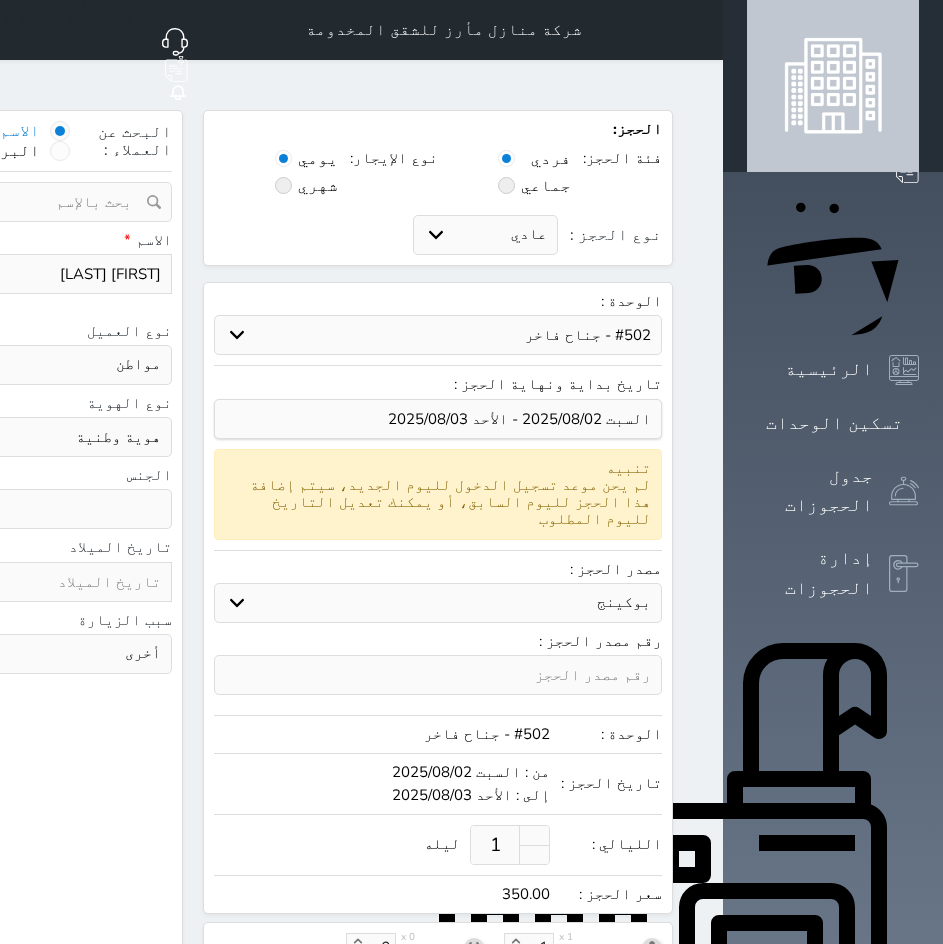 type on "[FIRST] [LAST]" 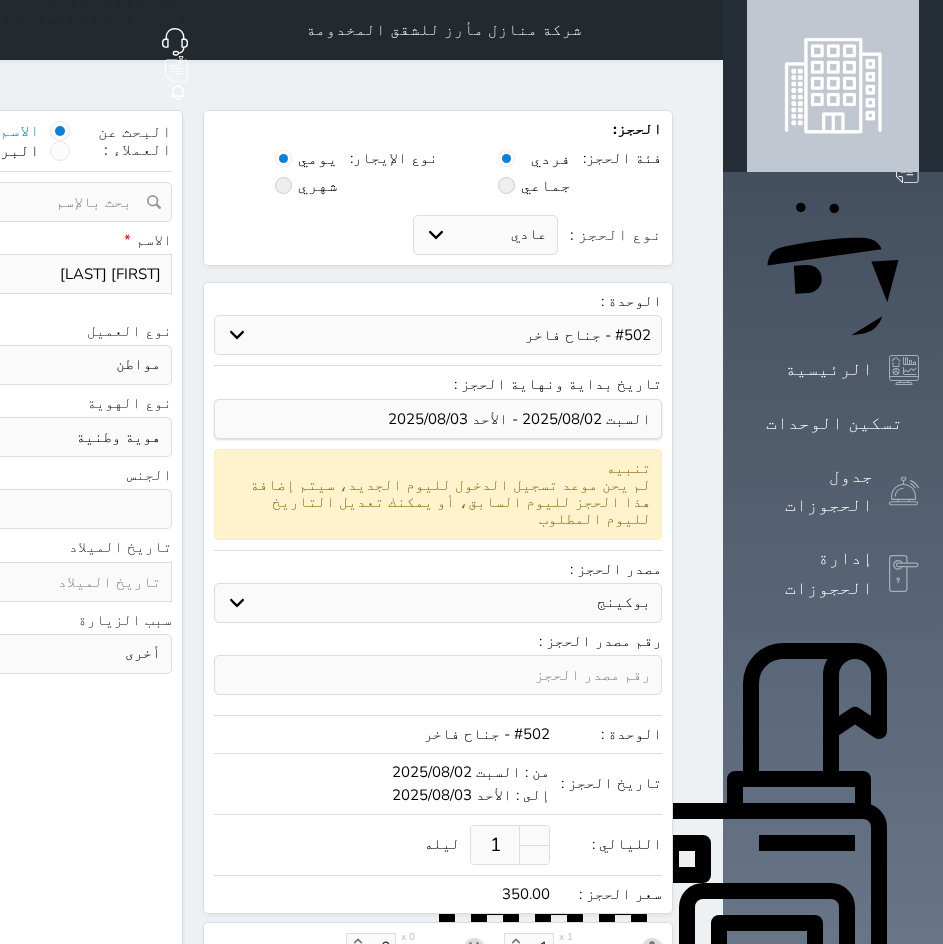 select 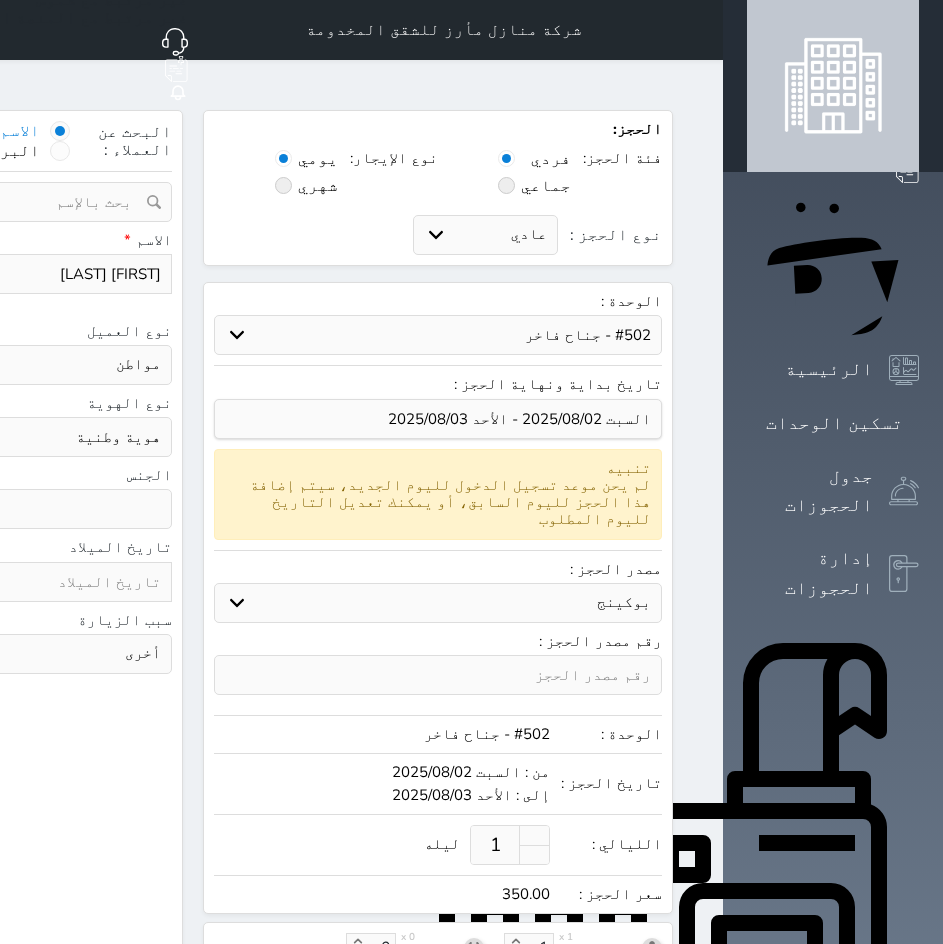 type on "[FIRST] [LAST]" 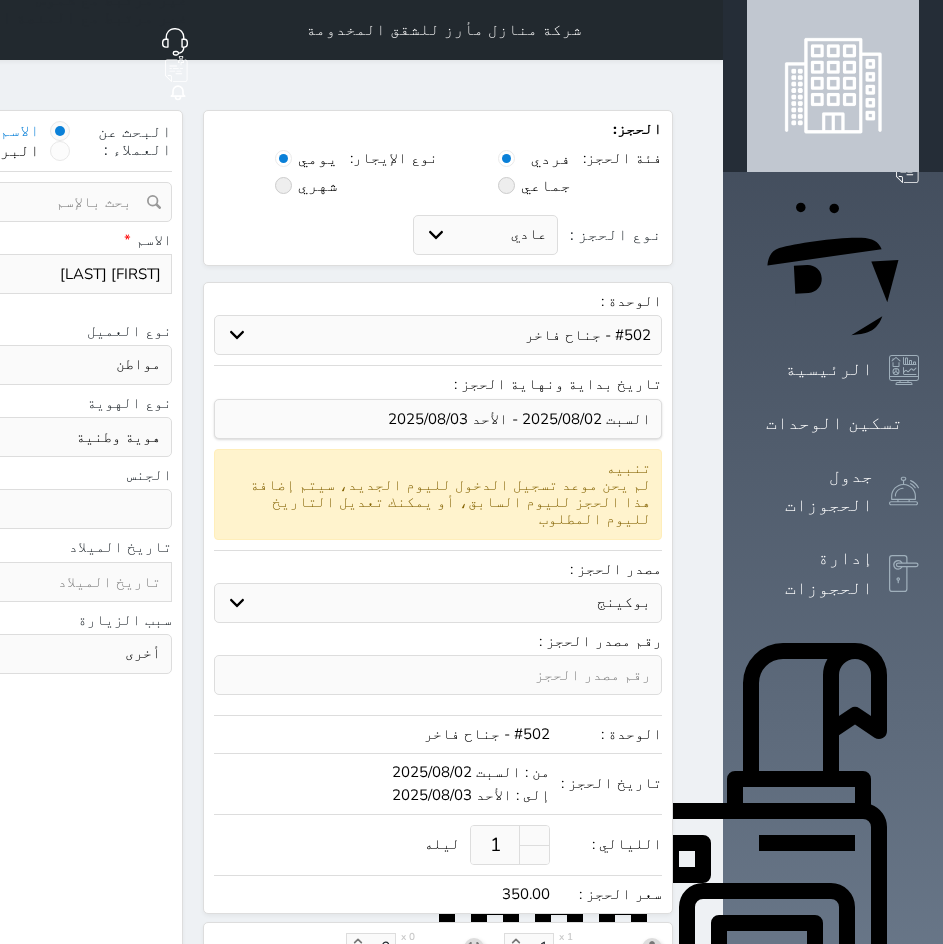 select 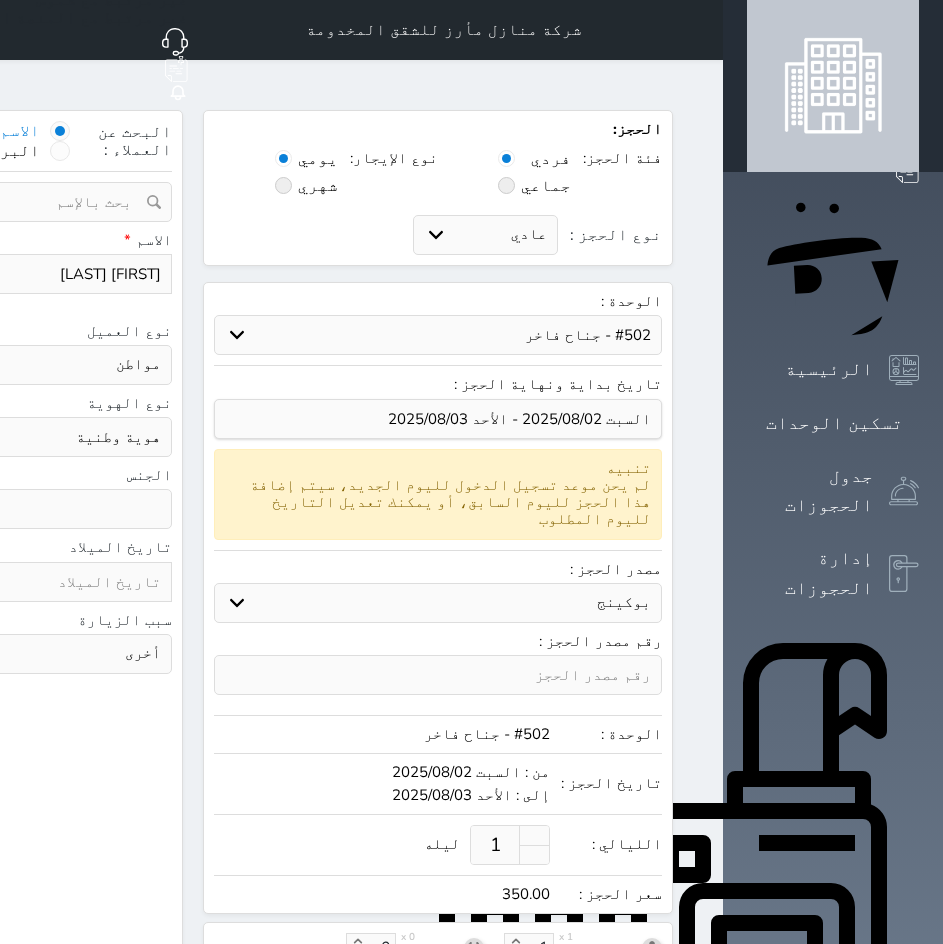 type on "[FIRST] [LAST]" 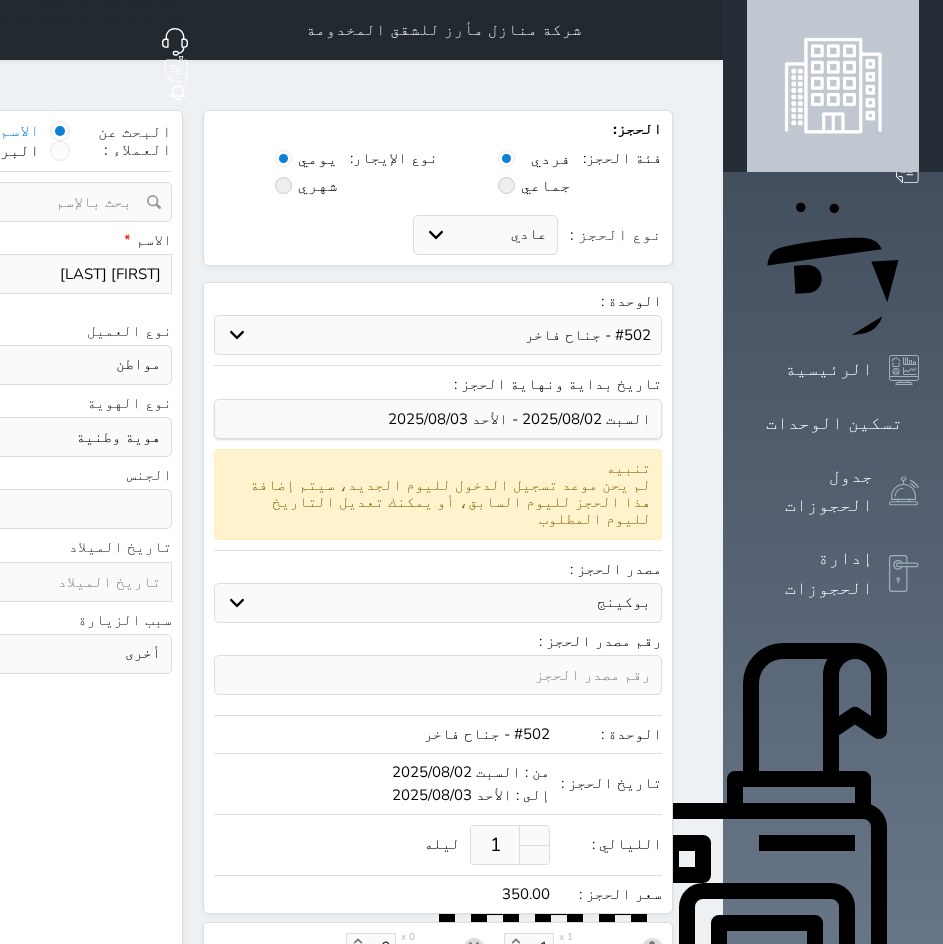 select 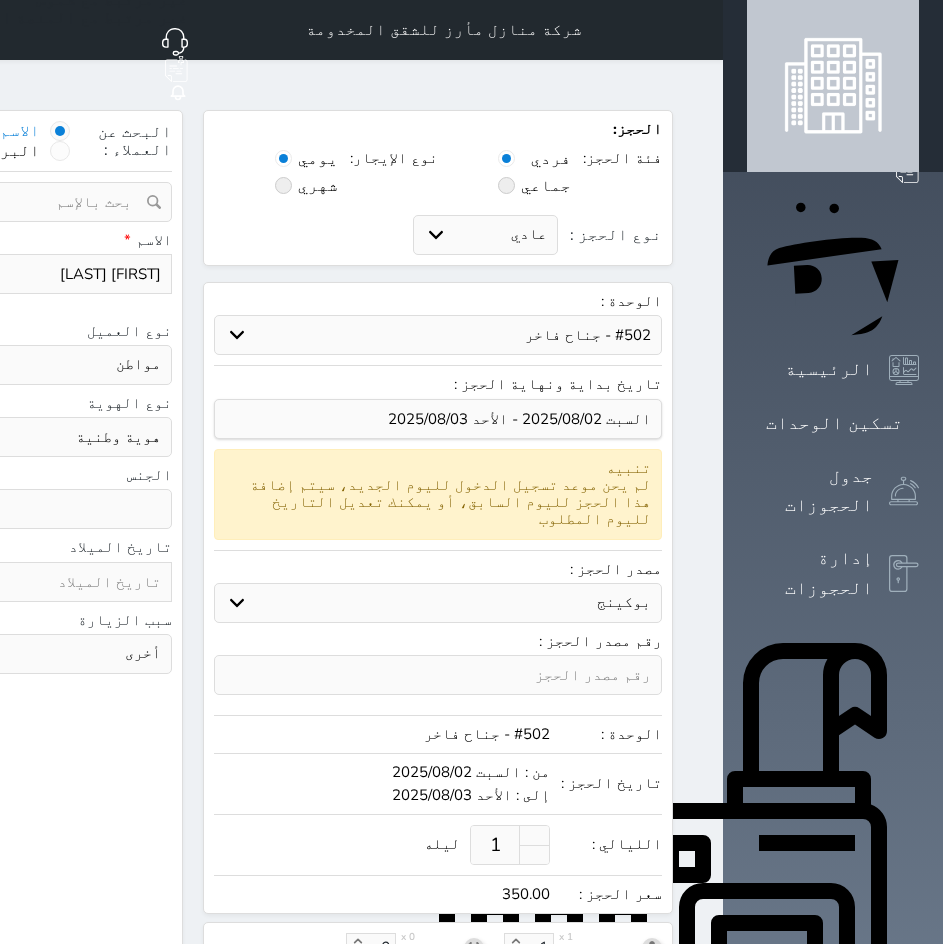 type on "[FIRST] [LAST]" 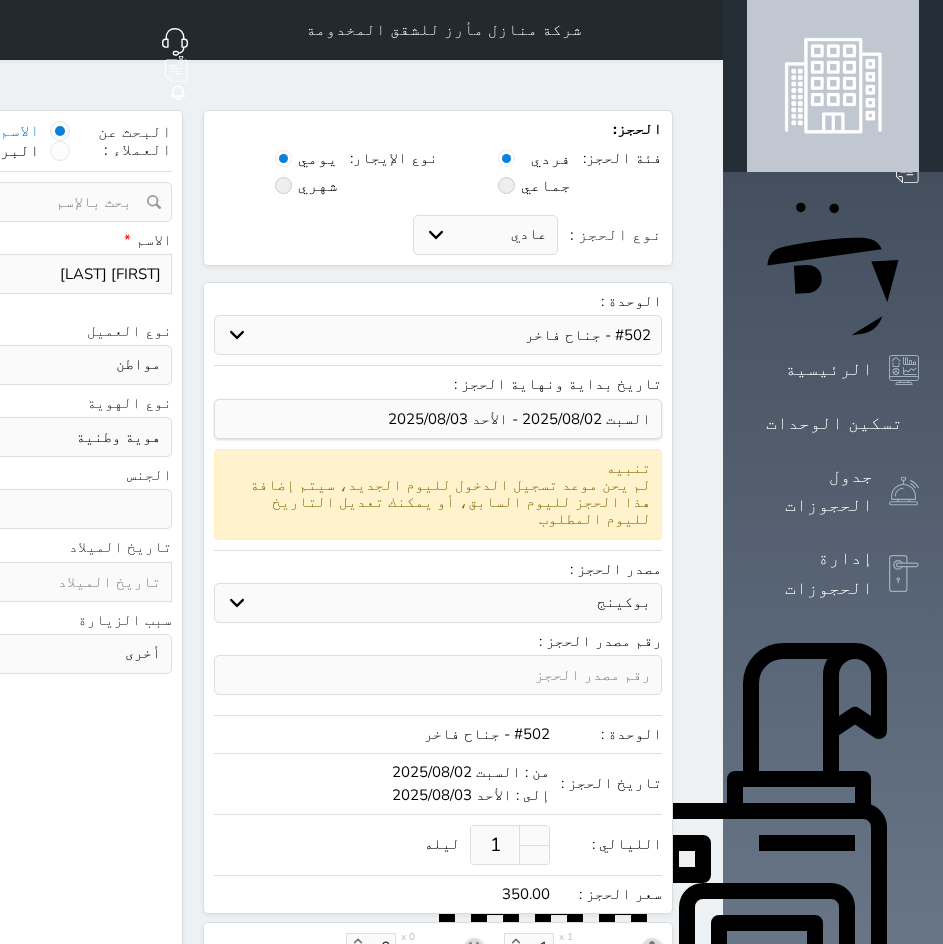 select 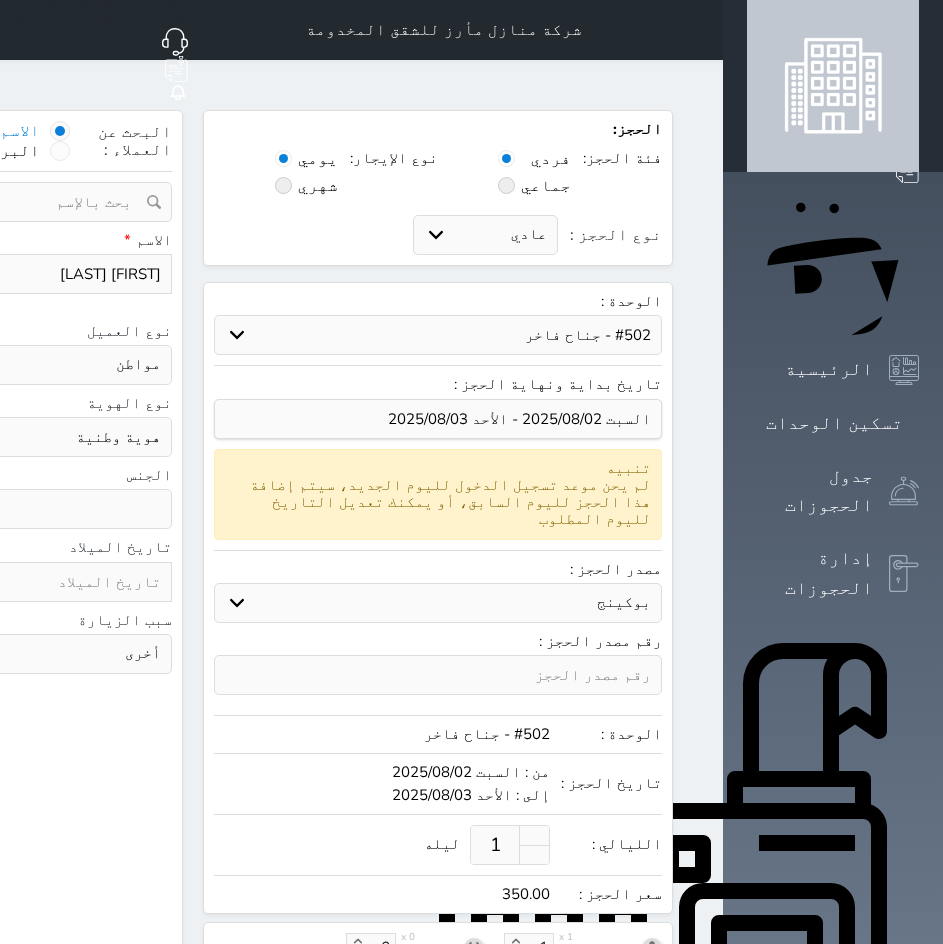 type on "[FIRST] [LAST]" 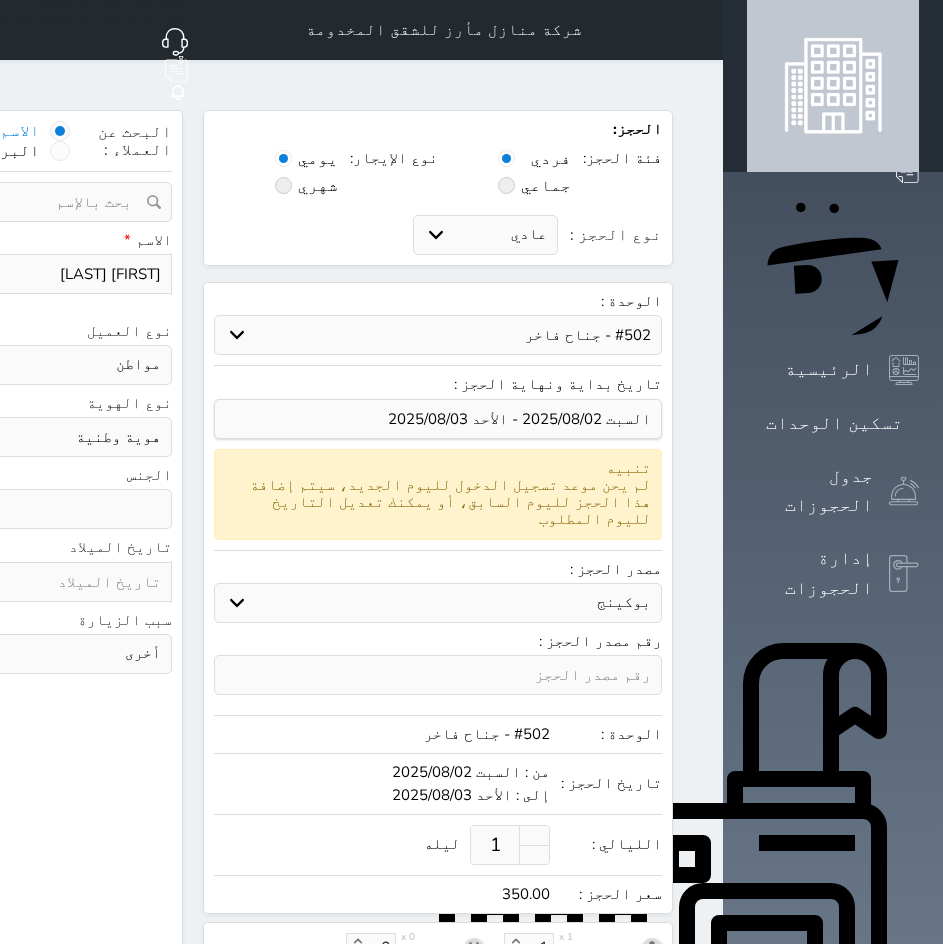 select 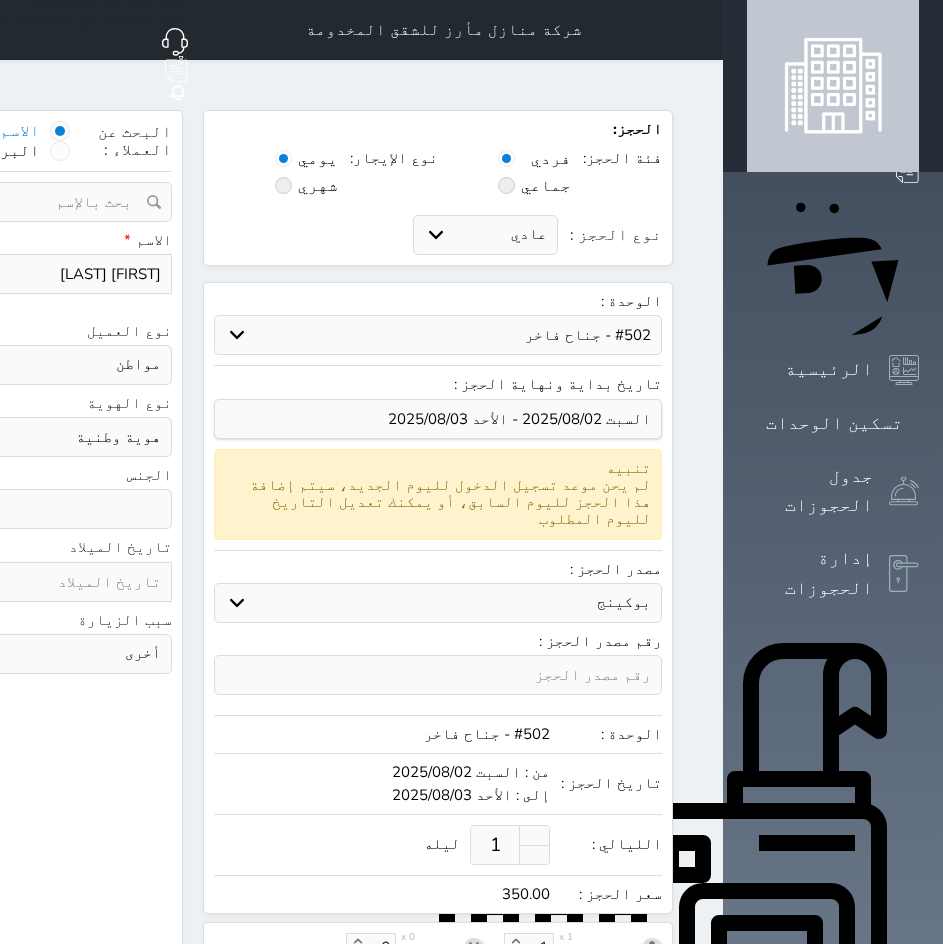 type on "[FIRST] [LAST]" 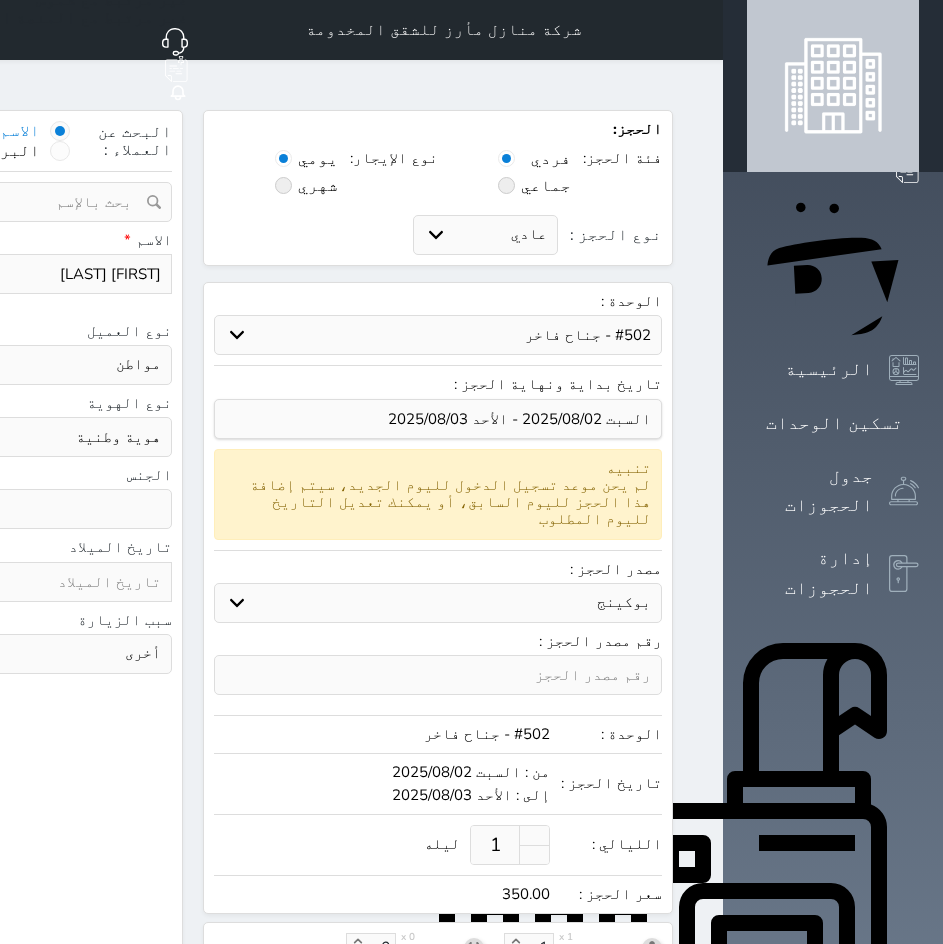 select 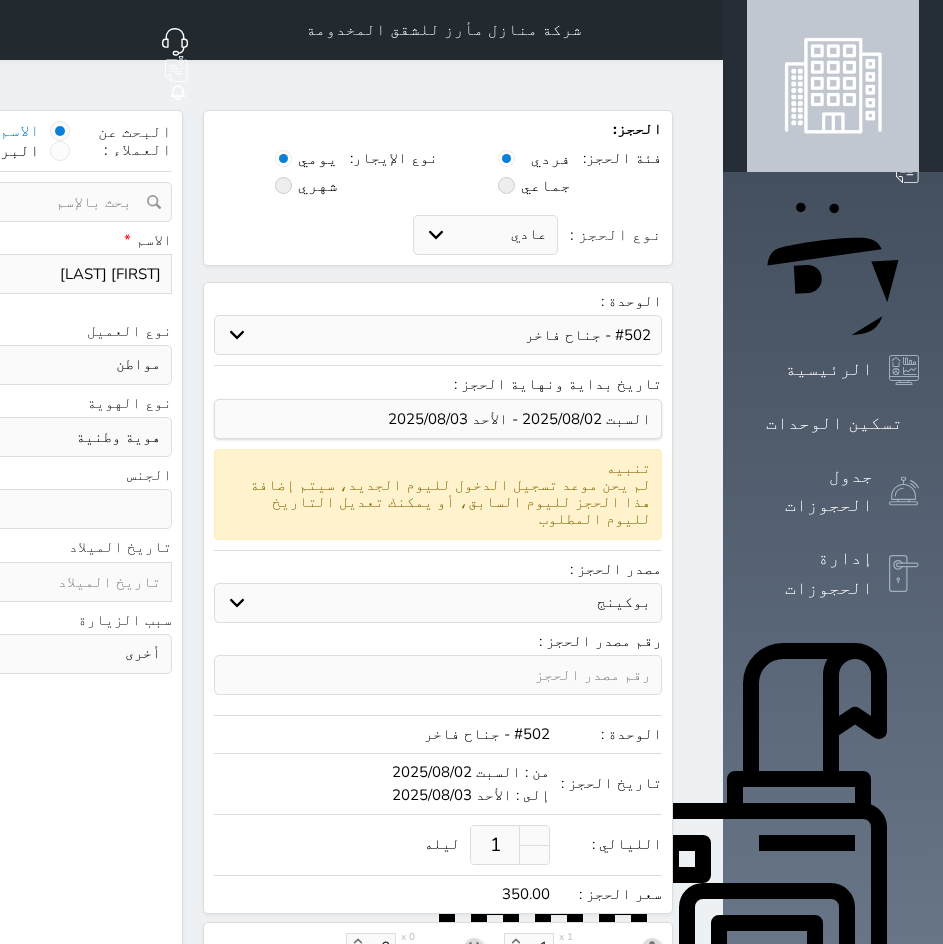 type on "[FIRST] [LAST]" 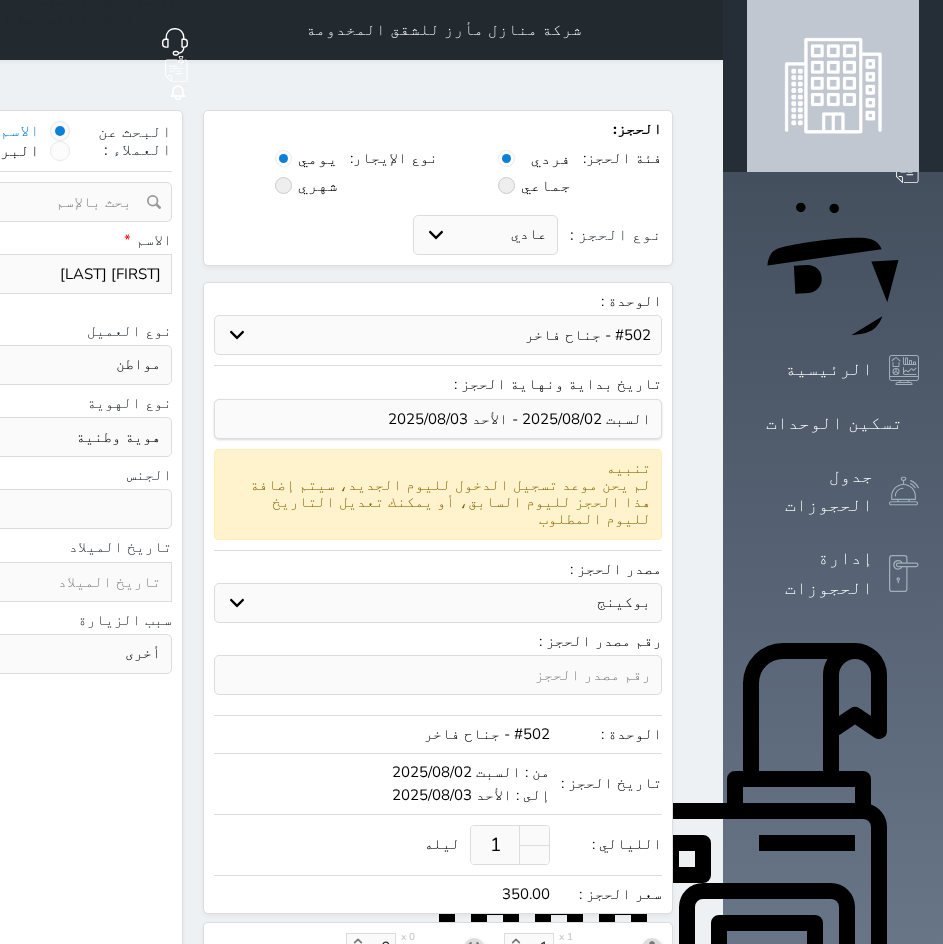 type on "[FIRST] [LAST]" 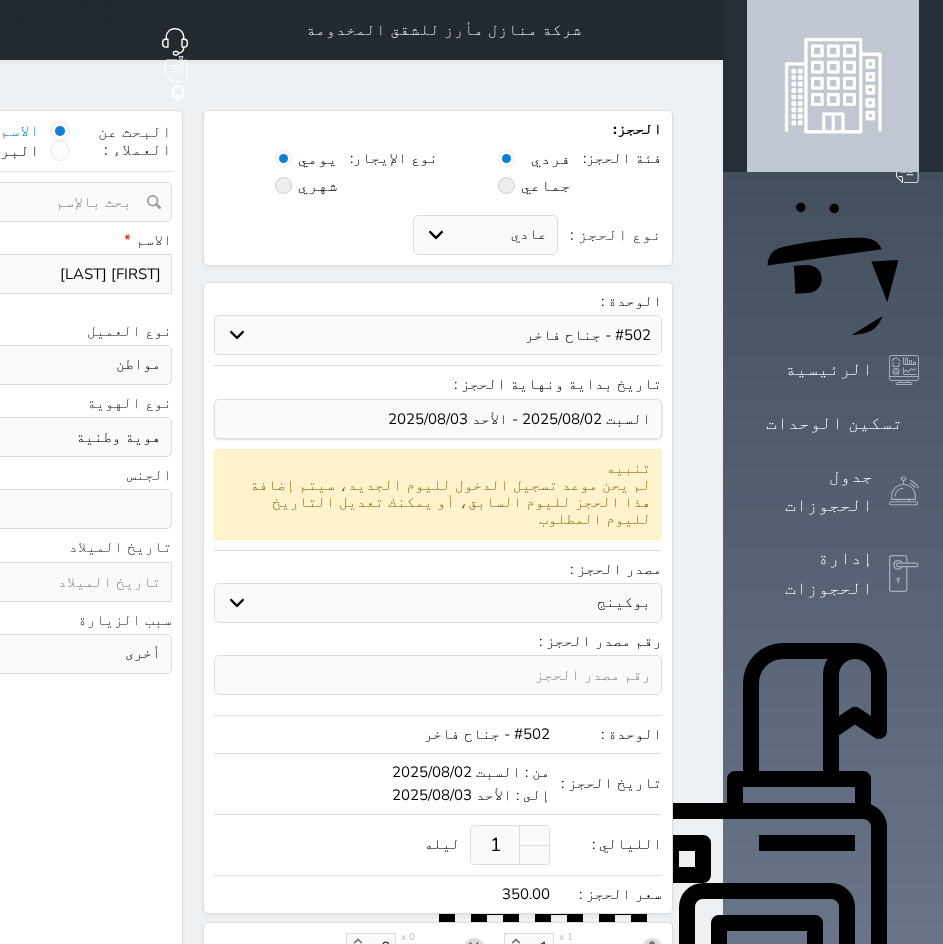 select 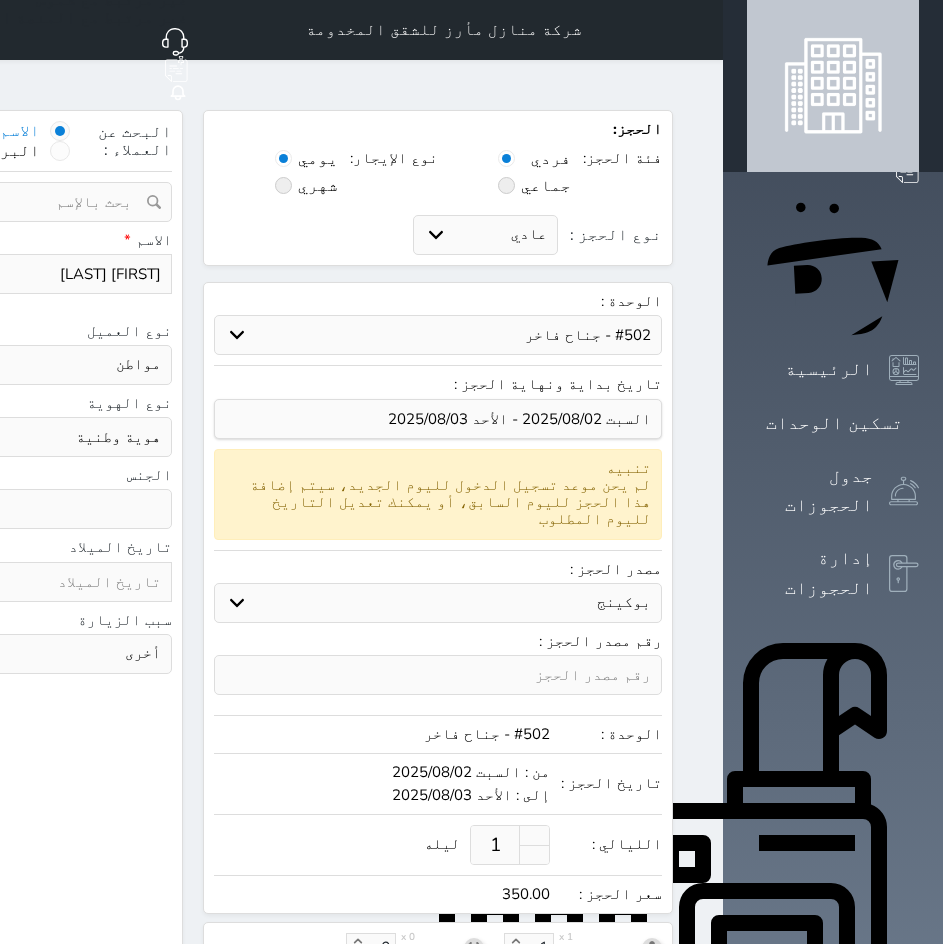 type on "[FIRST] [LAST]" 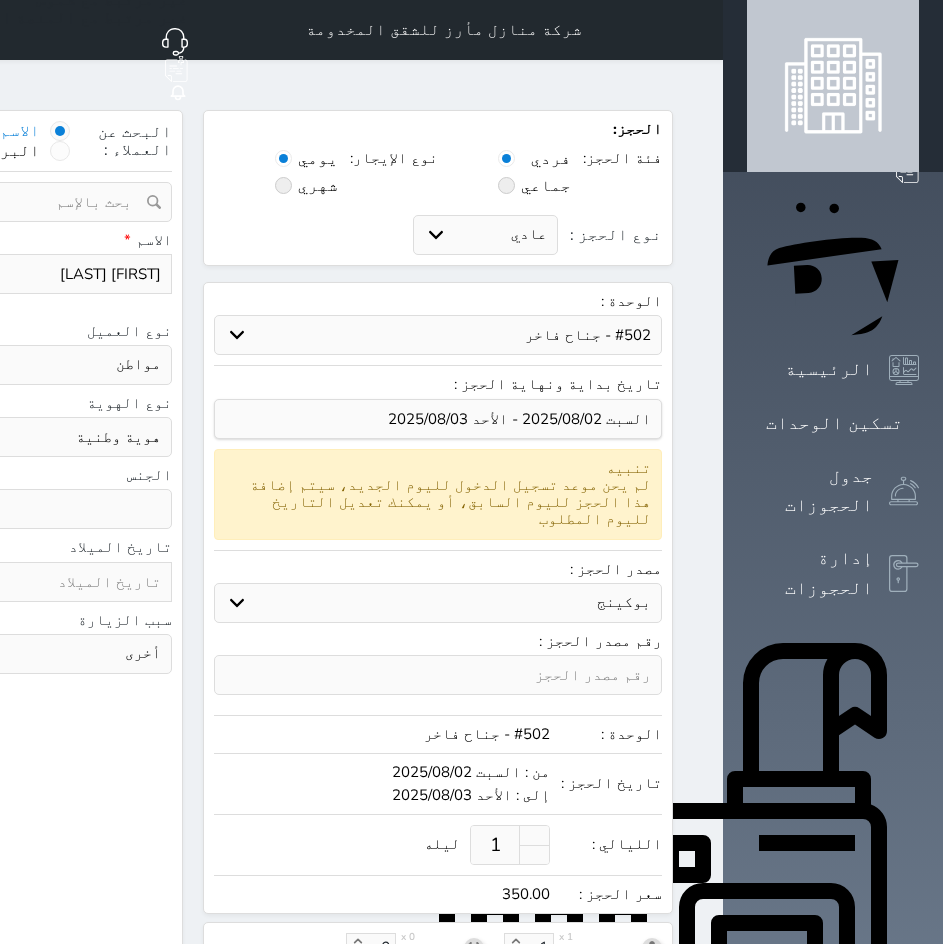 select 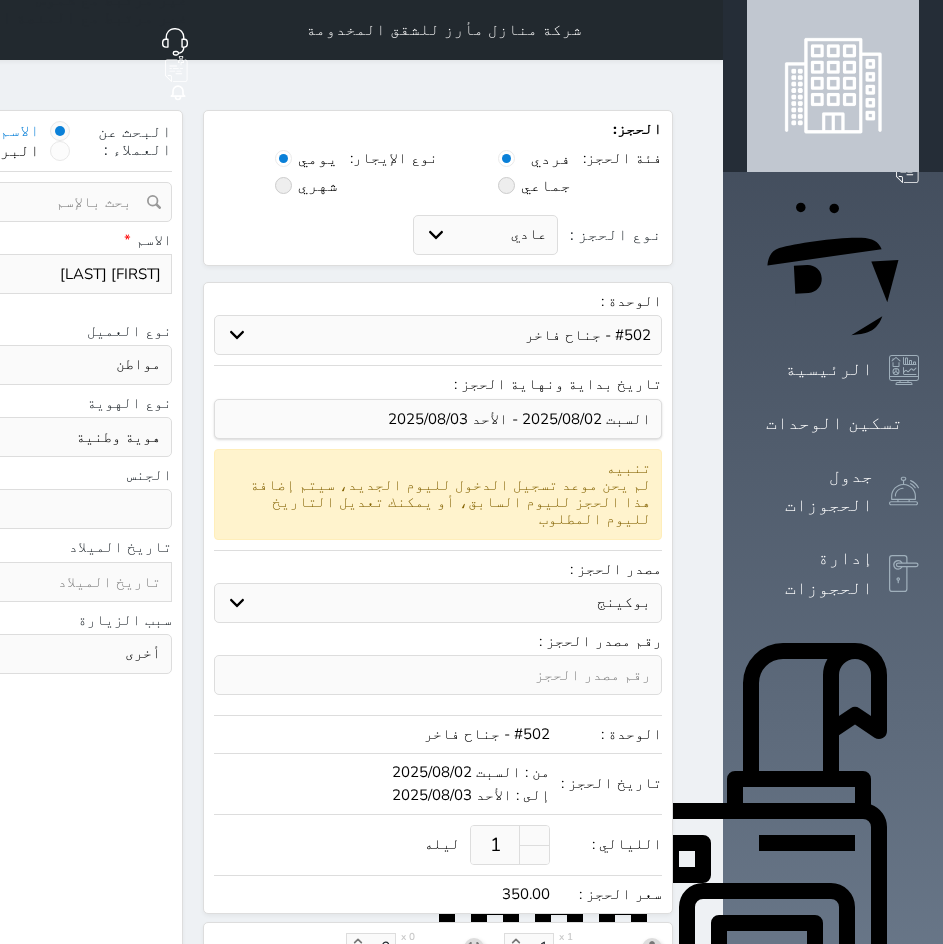 type on "[FIRST] [LAST]" 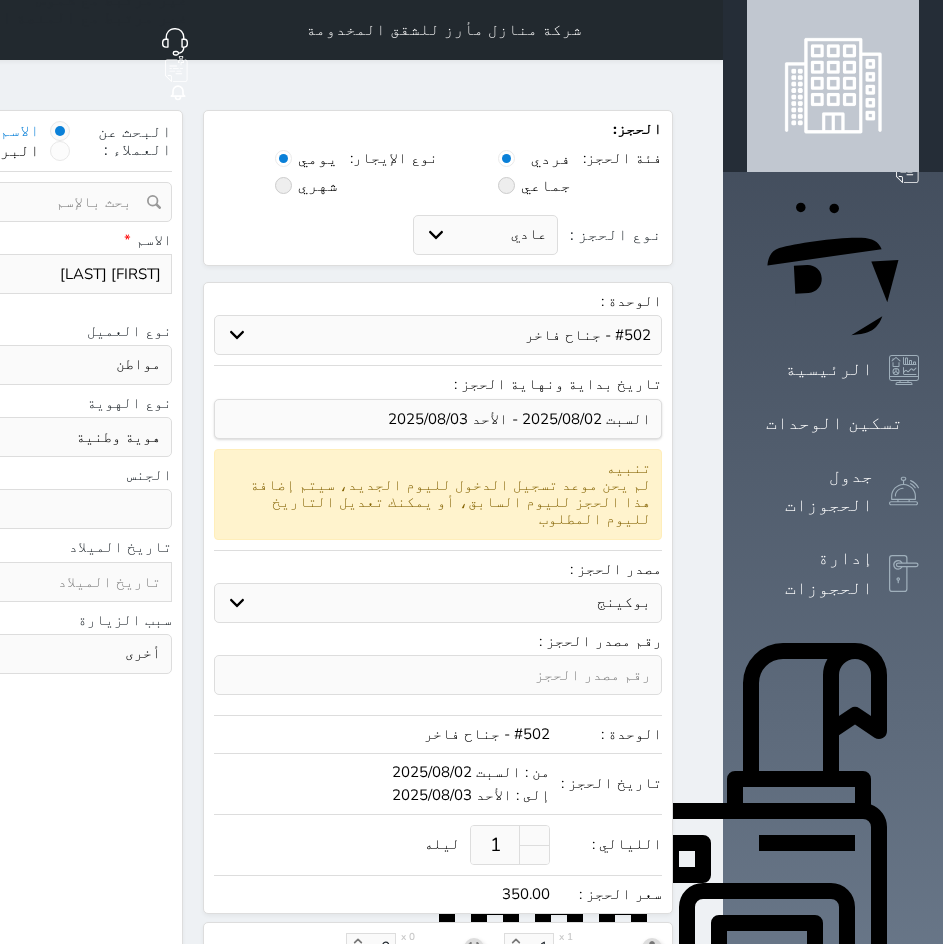 scroll, scrollTop: 0, scrollLeft: -2, axis: horizontal 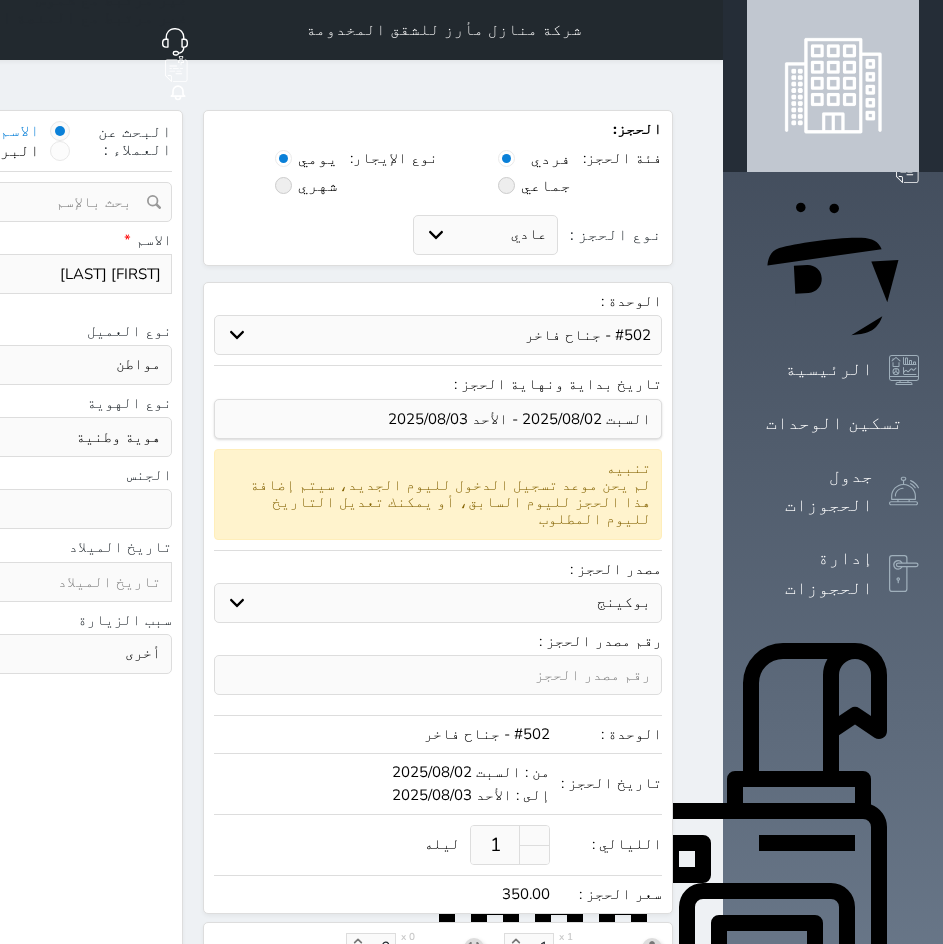 type on "[FIRST] [LAST]" 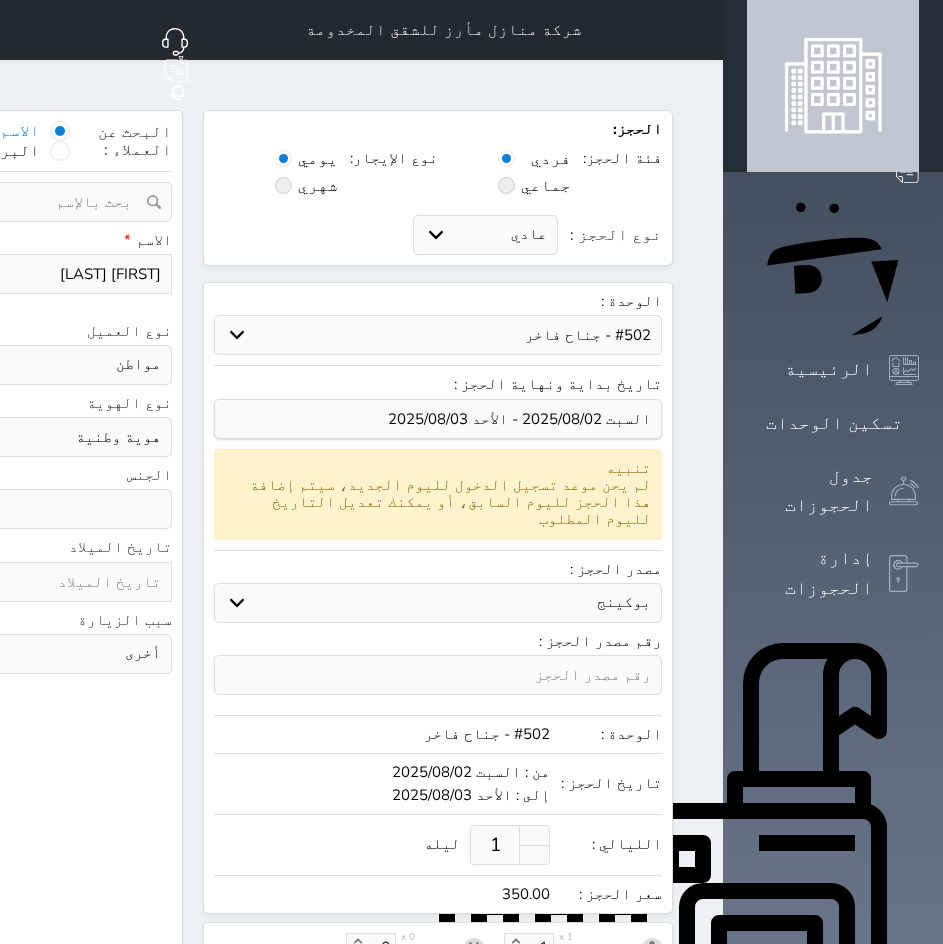 select 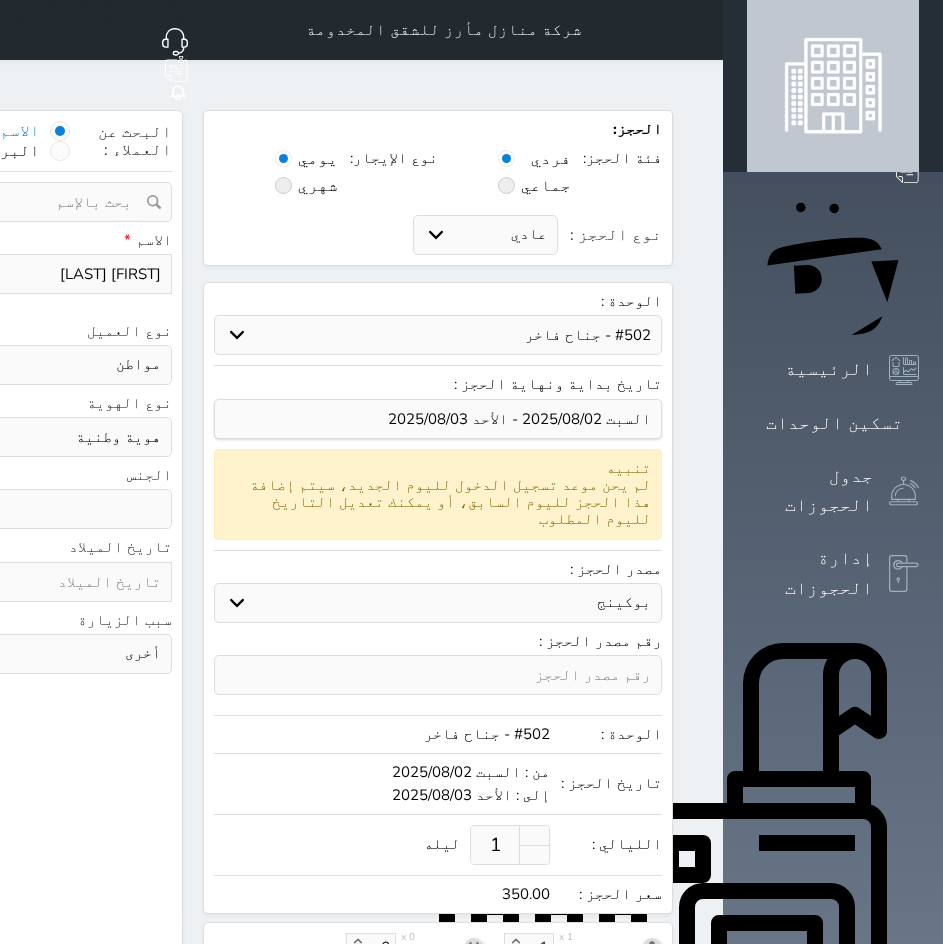 scroll, scrollTop: 0, scrollLeft: 0, axis: both 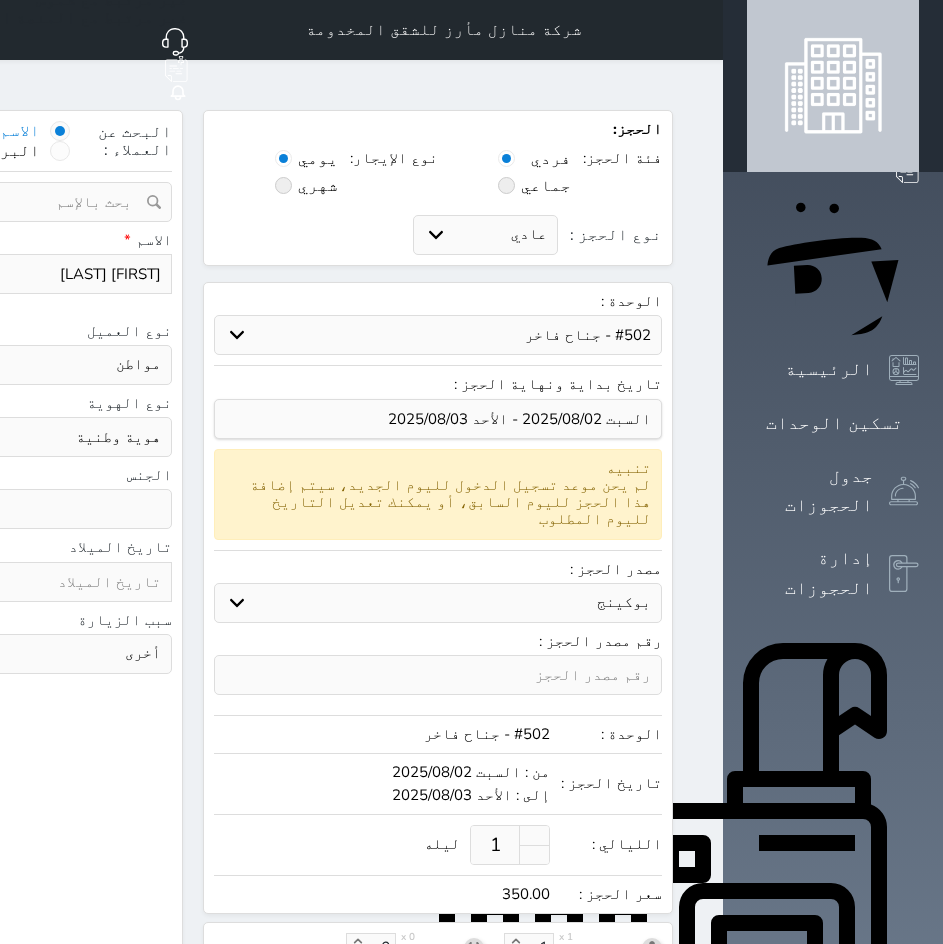 select 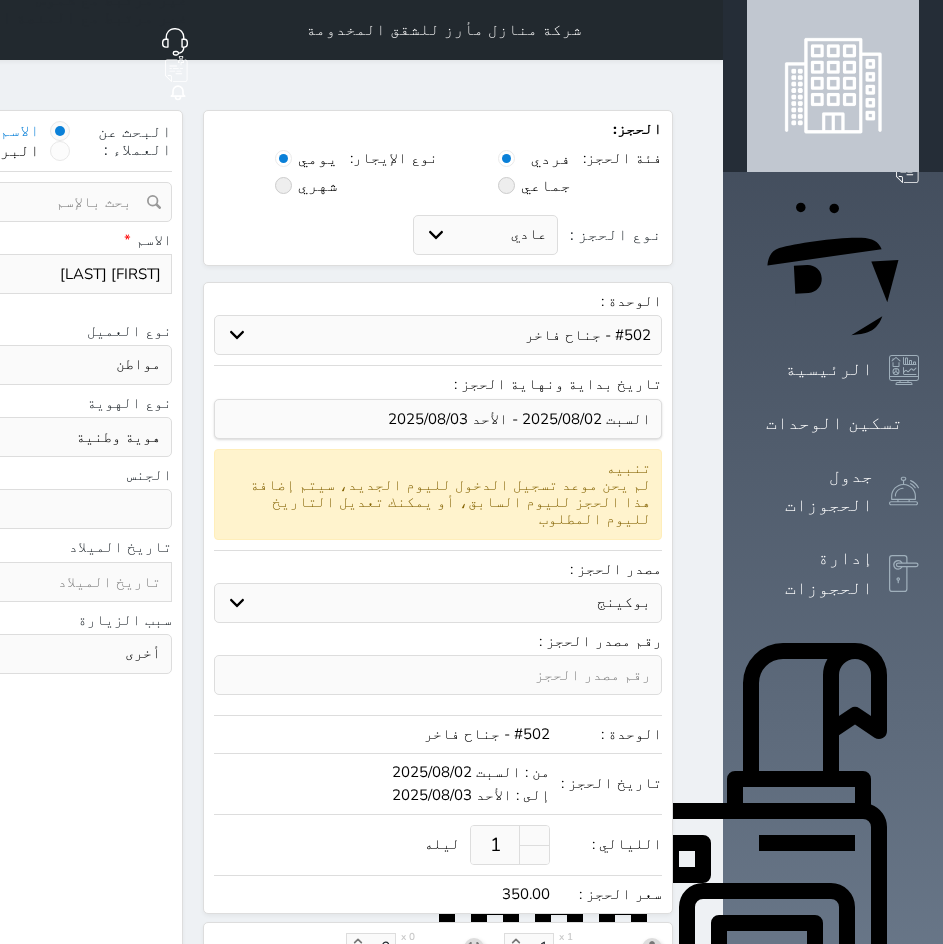 select 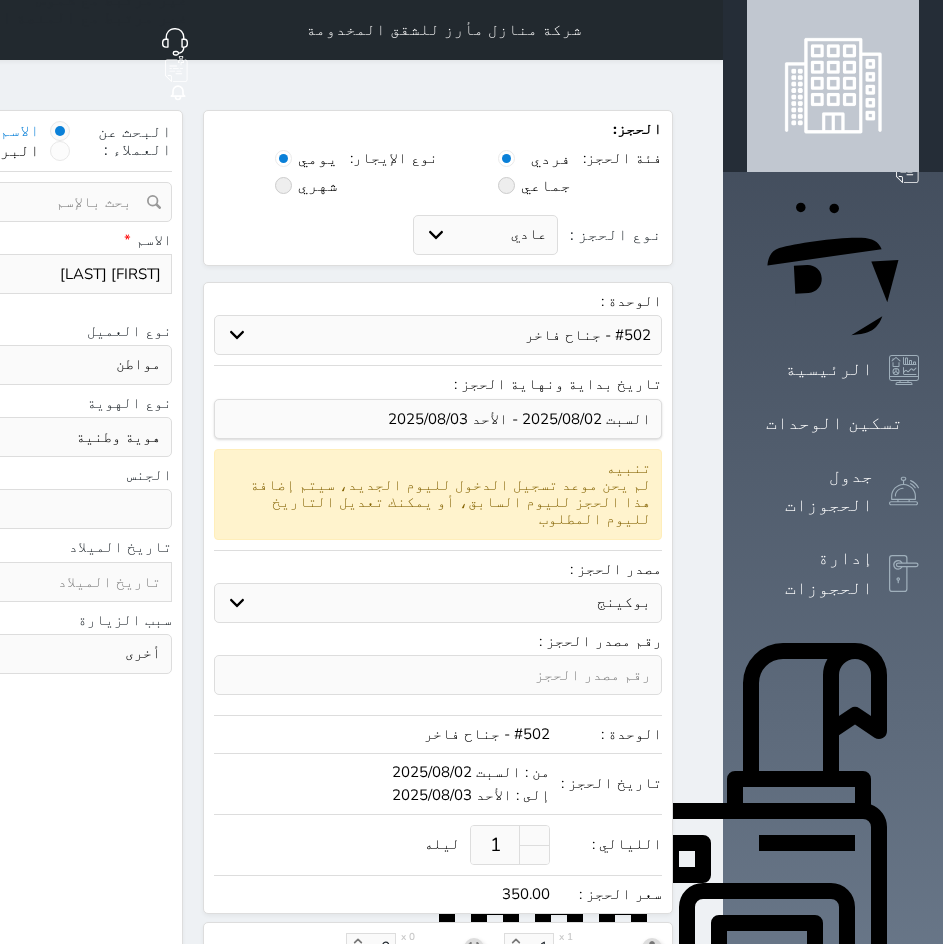 type on "[FIRST] [LAST]" 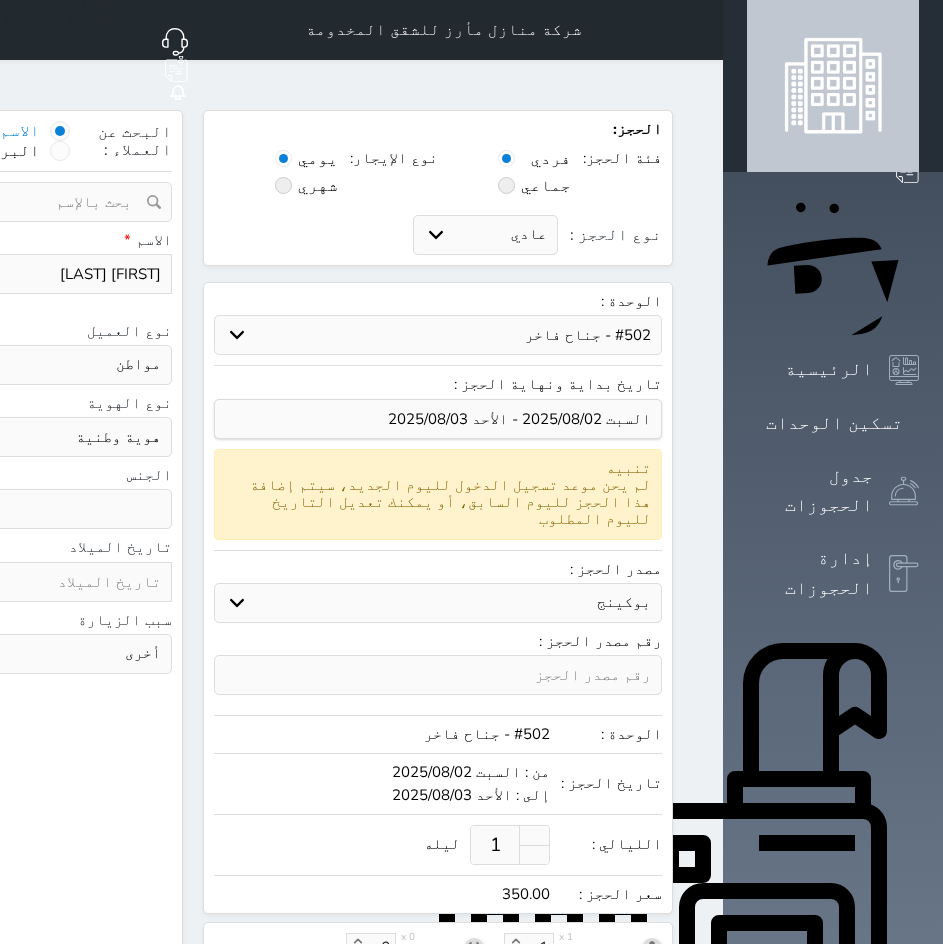 select 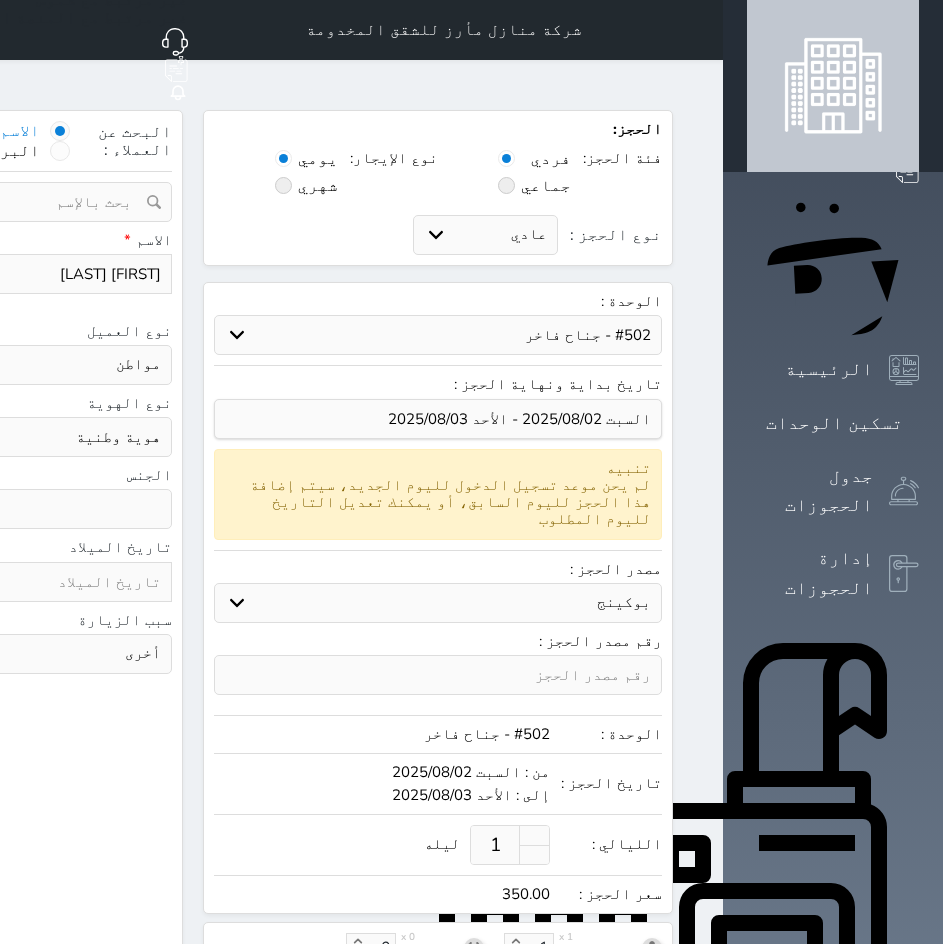 type on "[FIRST] [LAST]" 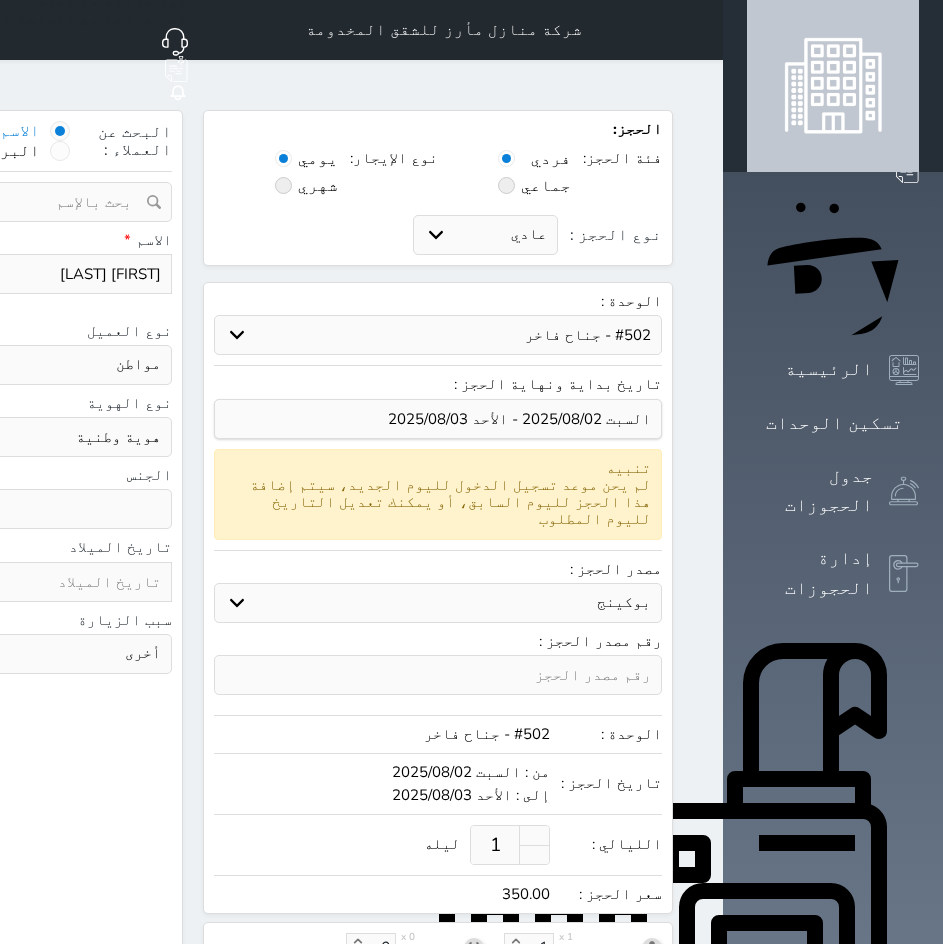 select 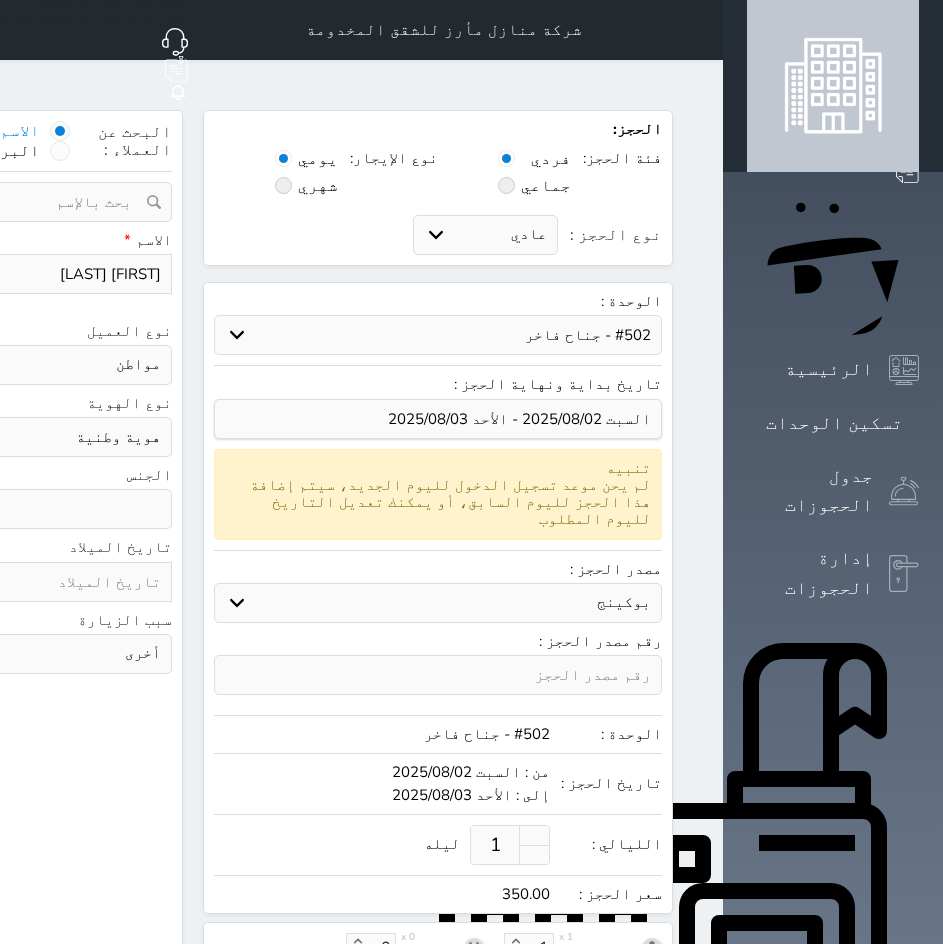 type on "[FIRST] [LAST]" 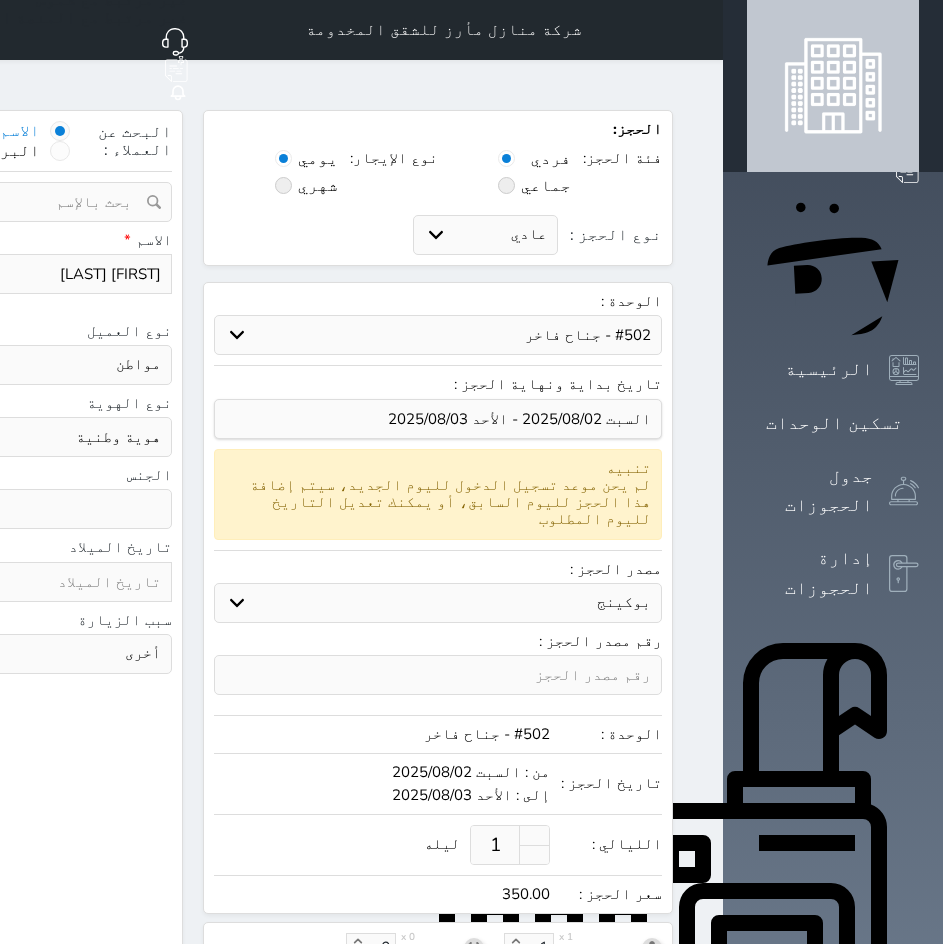 select 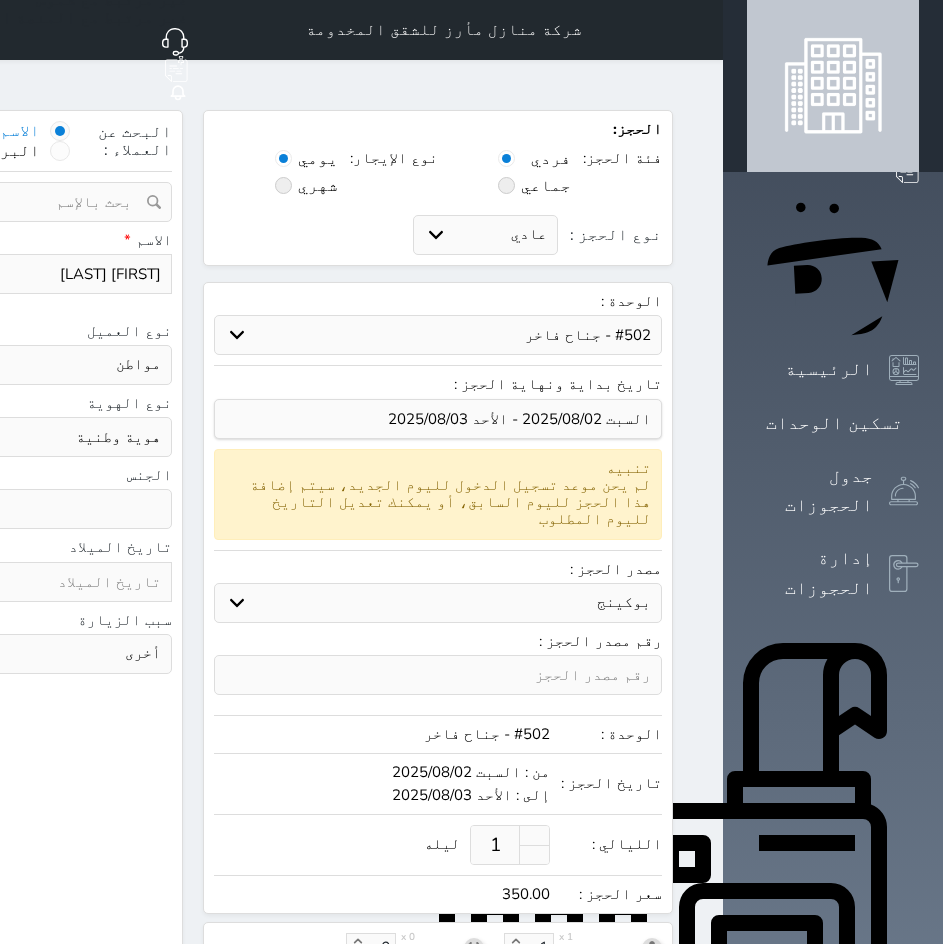 type on "[FIRST] [LAST]" 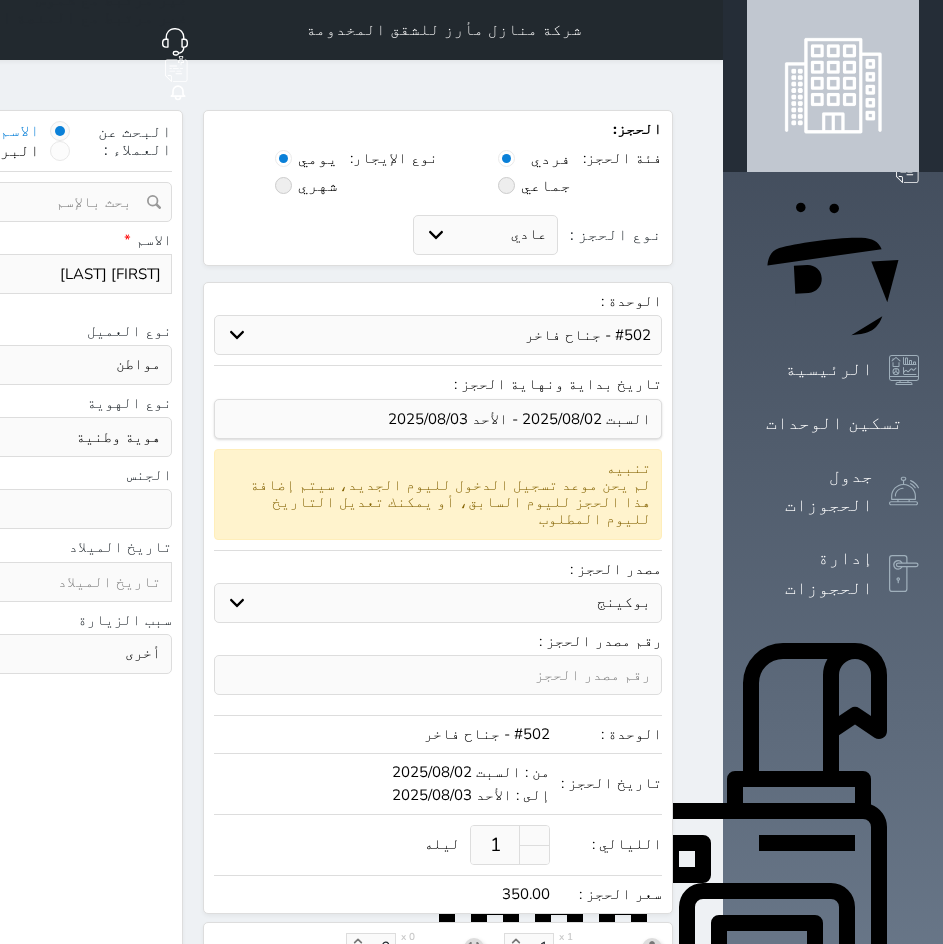 select 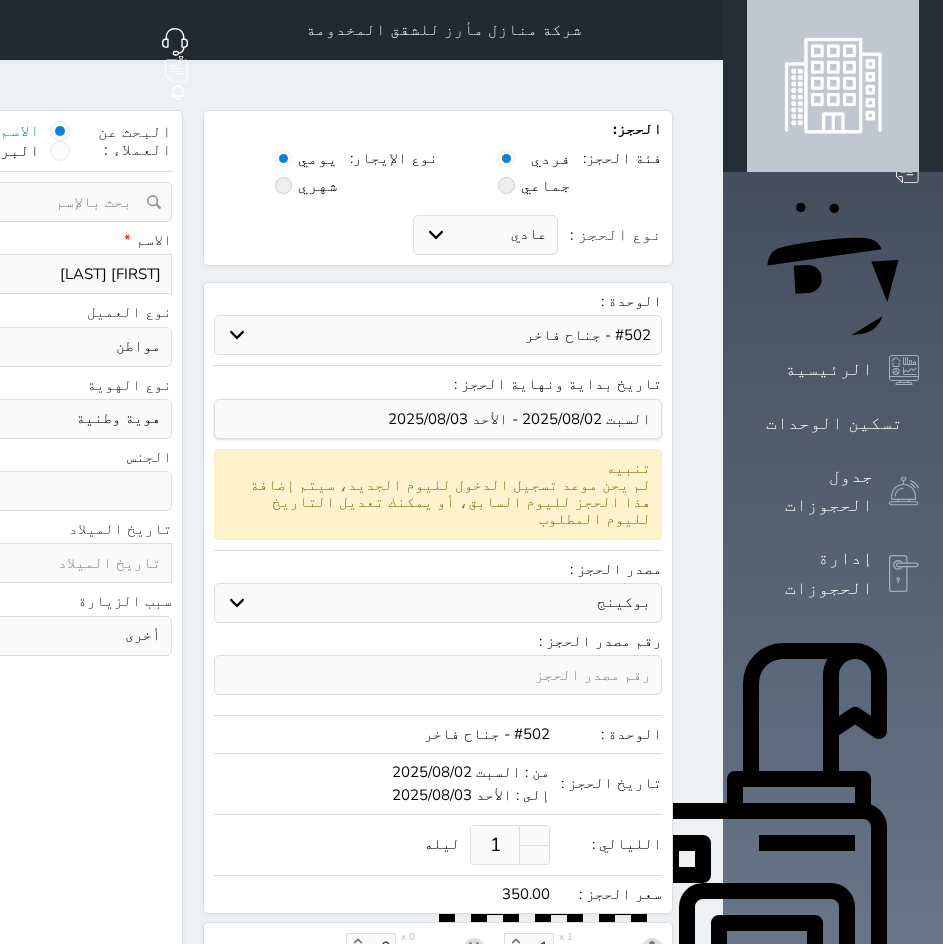 scroll, scrollTop: 367, scrollLeft: 0, axis: vertical 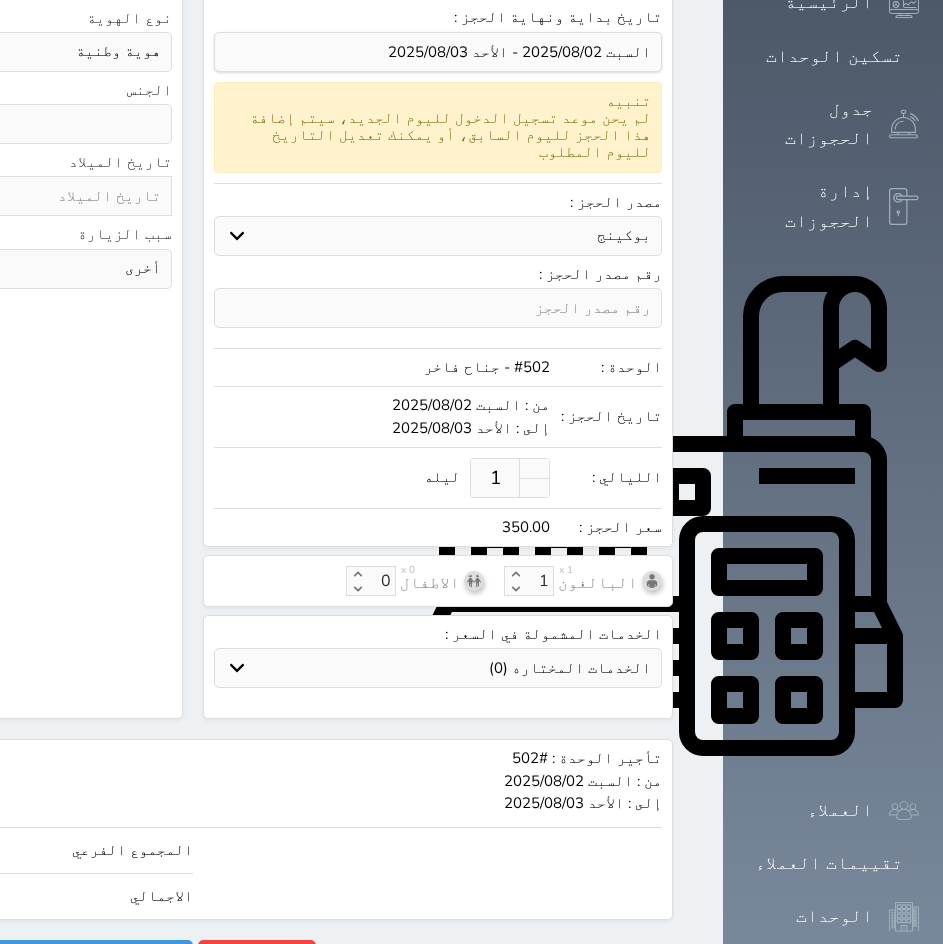 type on "[PHONE]" 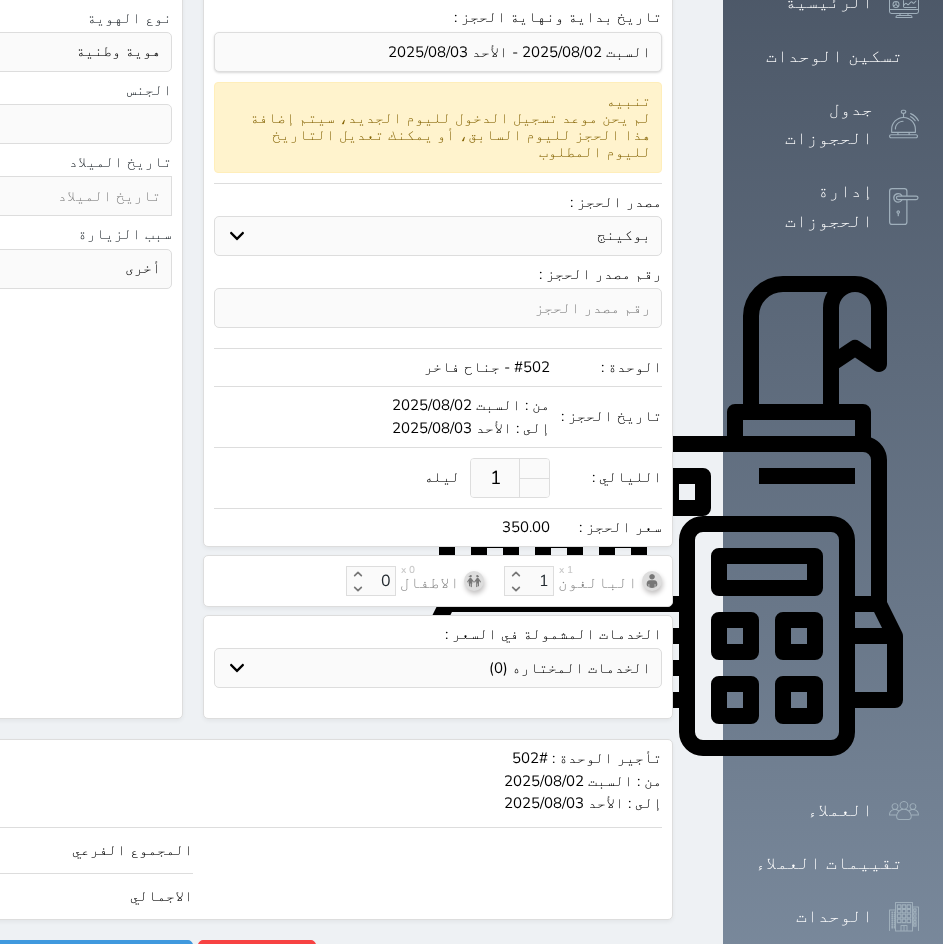 click on "350.00" at bounding box center (-211, 896) 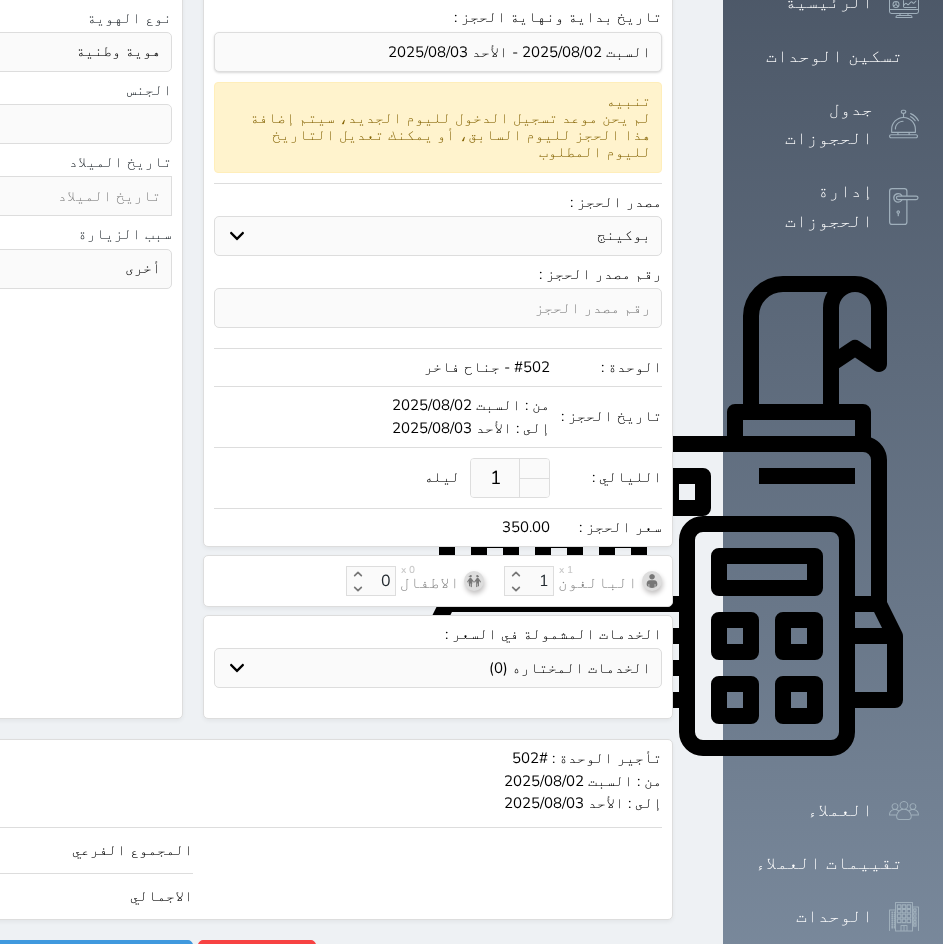 type 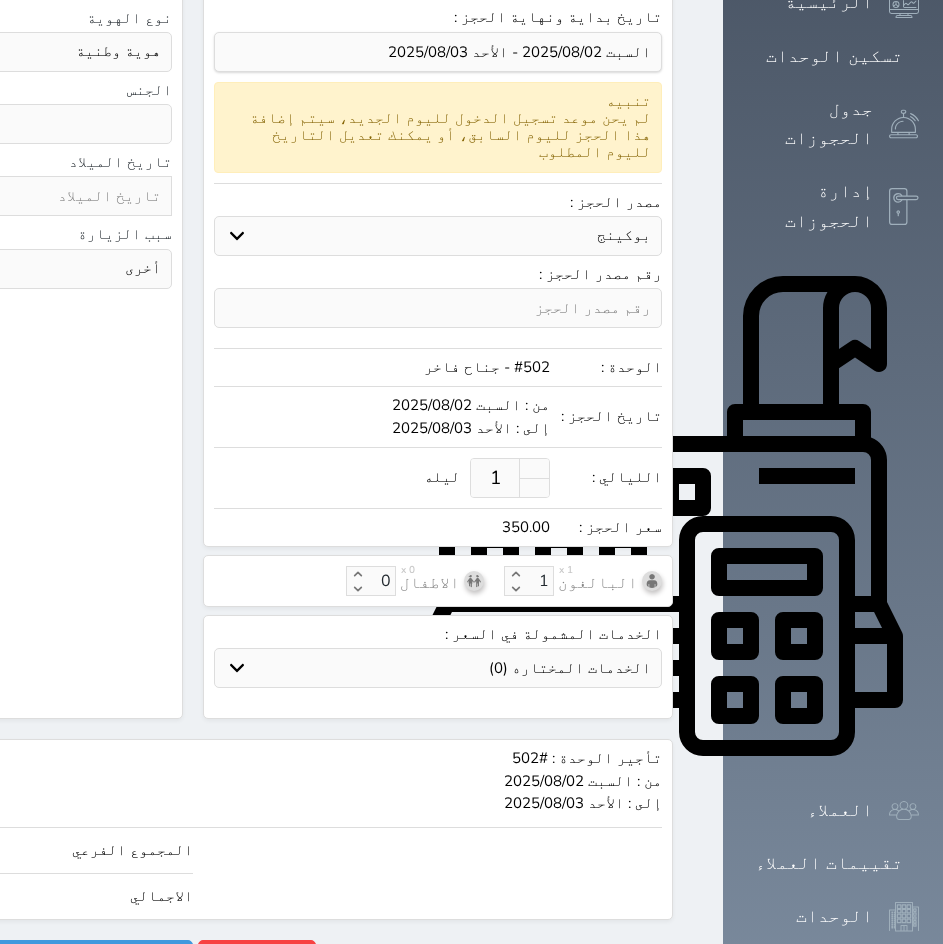 select 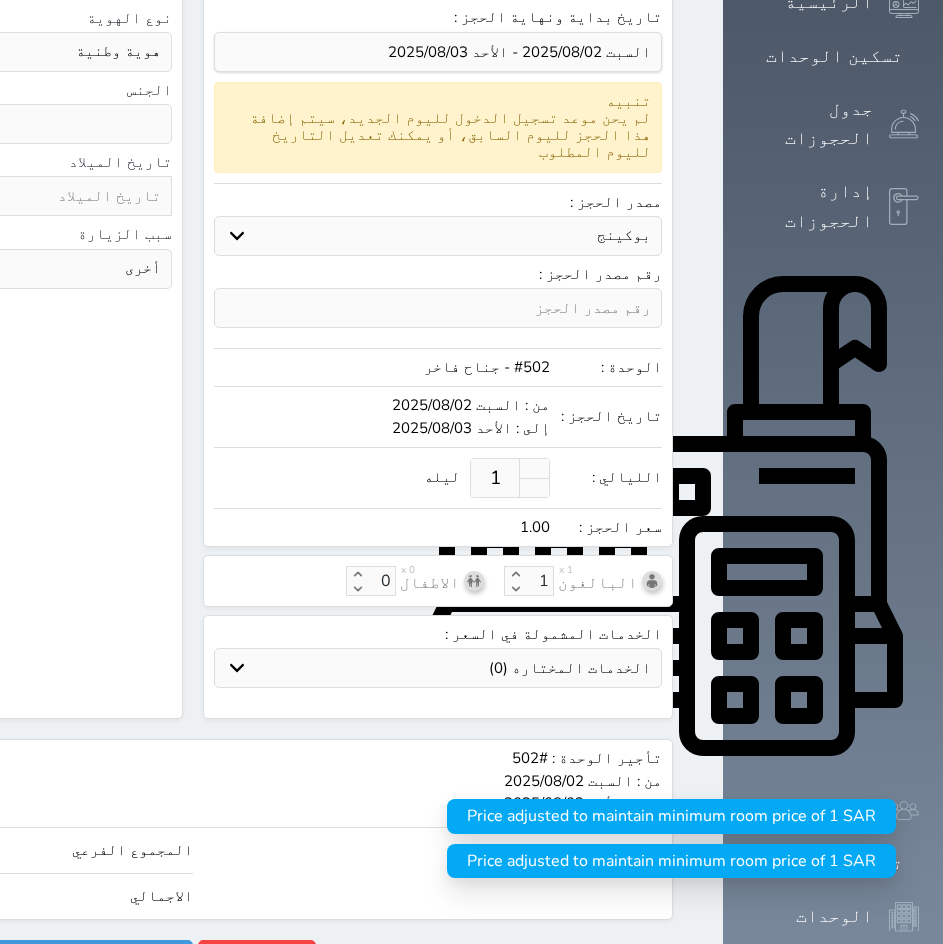 type on "5.00" 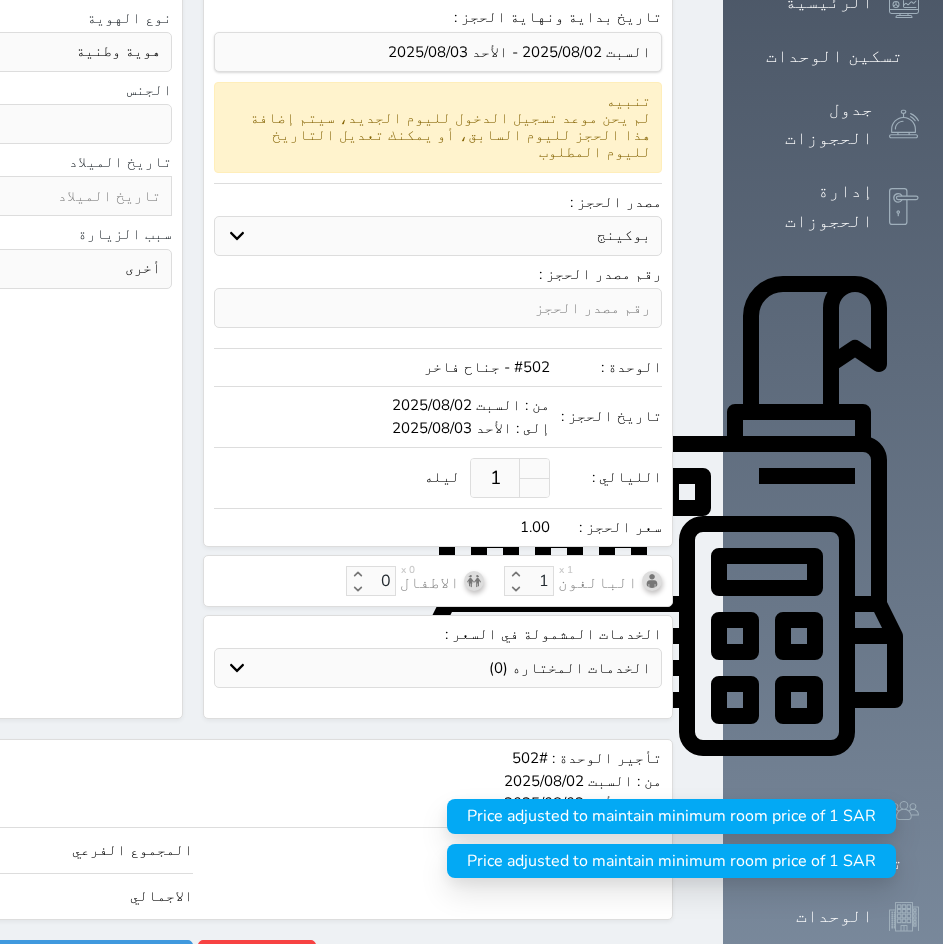 type on "5" 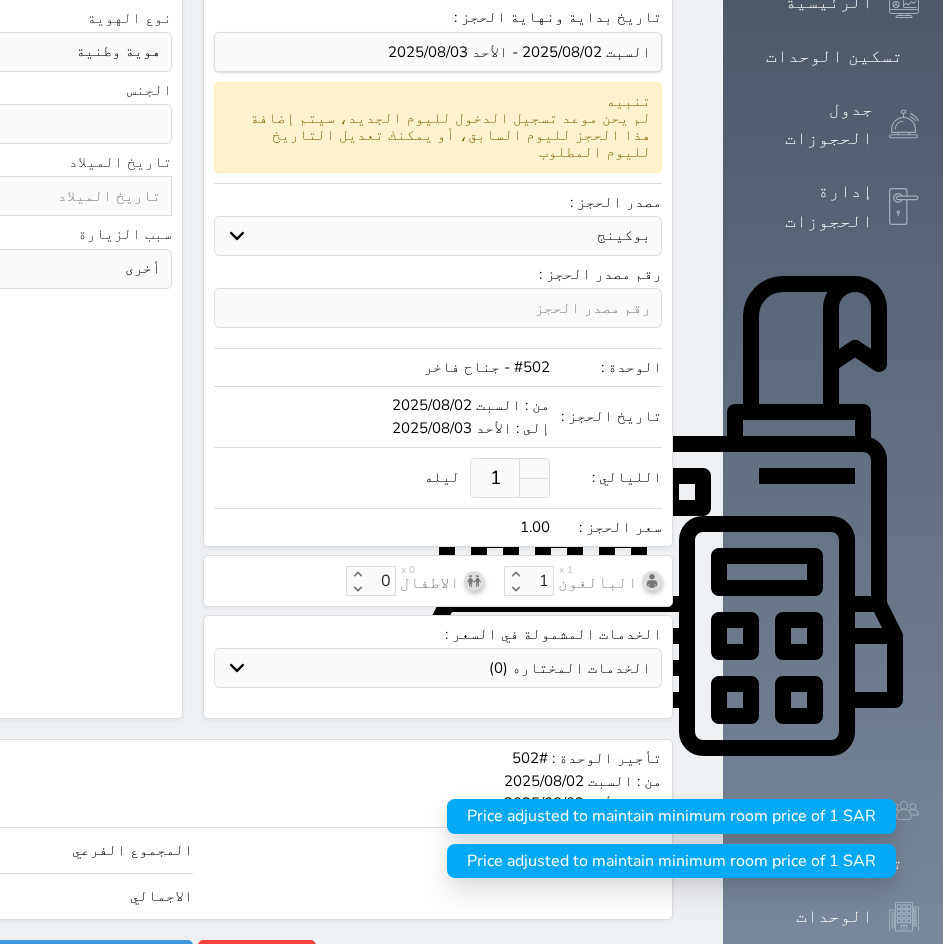 type on "55.00" 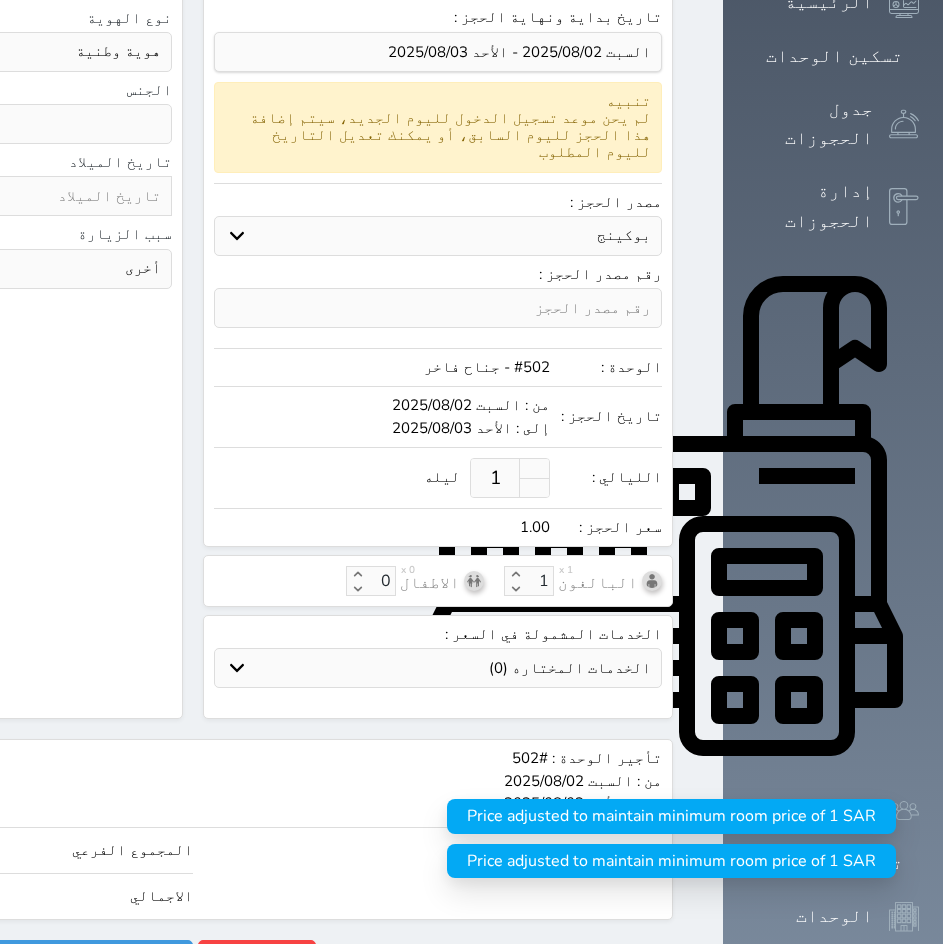type on "55" 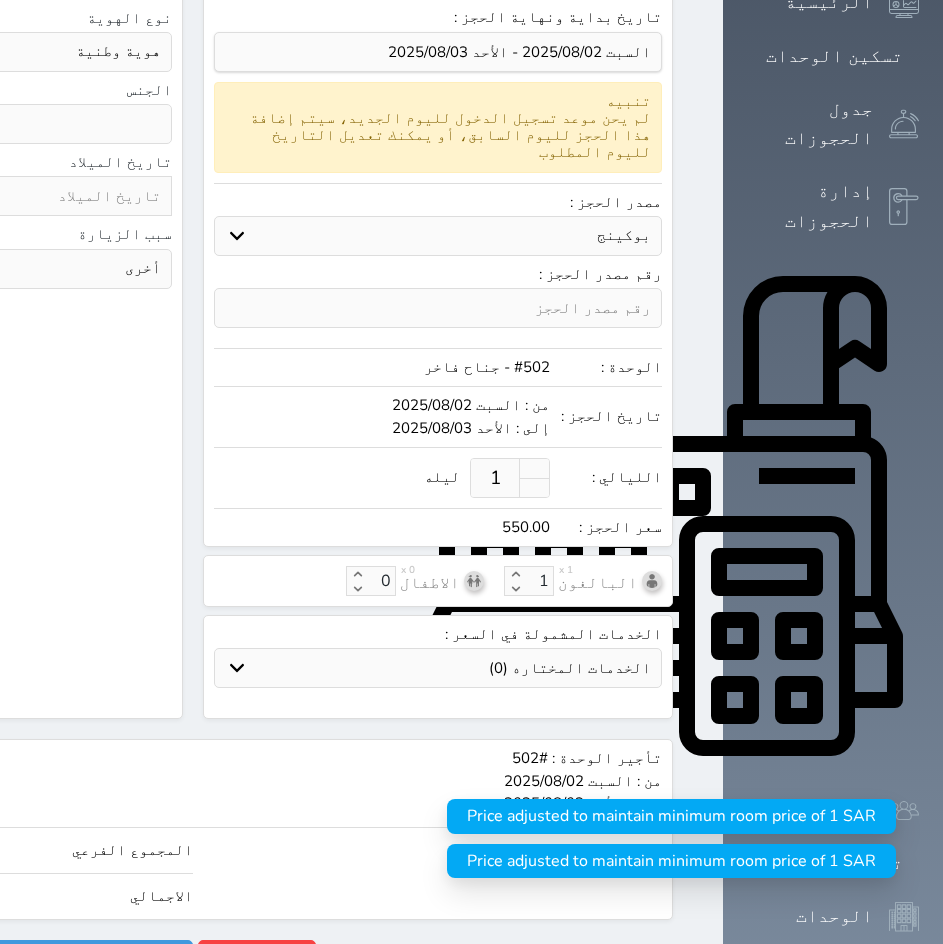 type on "550.00" 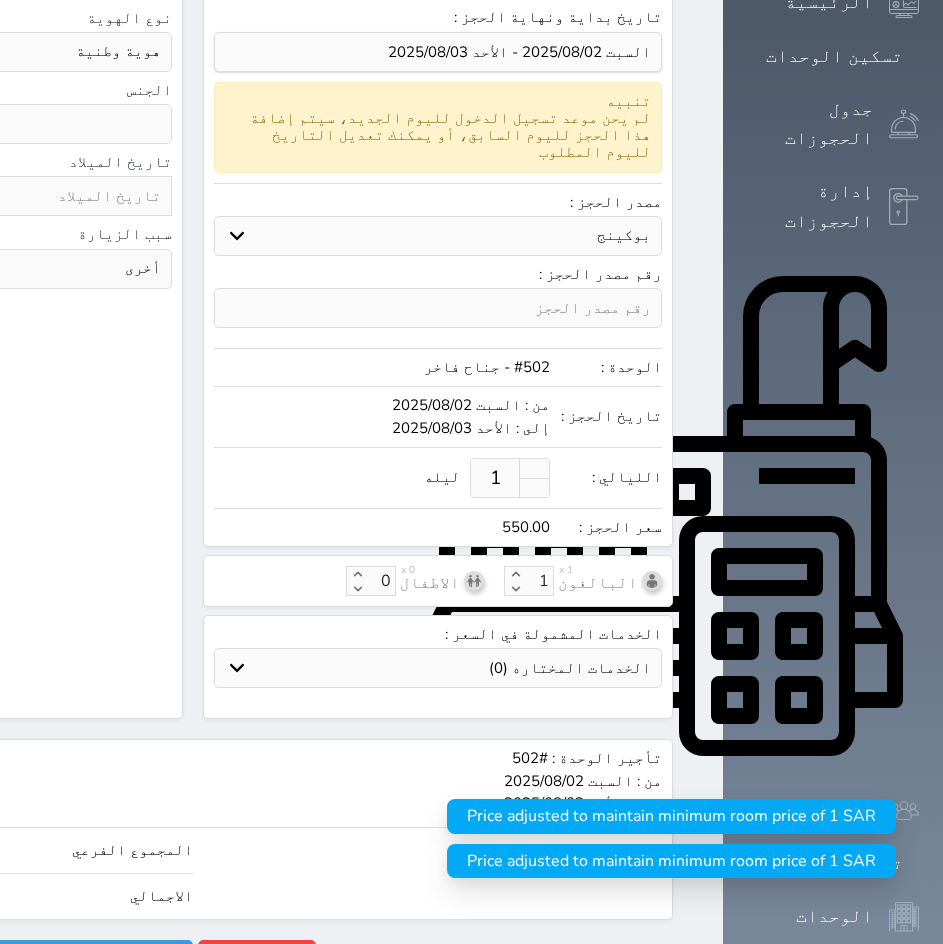type on "550" 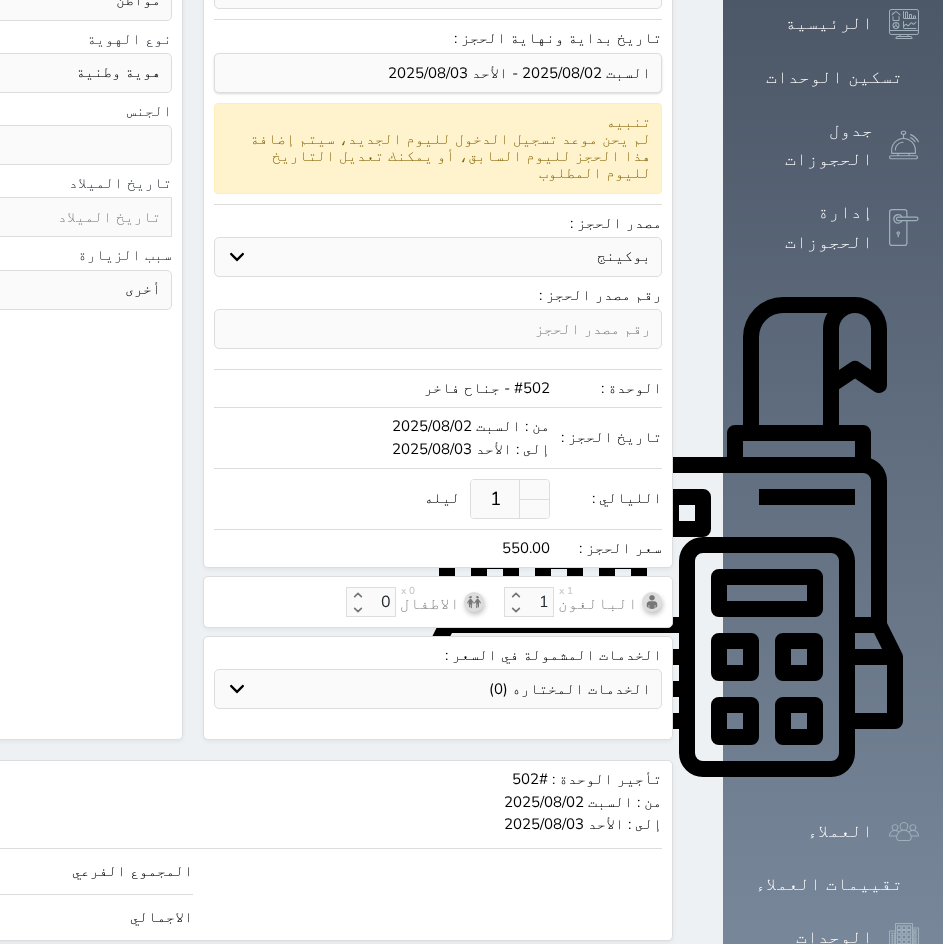 scroll, scrollTop: 367, scrollLeft: 0, axis: vertical 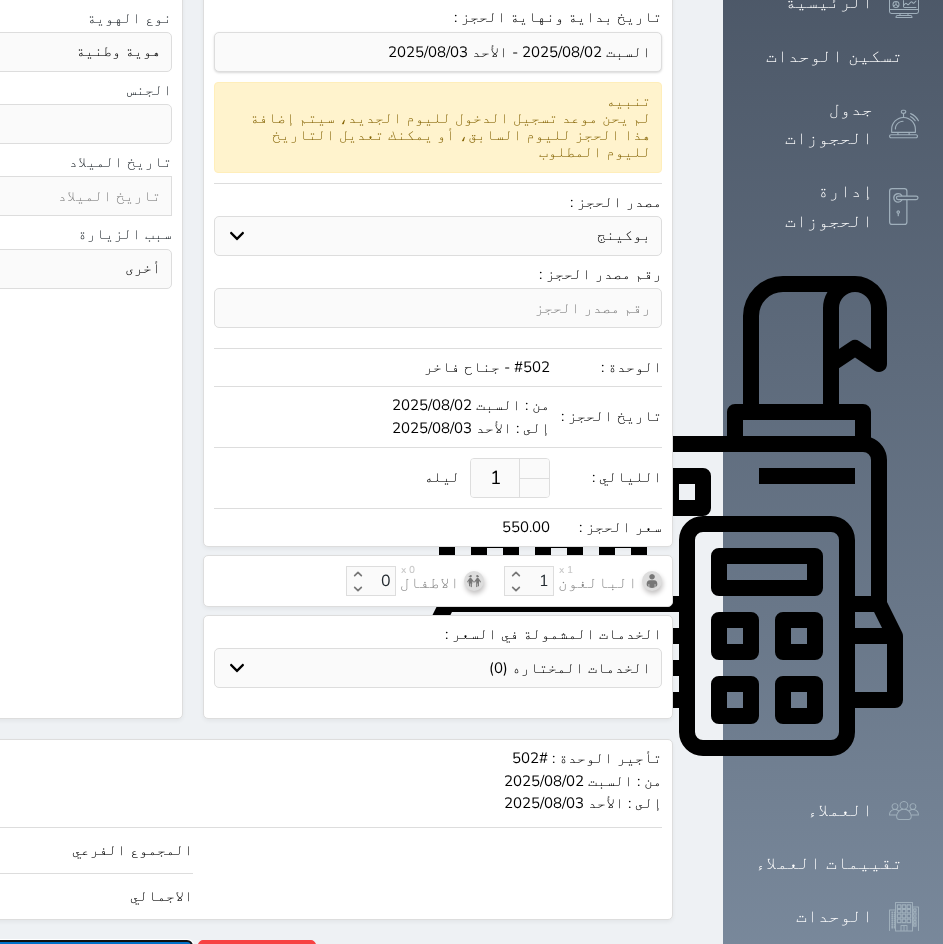 type on "550.00" 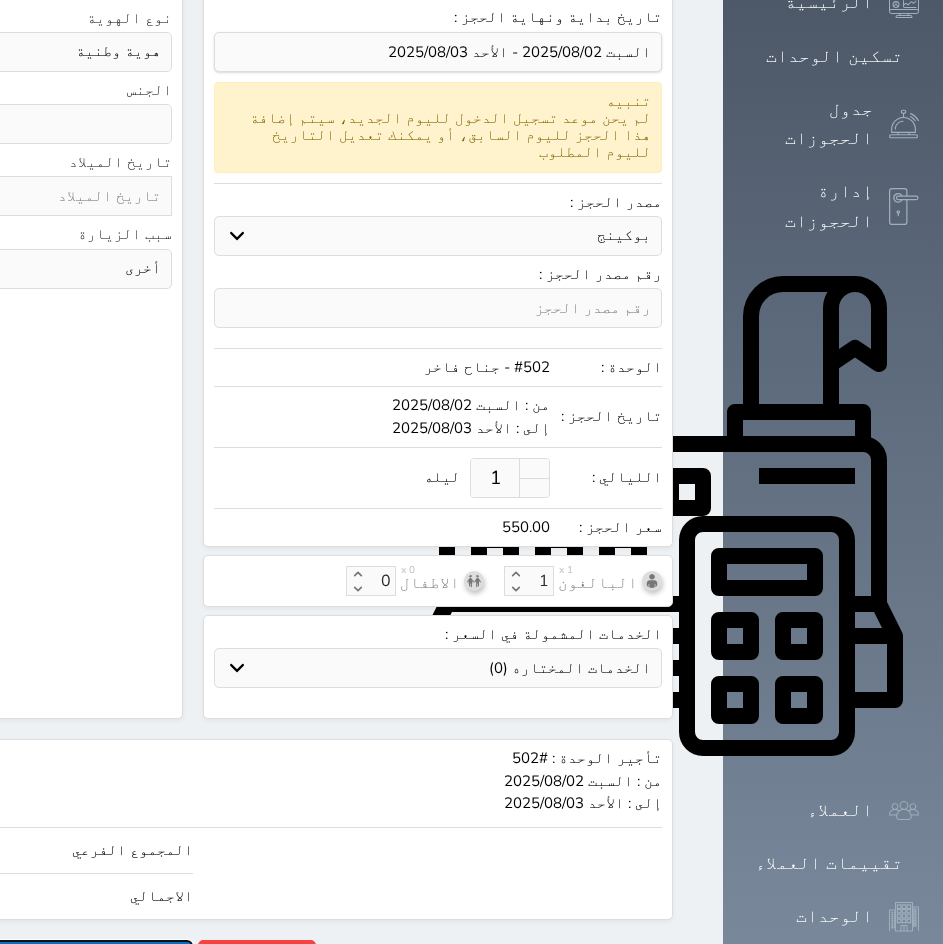 click on "حجز" at bounding box center [-47, 957] 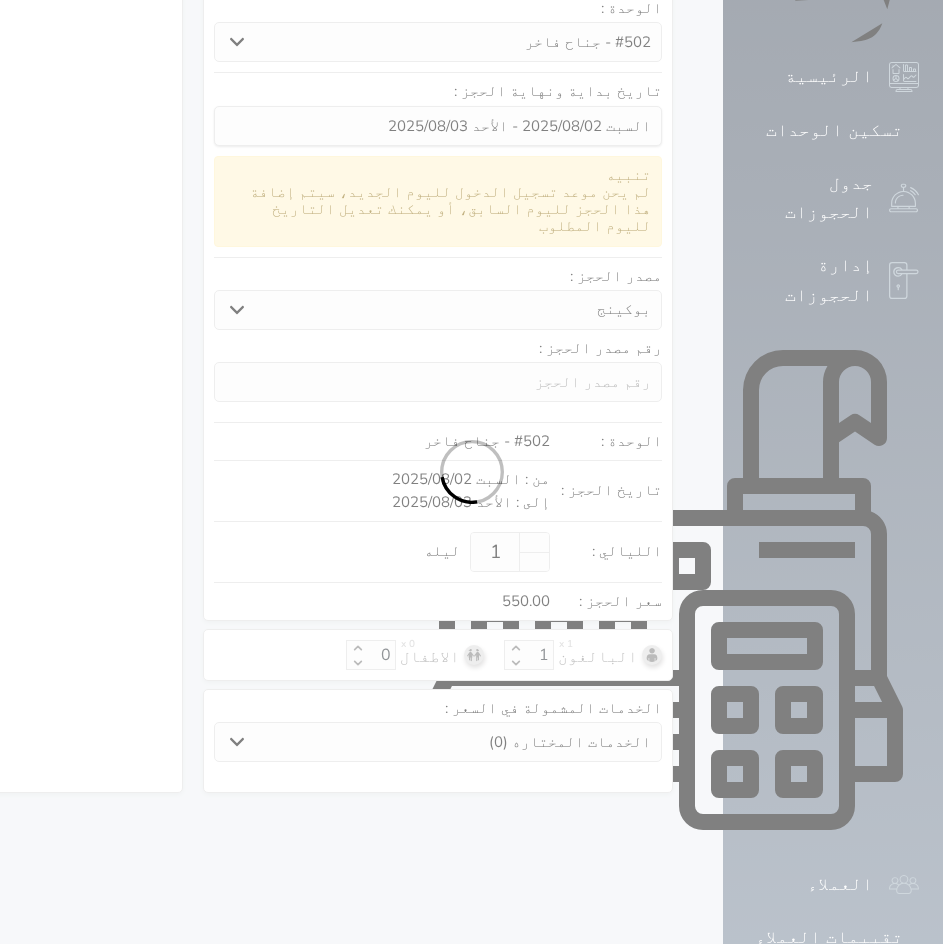 select on "1" 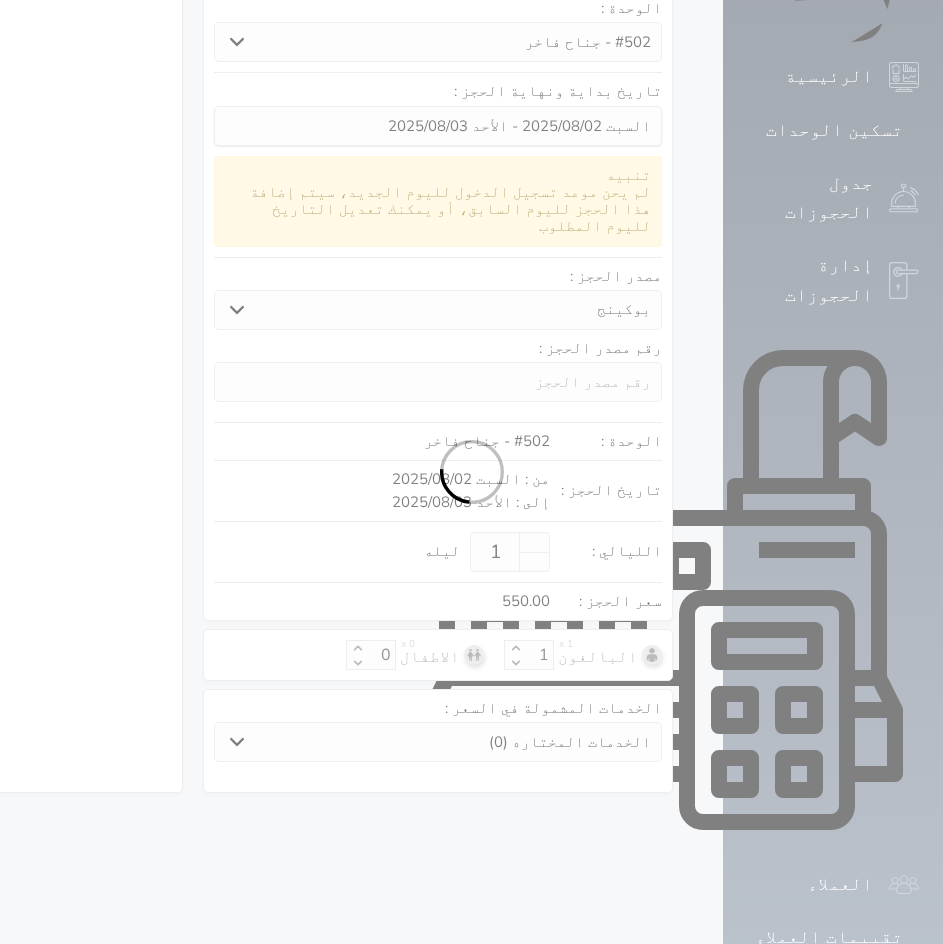select on "113" 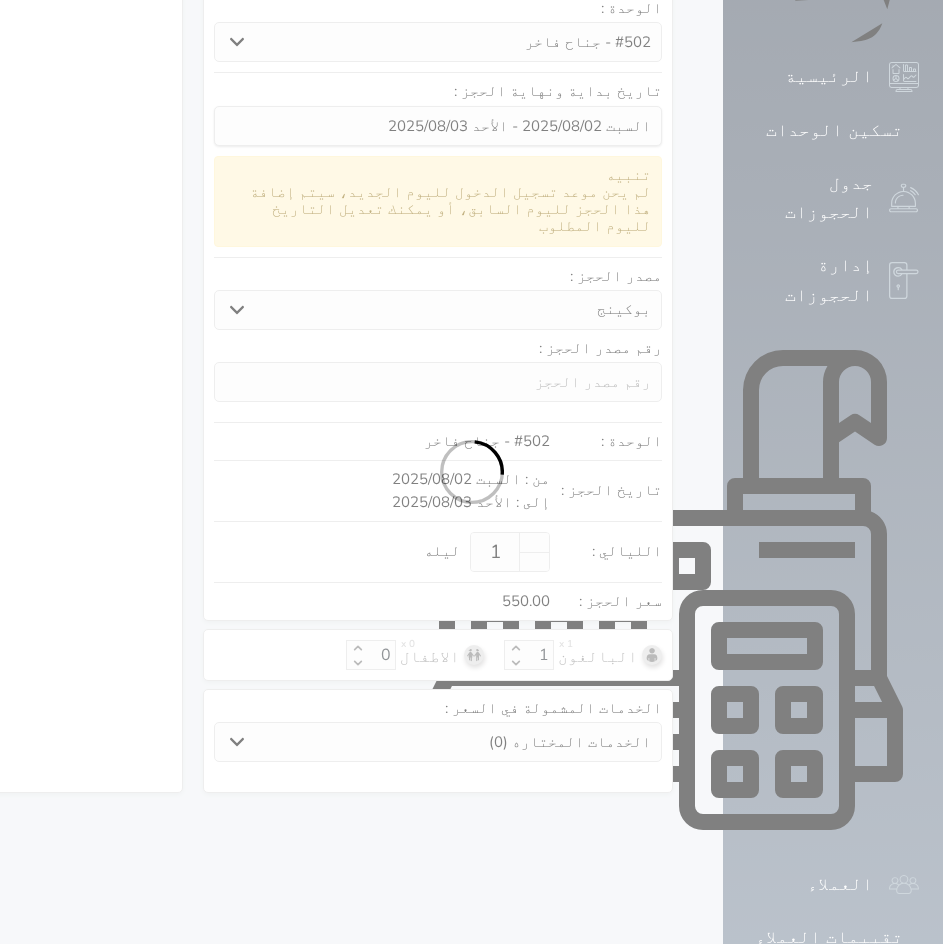 select on "1" 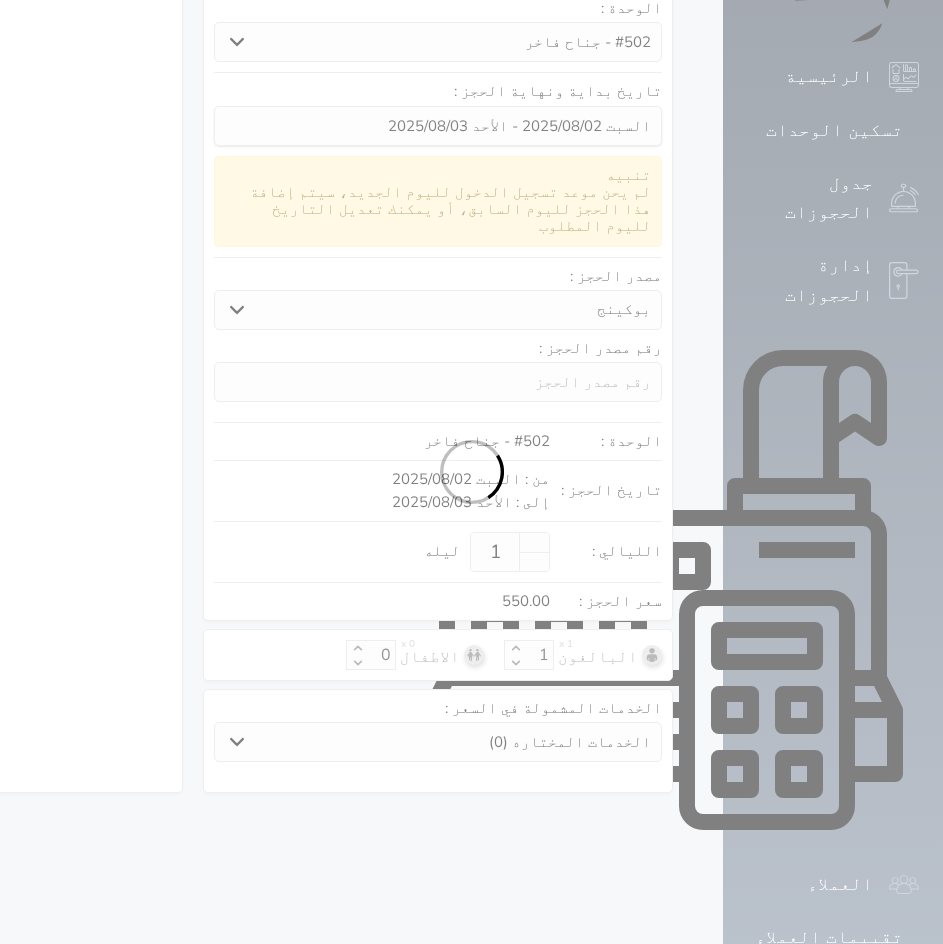 select 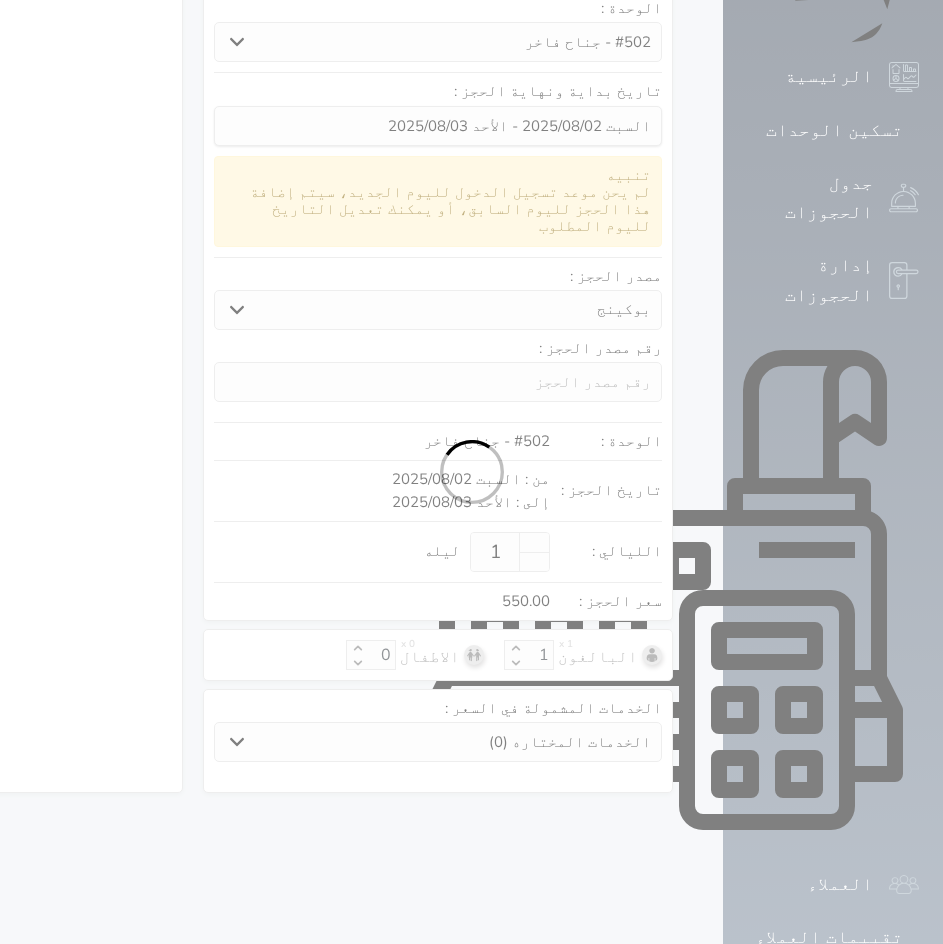 select on "7" 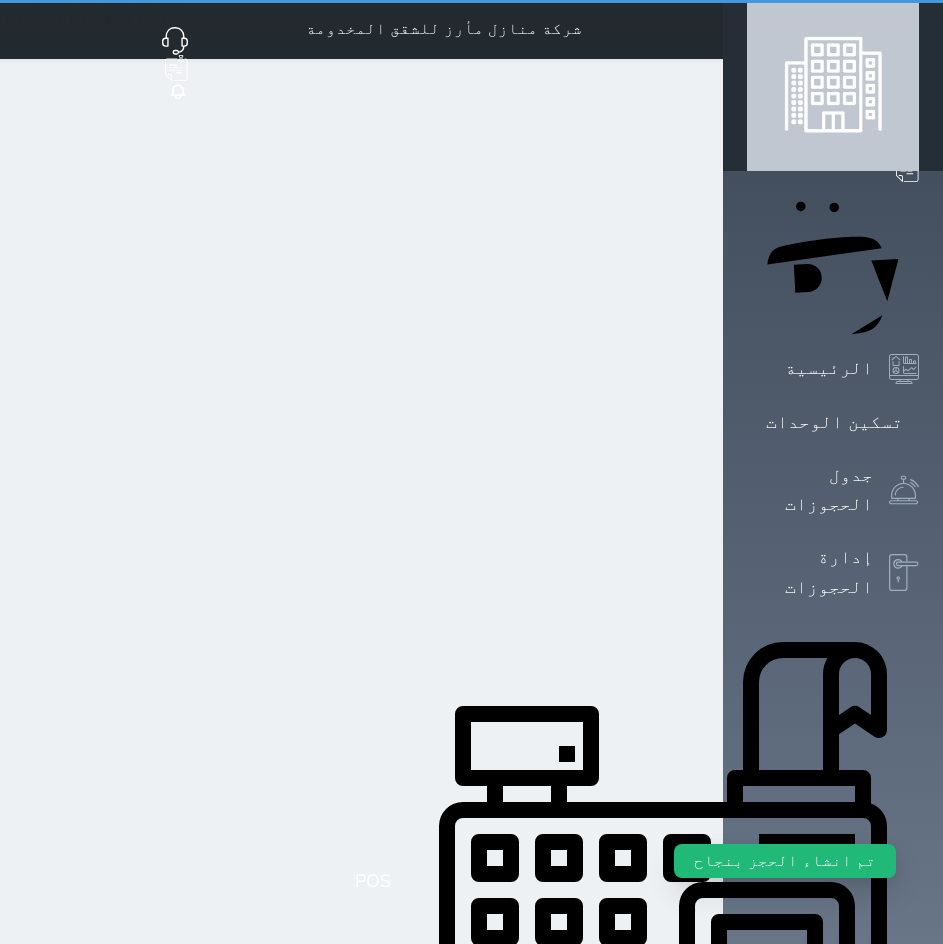 scroll, scrollTop: 0, scrollLeft: 0, axis: both 